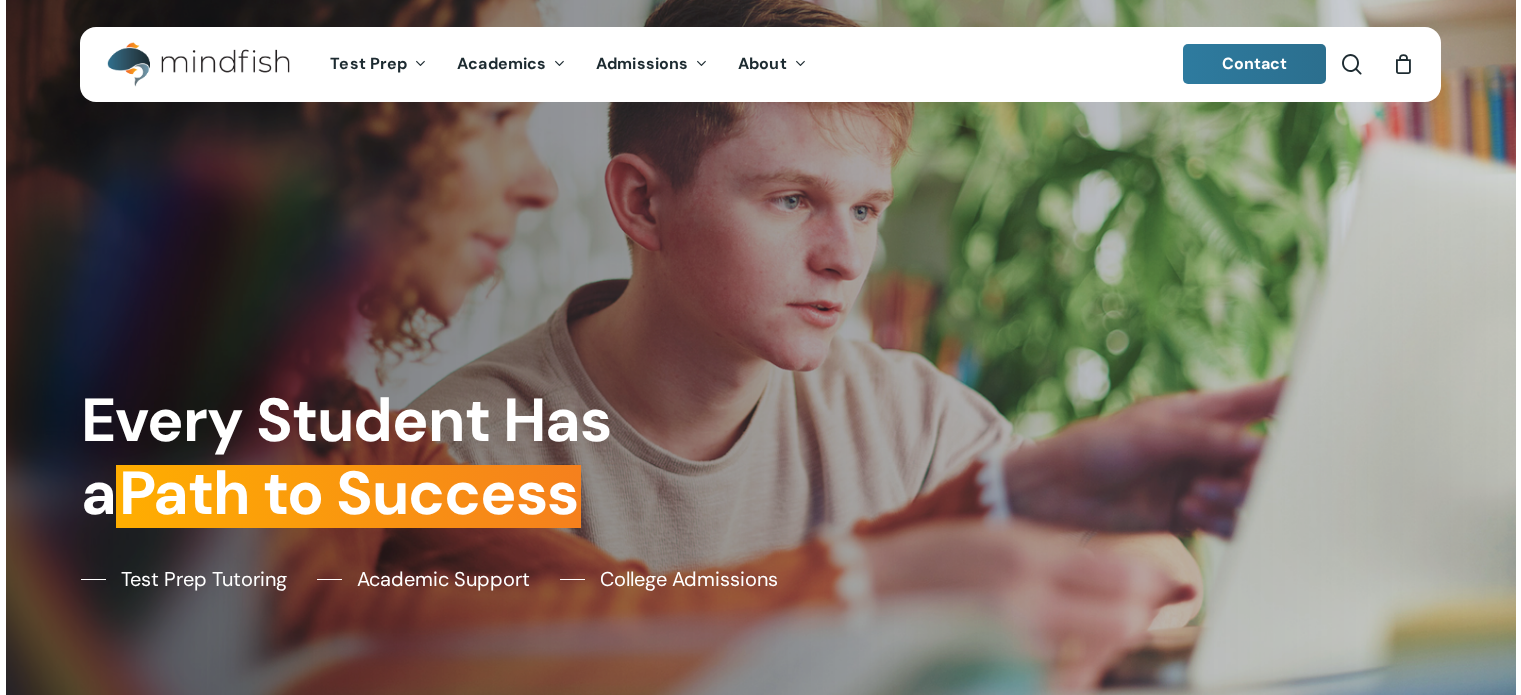 scroll, scrollTop: 0, scrollLeft: 0, axis: both 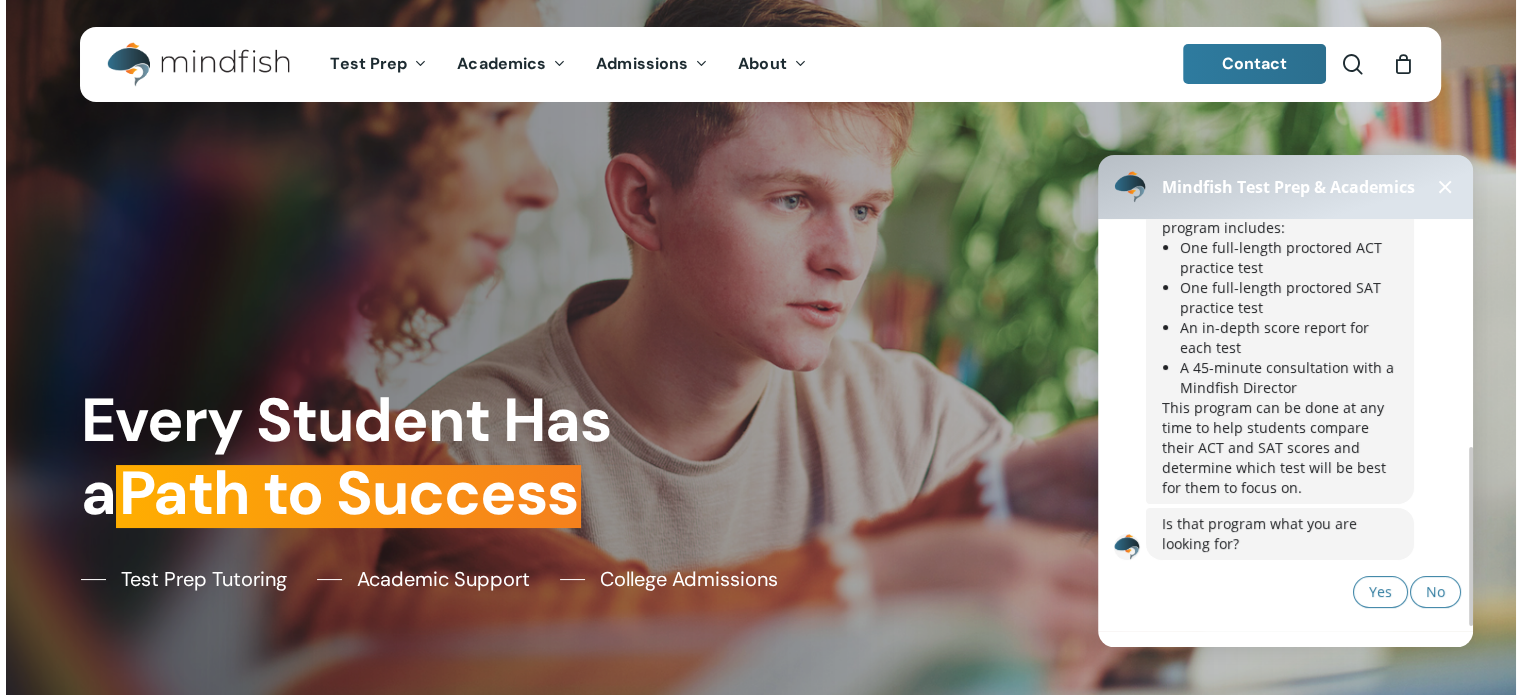 click on "Is that program what you are looking for?" at bounding box center [1280, 534] 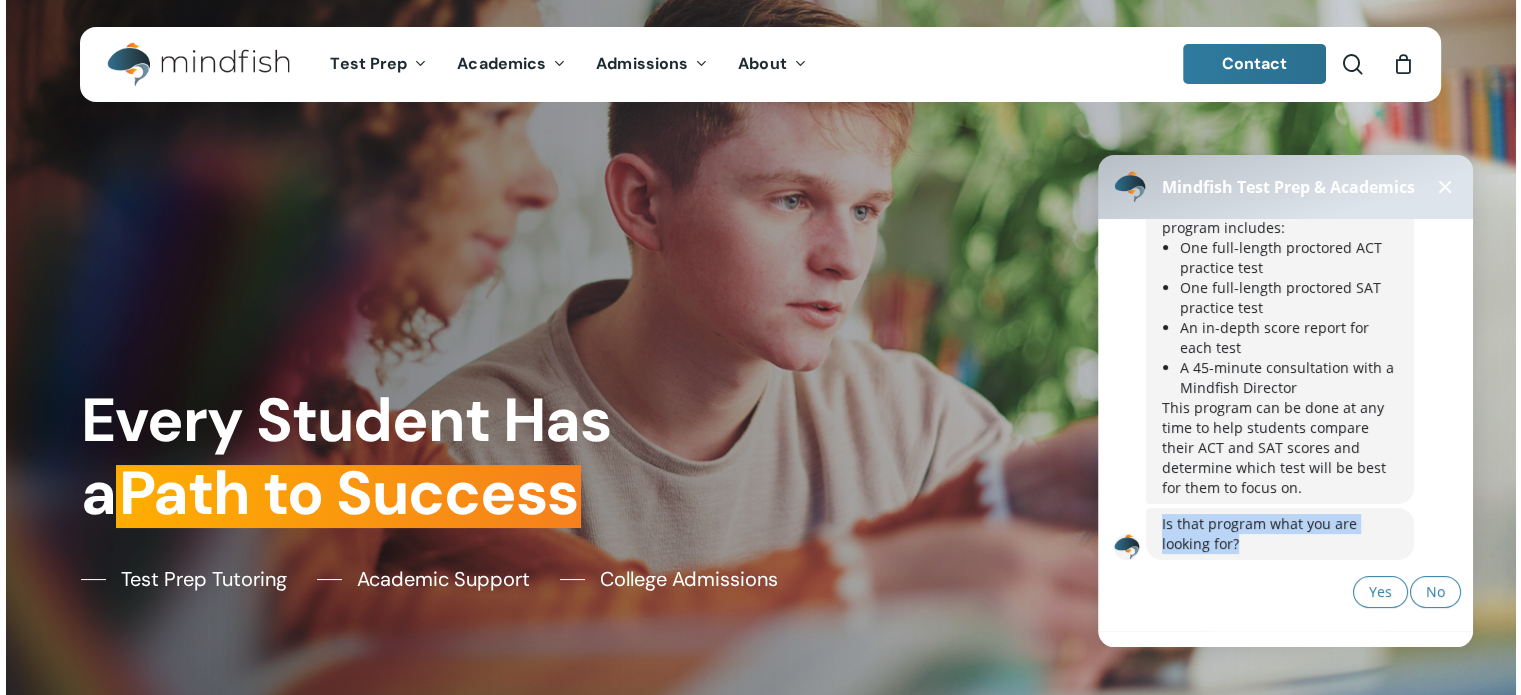 drag, startPoint x: 1251, startPoint y: 539, endPoint x: 1128, endPoint y: 526, distance: 123.68508 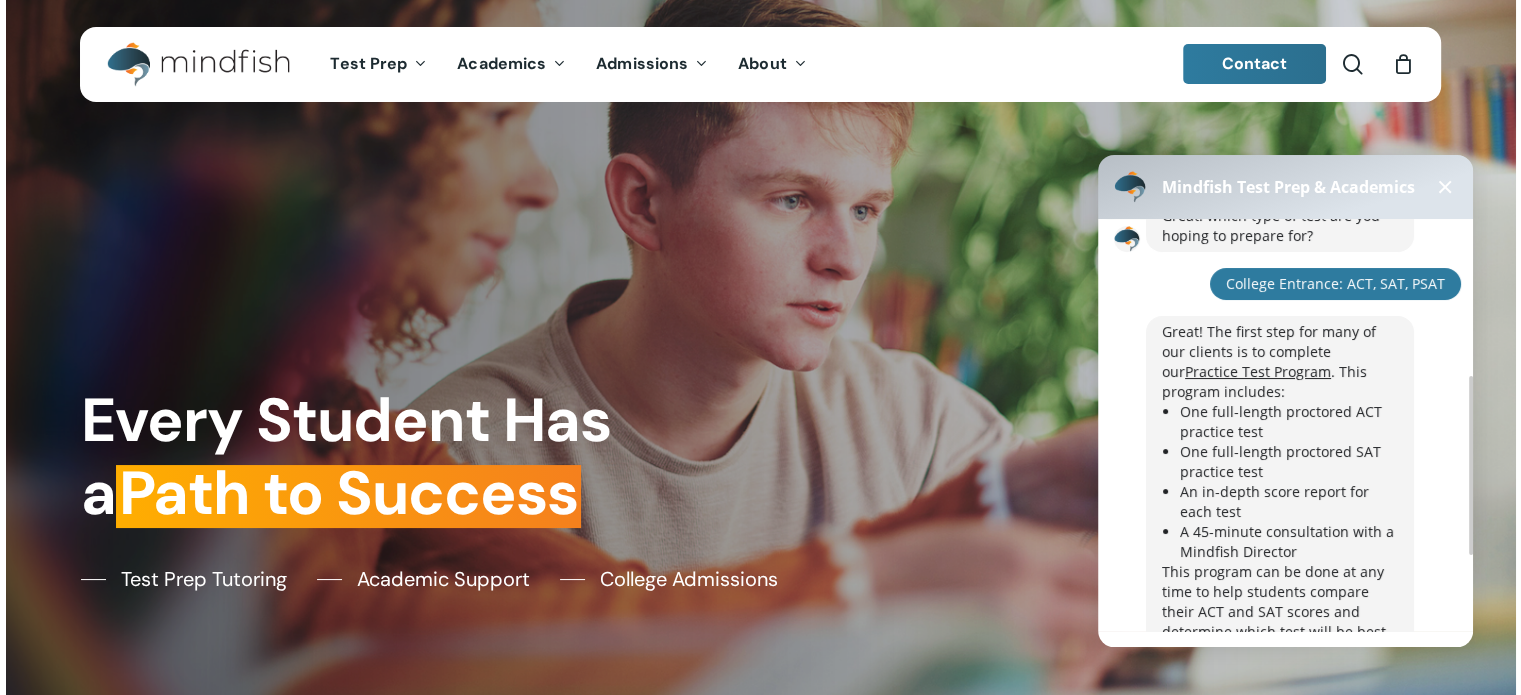 scroll, scrollTop: 369, scrollLeft: 0, axis: vertical 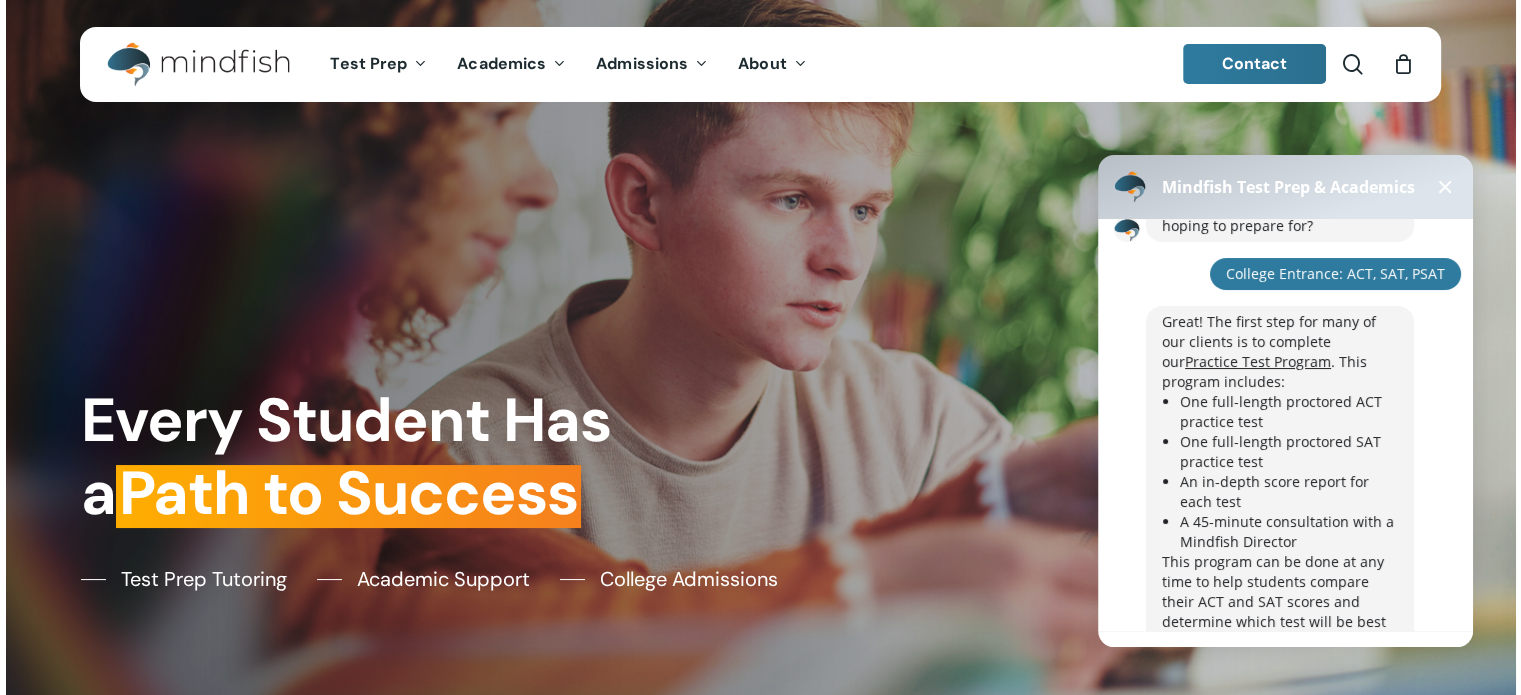 click on "One full-length proctored ACT practice test" at bounding box center (1289, 412) 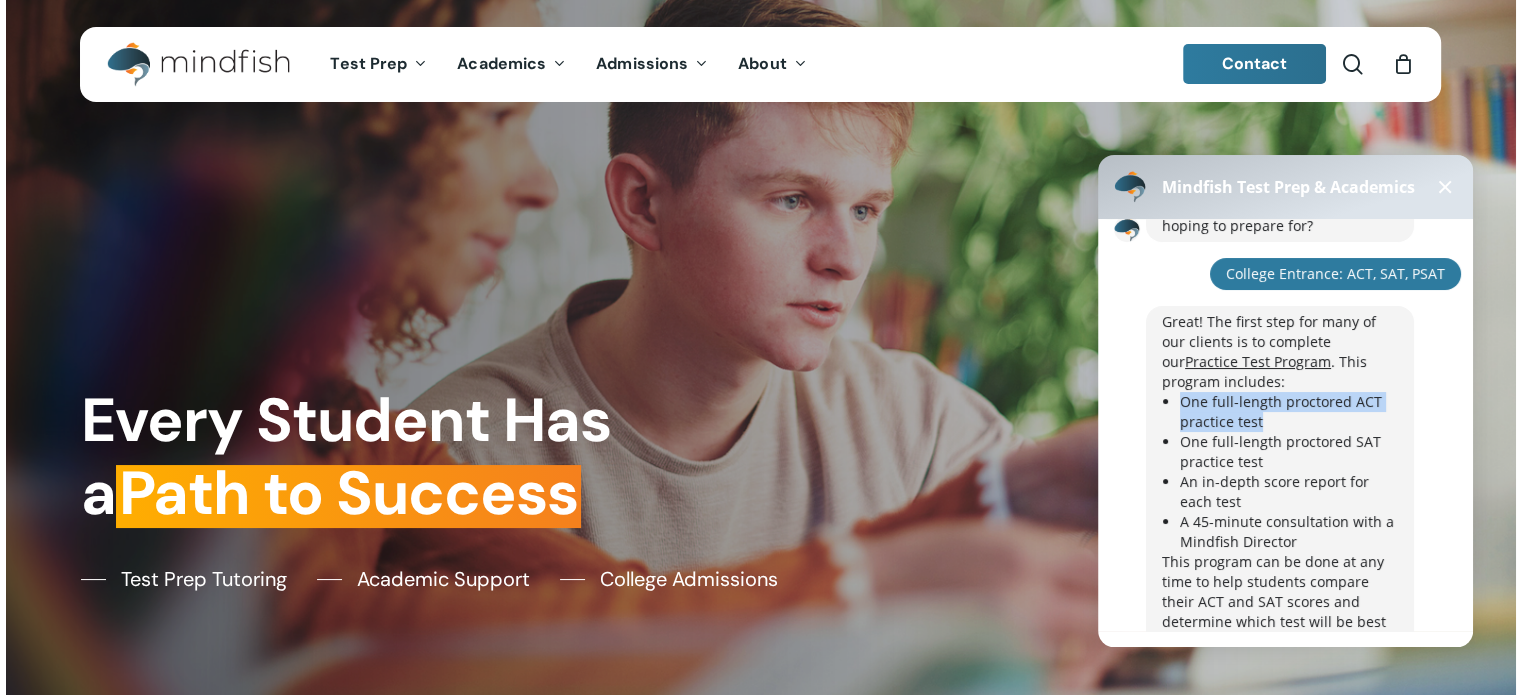 drag, startPoint x: 1281, startPoint y: 421, endPoint x: 1178, endPoint y: 400, distance: 105.11898 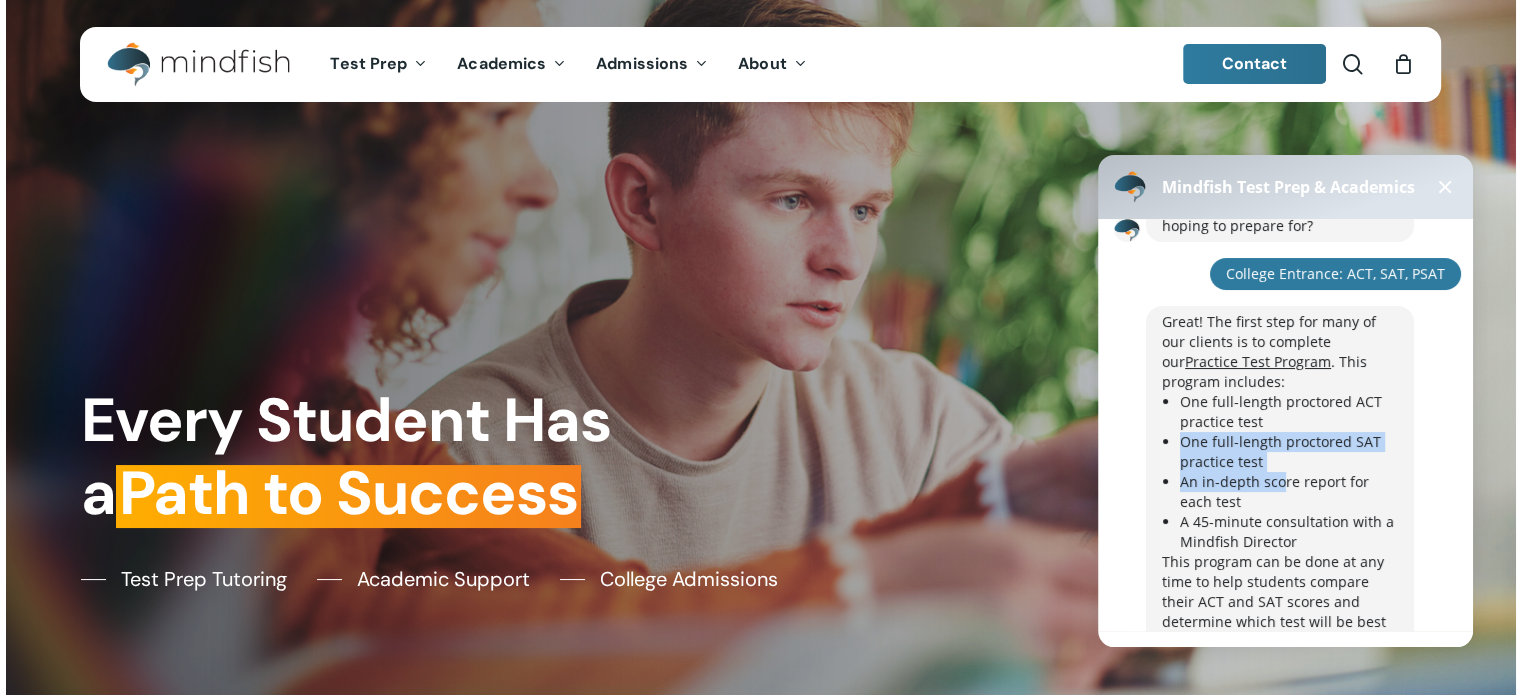 drag, startPoint x: 1181, startPoint y: 442, endPoint x: 1283, endPoint y: 471, distance: 106.04244 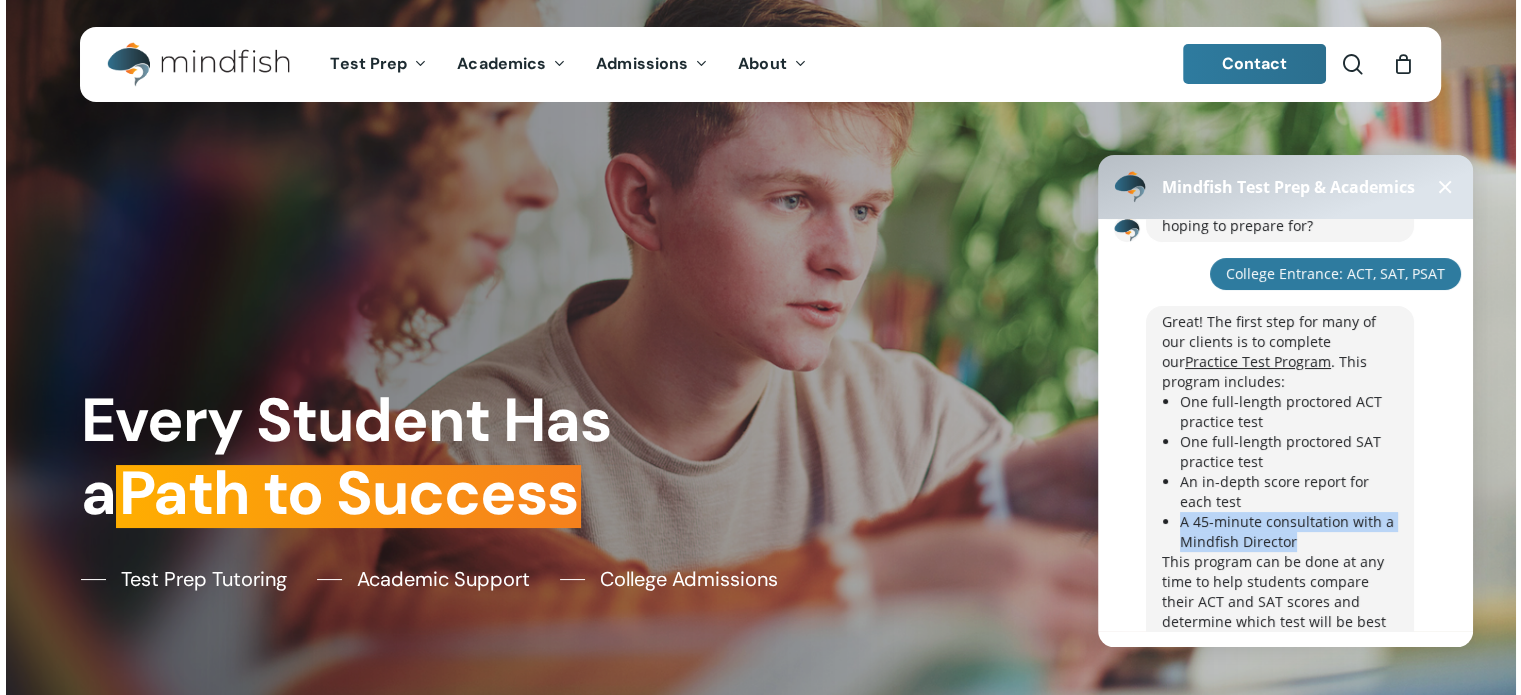 drag, startPoint x: 1173, startPoint y: 518, endPoint x: 1299, endPoint y: 542, distance: 128.26535 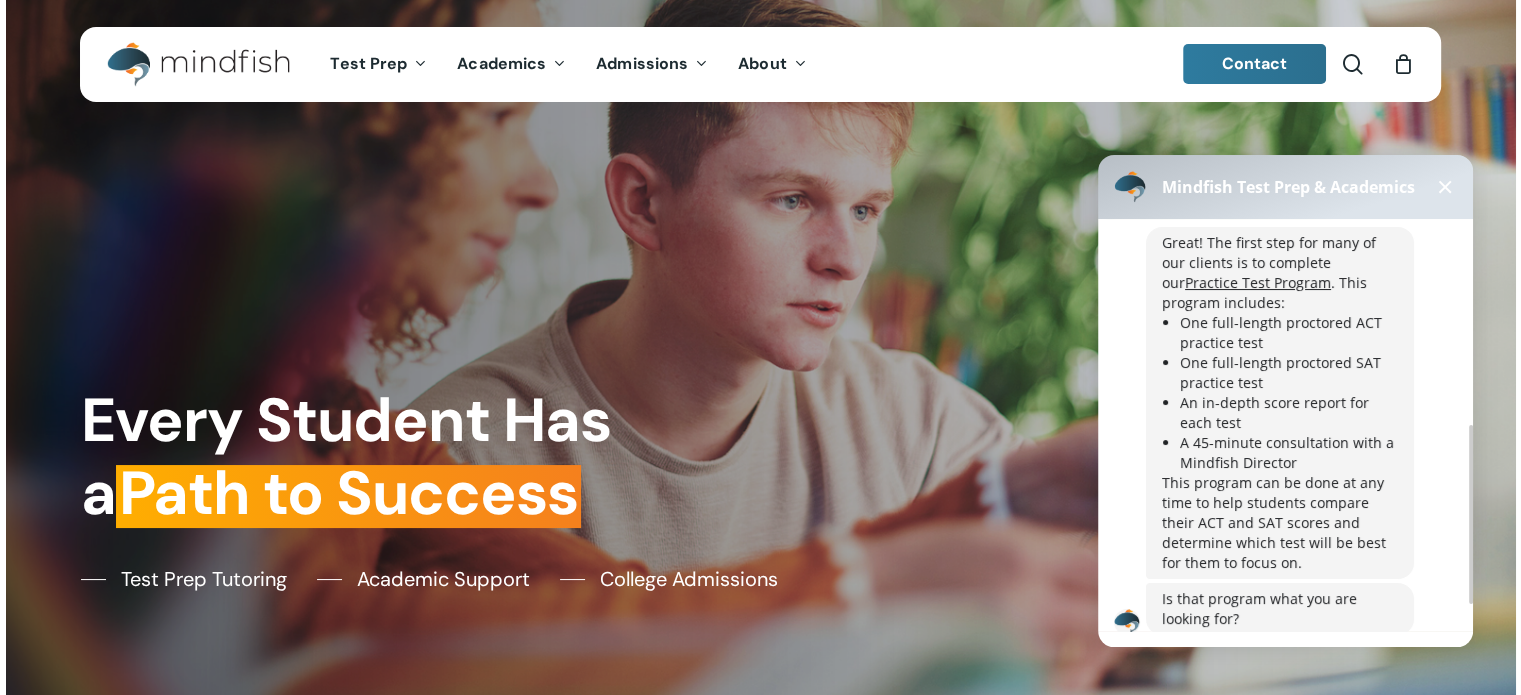 scroll, scrollTop: 476, scrollLeft: 0, axis: vertical 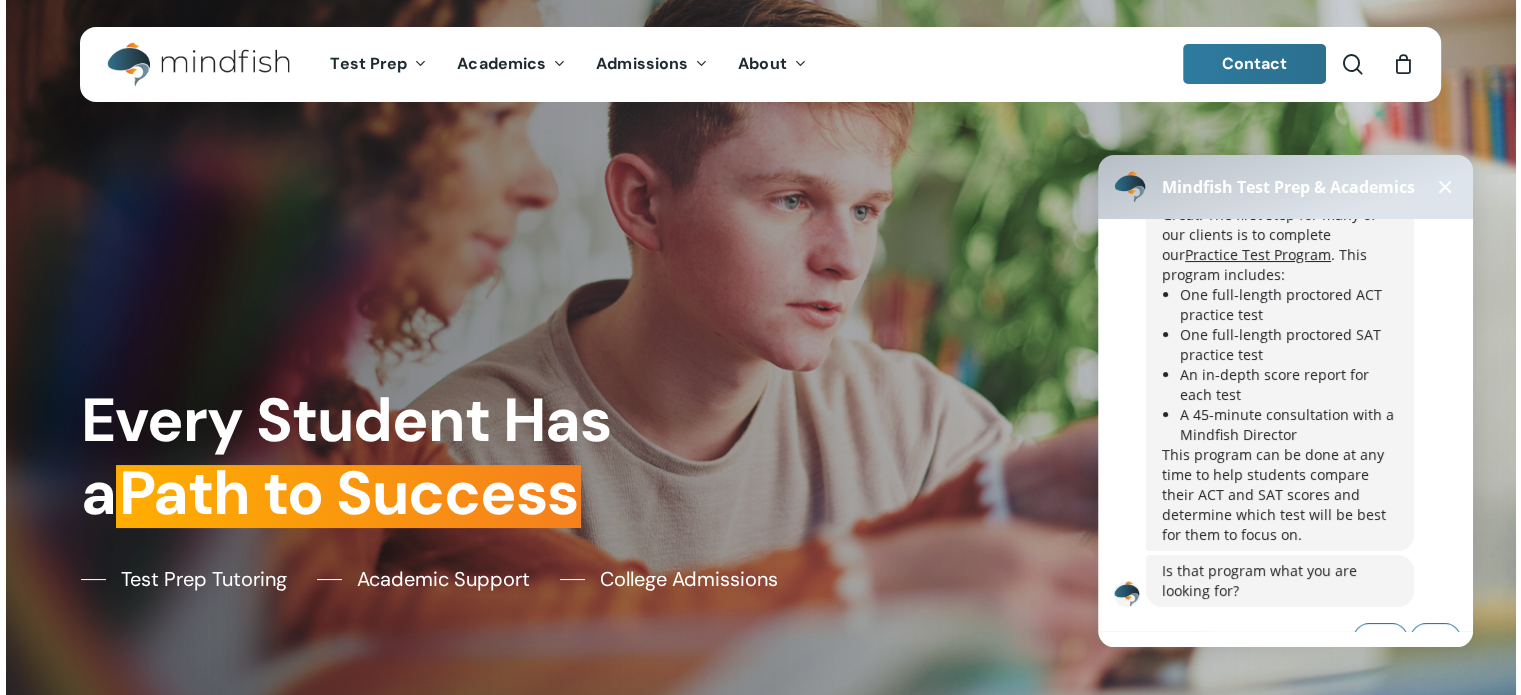 drag, startPoint x: 1277, startPoint y: 514, endPoint x: 1296, endPoint y: 548, distance: 38.948685 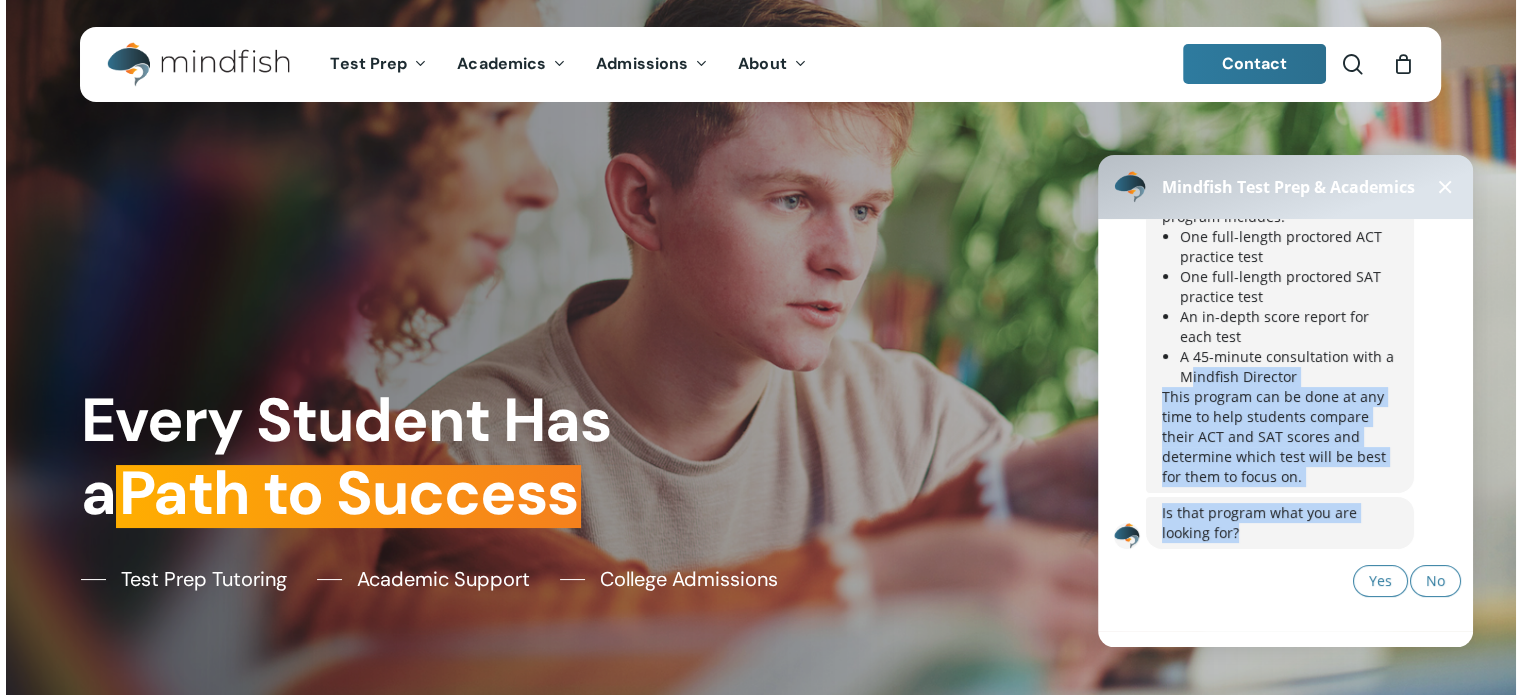 drag, startPoint x: 1245, startPoint y: 534, endPoint x: 1189, endPoint y: 386, distance: 158.24033 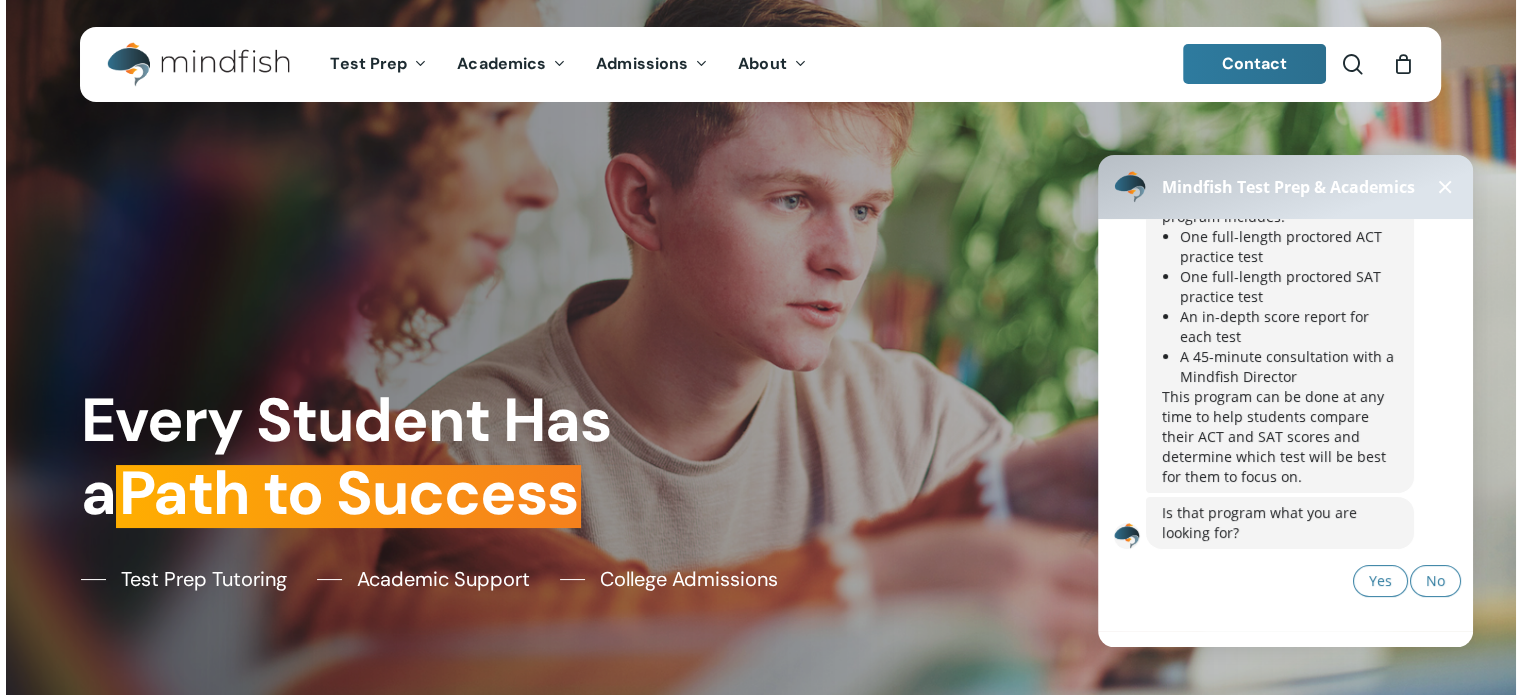 click on "One full-length proctored SAT practice test" at bounding box center (1289, 287) 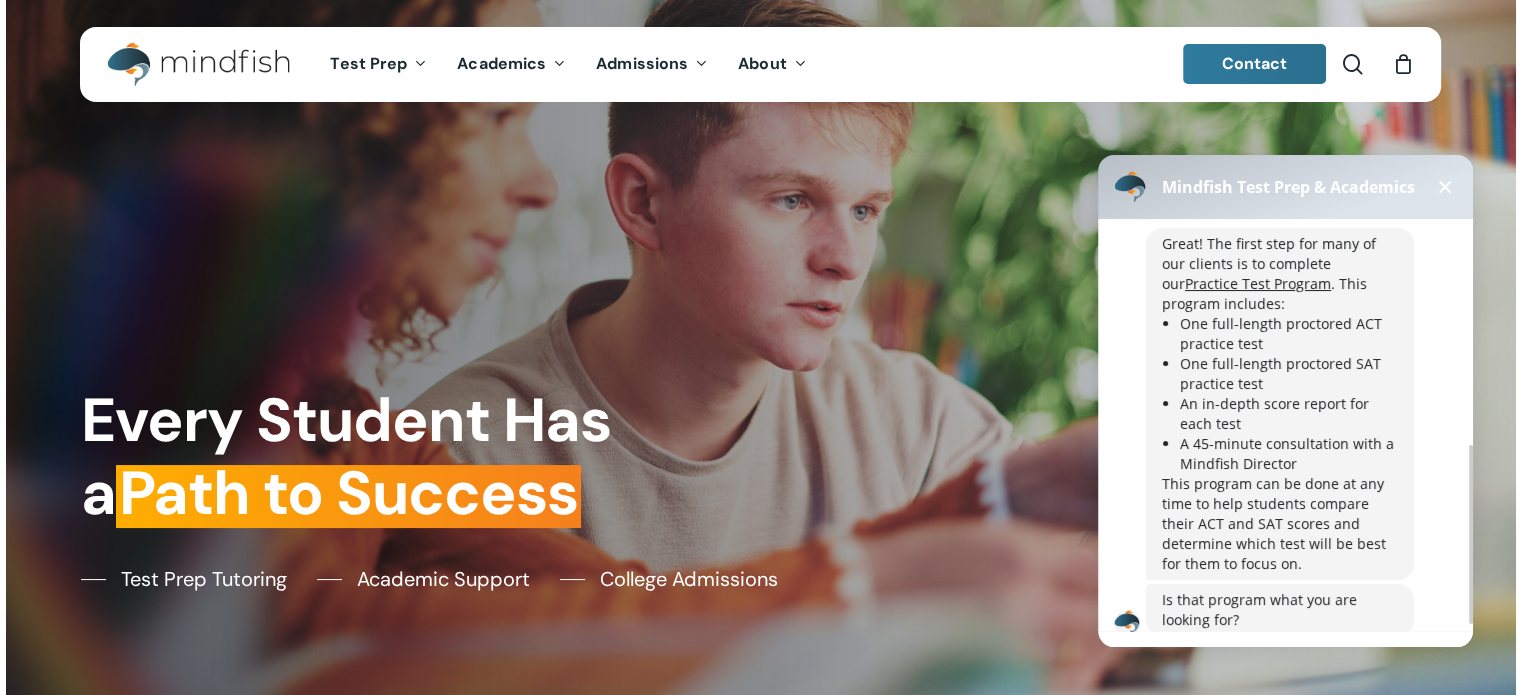 scroll, scrollTop: 534, scrollLeft: 0, axis: vertical 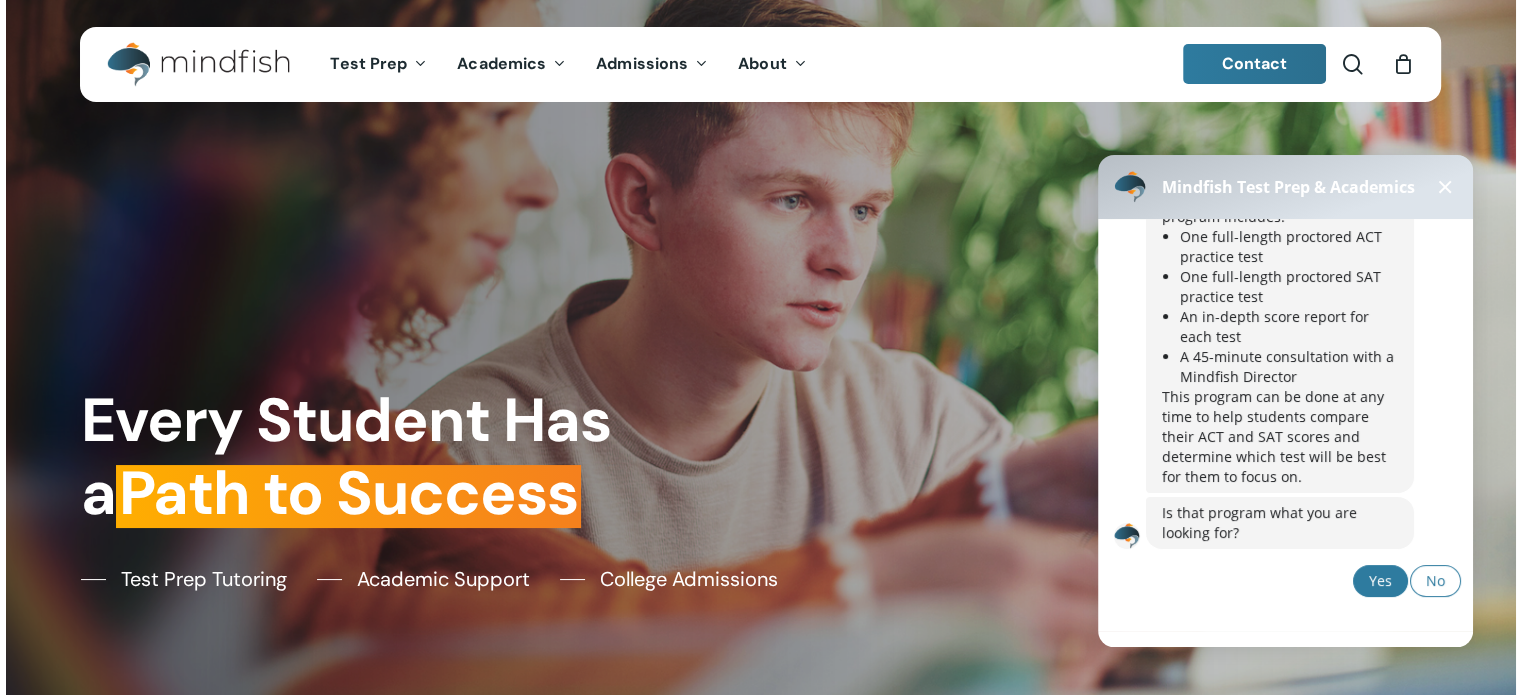 click on "Yes" at bounding box center (1380, 581) 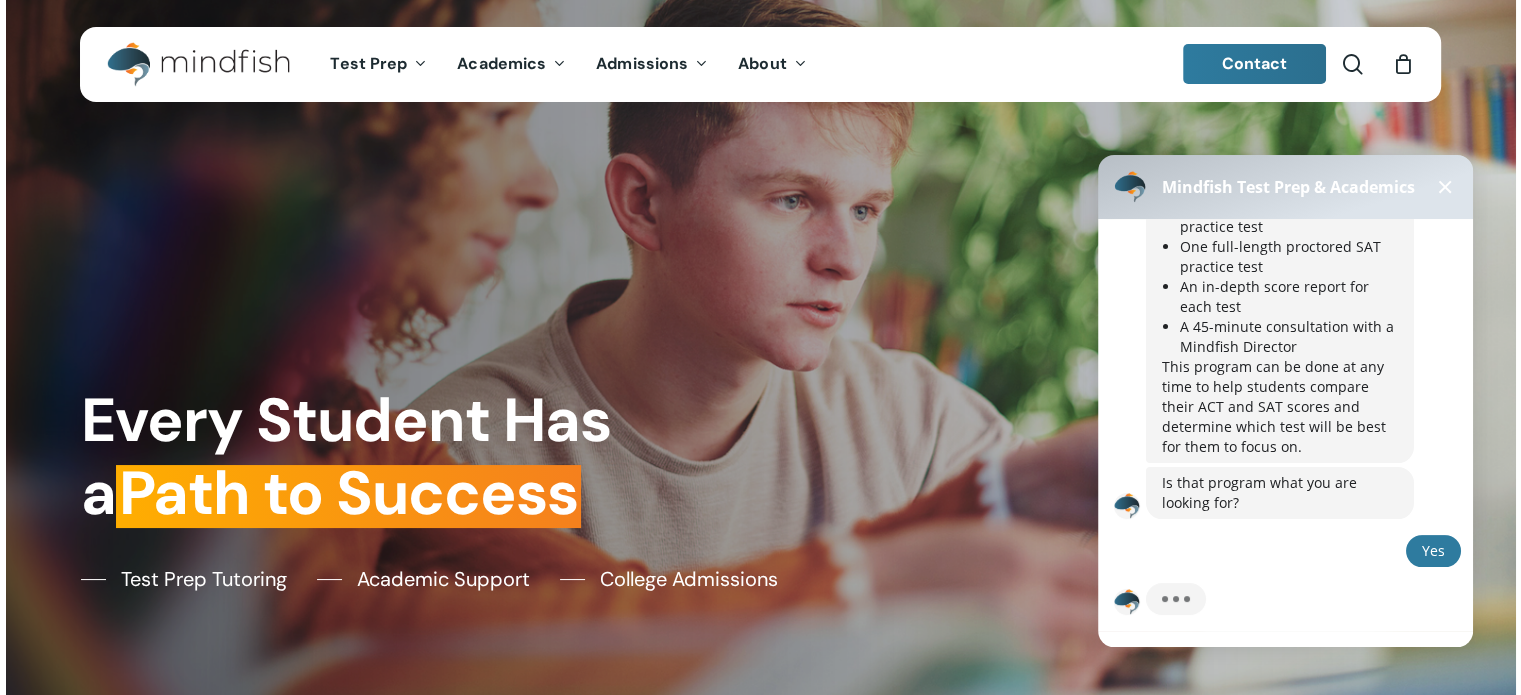 scroll, scrollTop: 612, scrollLeft: 0, axis: vertical 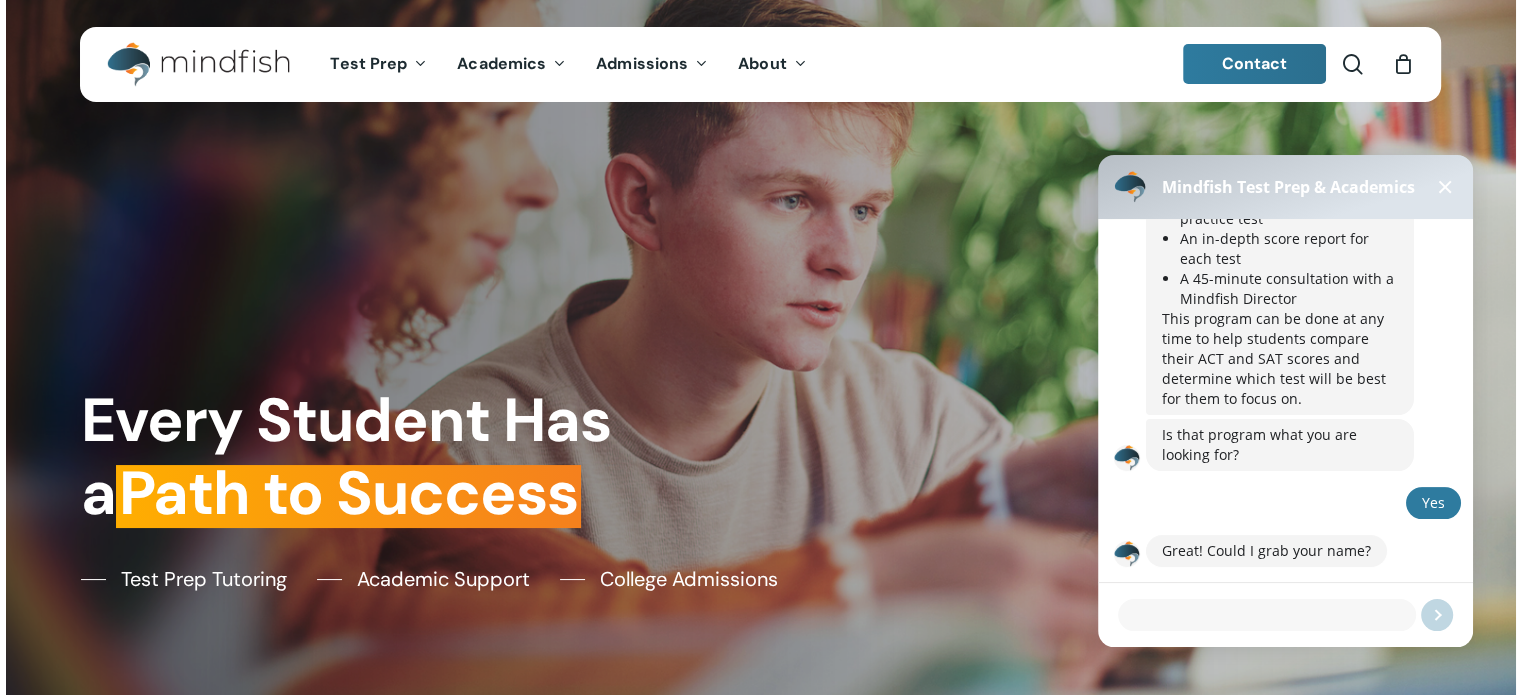 click at bounding box center [1267, 615] 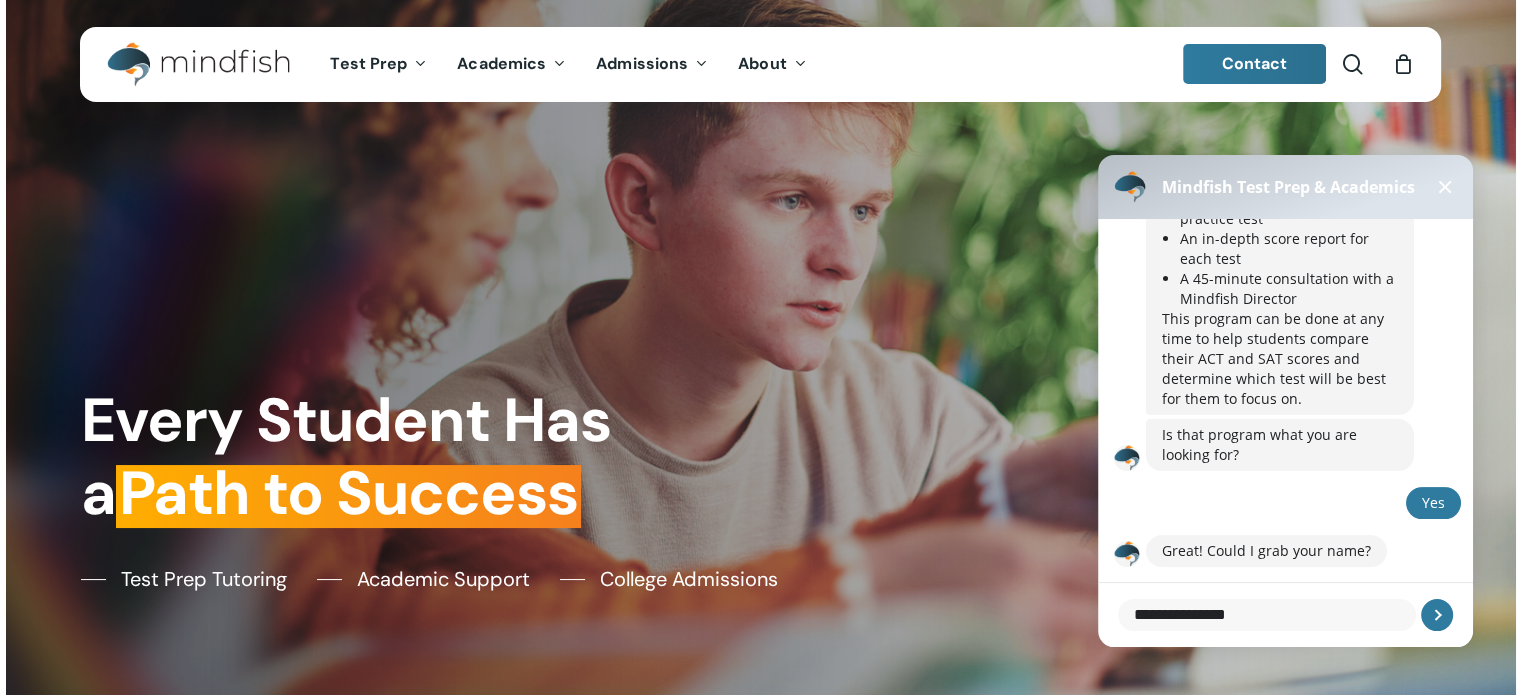 type on "**********" 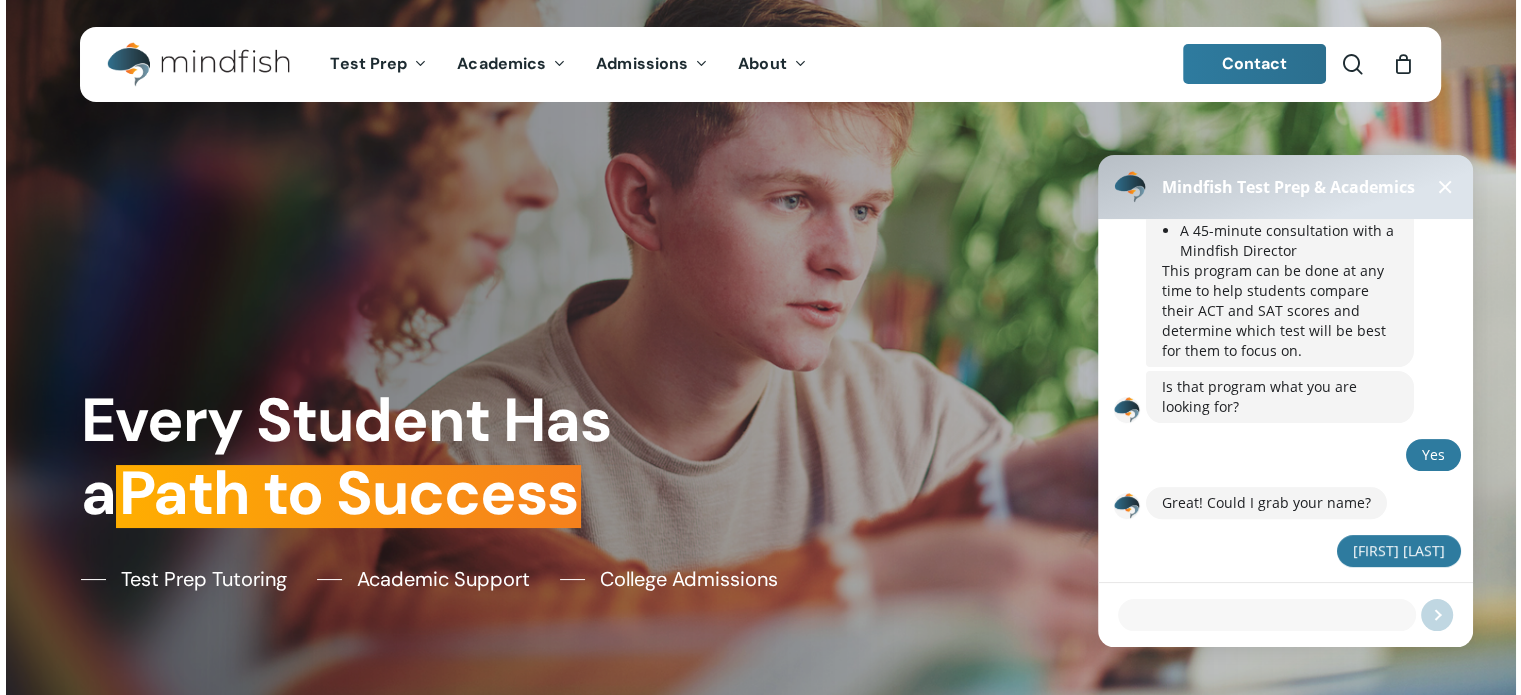 scroll, scrollTop: 768, scrollLeft: 0, axis: vertical 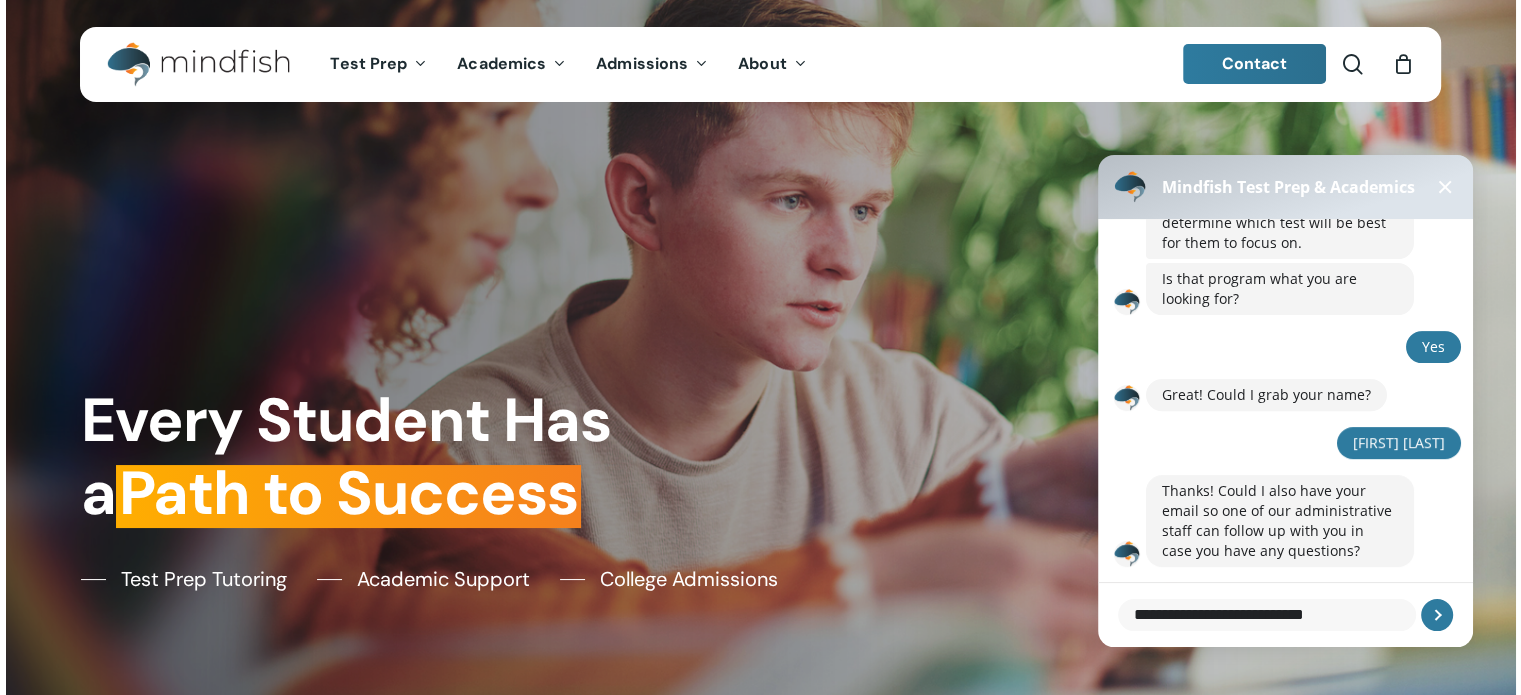 type on "**********" 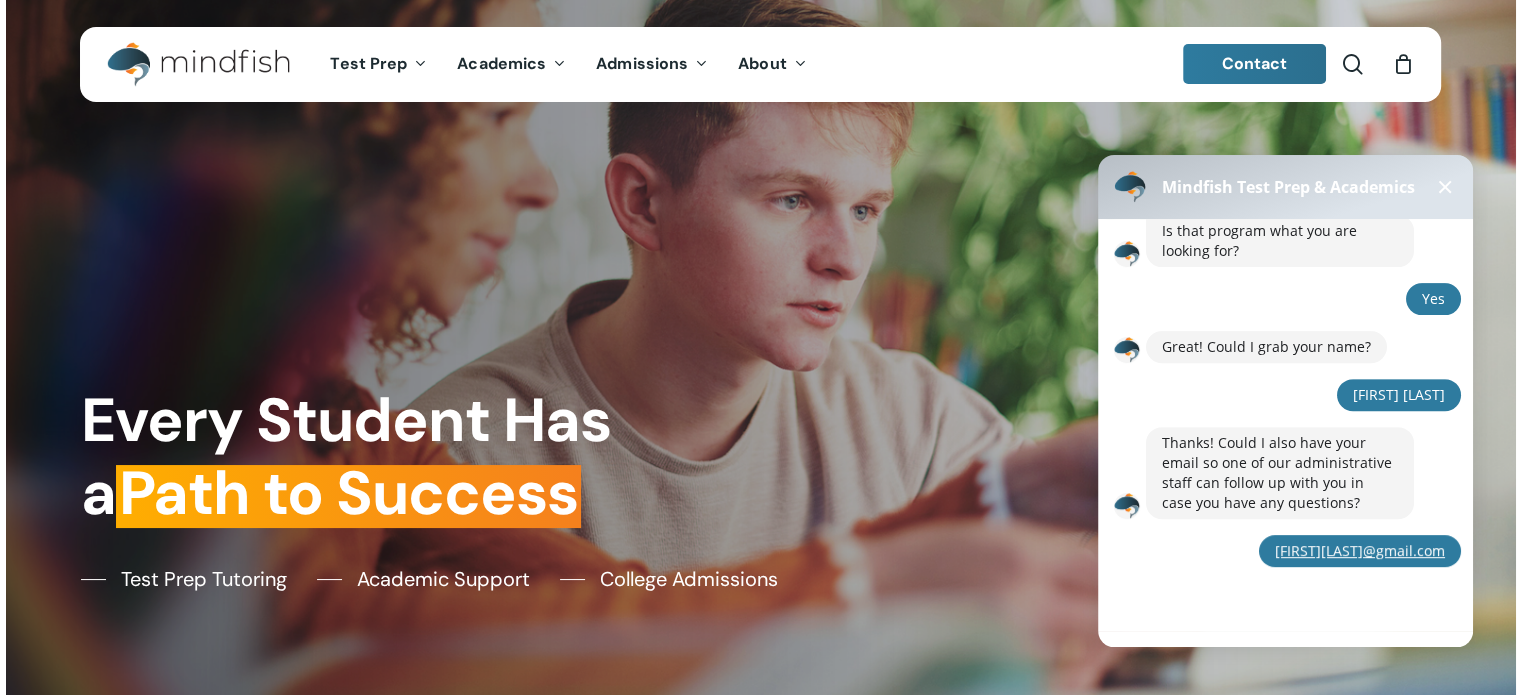 scroll, scrollTop: 929, scrollLeft: 0, axis: vertical 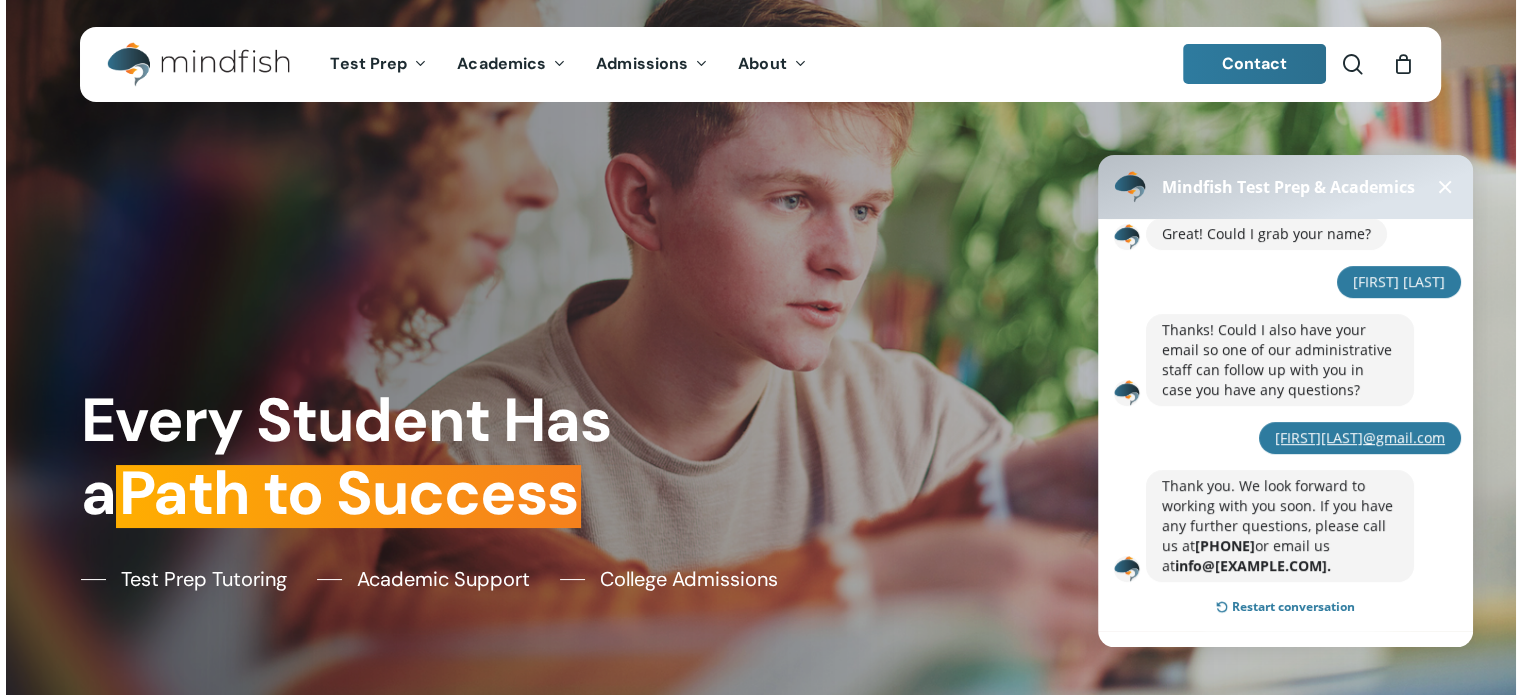 click at bounding box center (1445, 187) 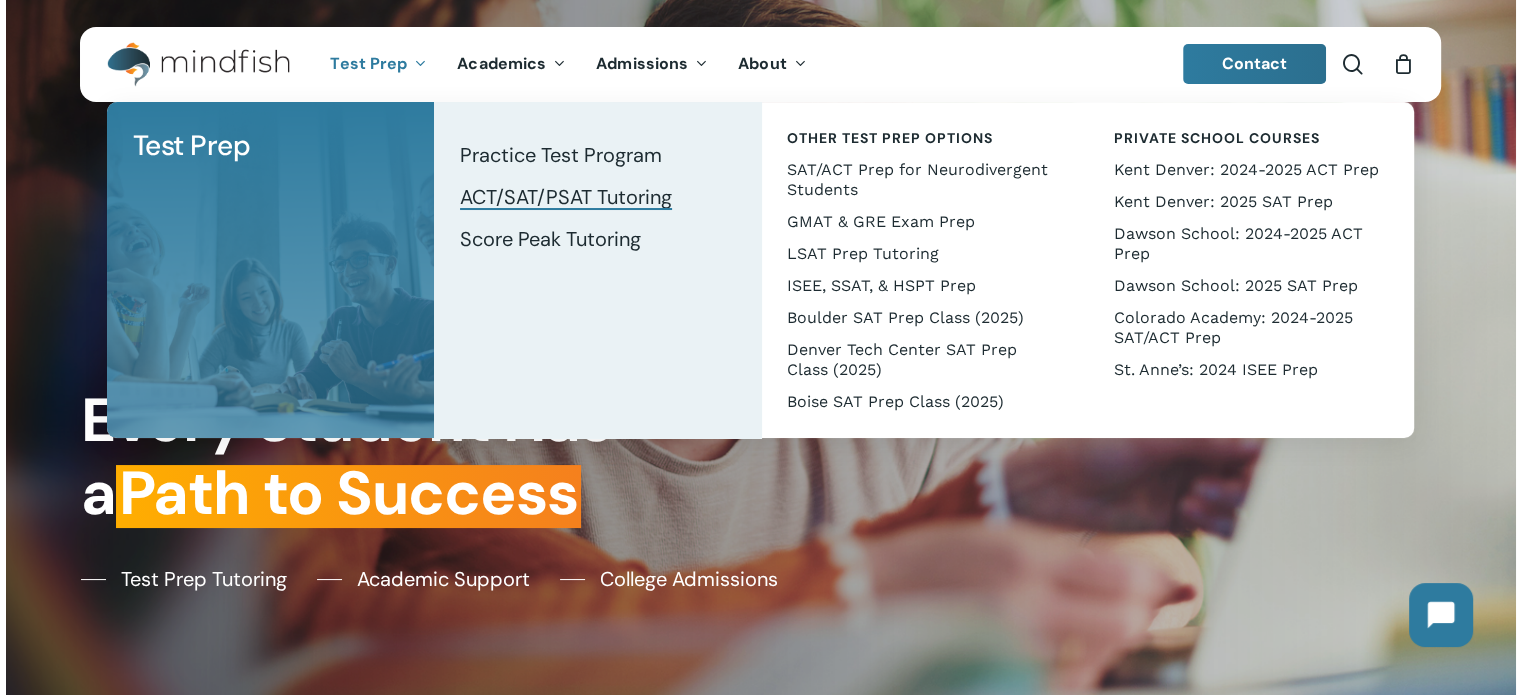 click on "ACT/SAT/PSAT Tutoring" at bounding box center (566, 197) 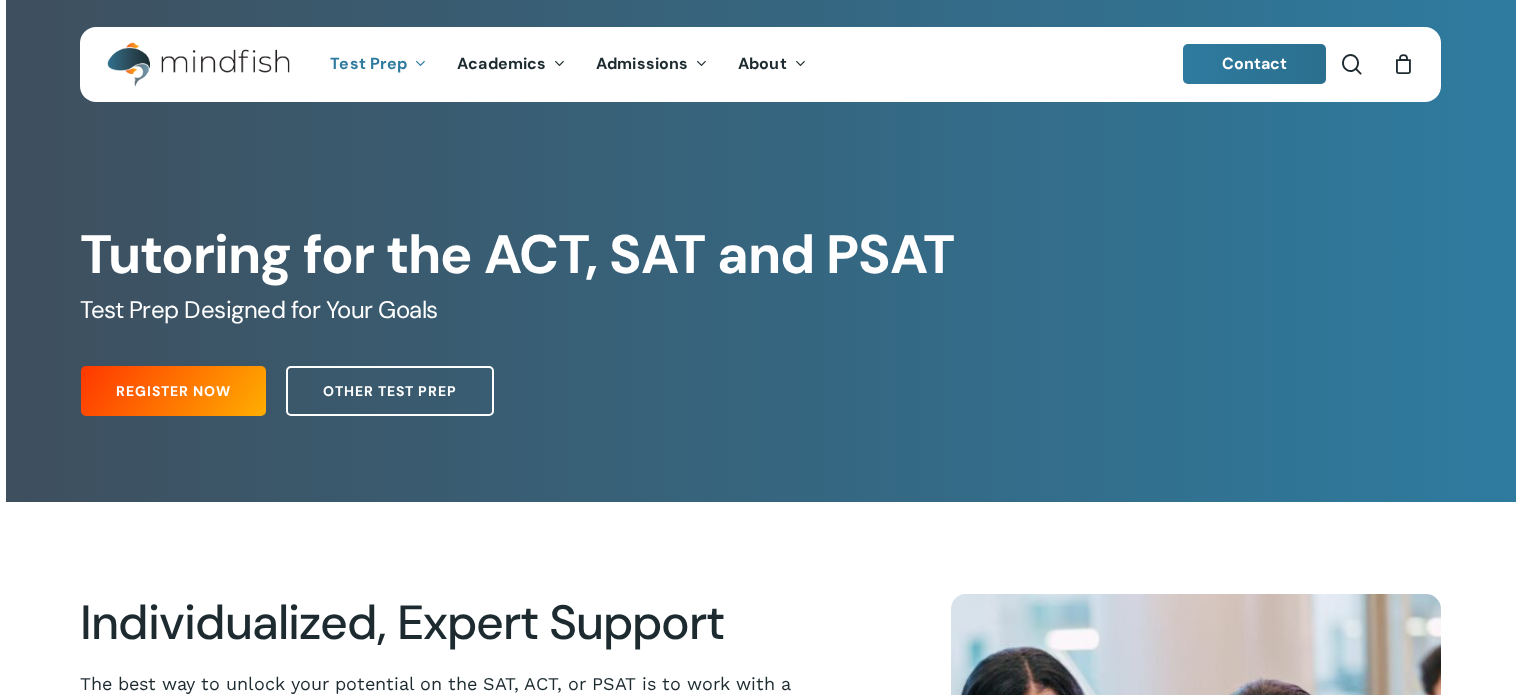 scroll, scrollTop: 0, scrollLeft: 0, axis: both 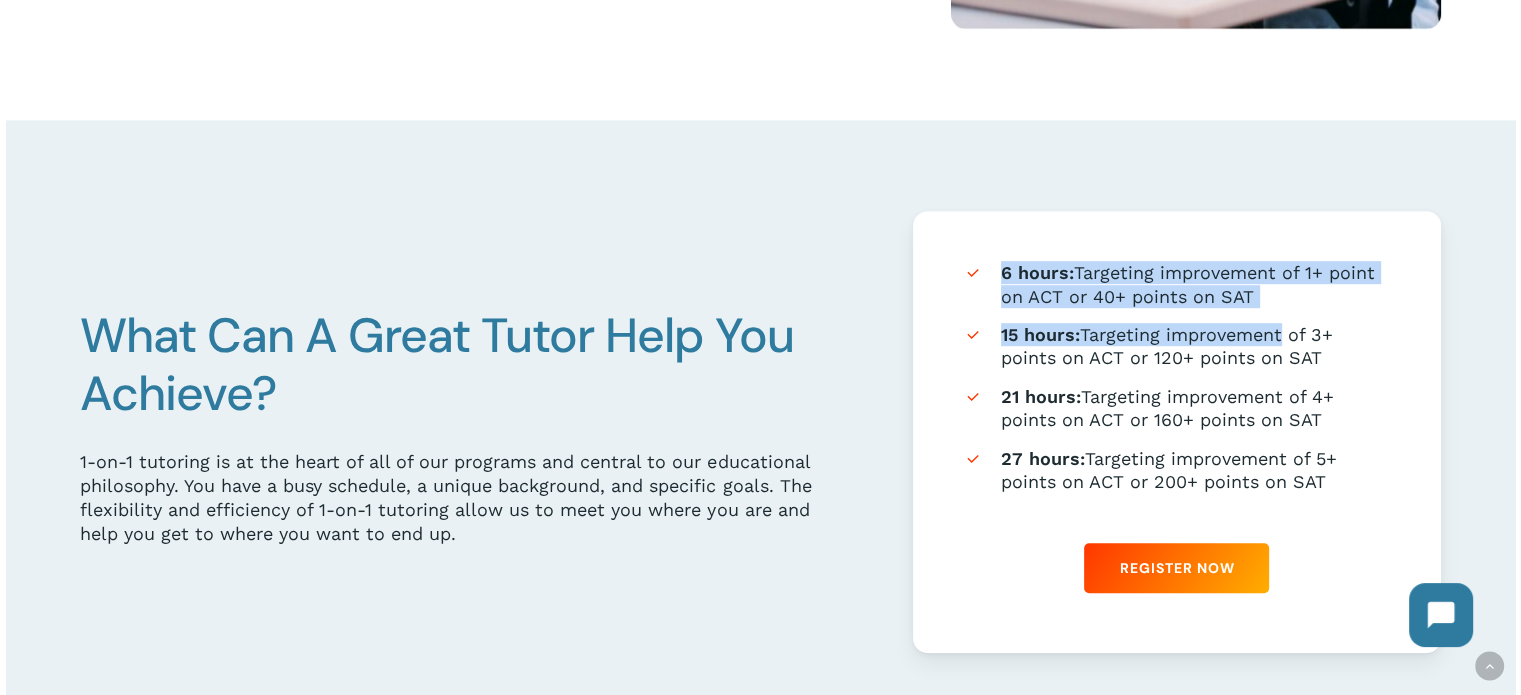 drag, startPoint x: 1000, startPoint y: 280, endPoint x: 1278, endPoint y: 322, distance: 281.15475 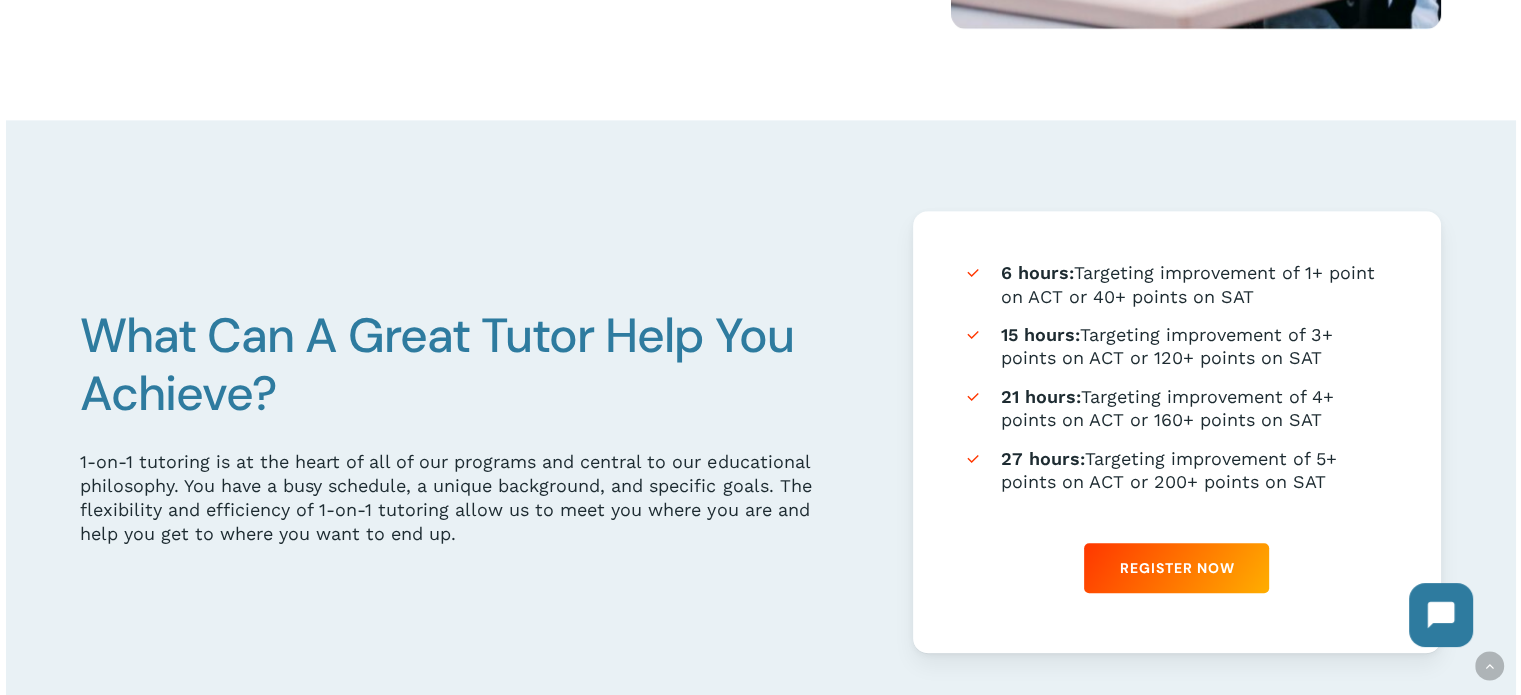 drag, startPoint x: 1268, startPoint y: 303, endPoint x: 1000, endPoint y: 264, distance: 270.8228 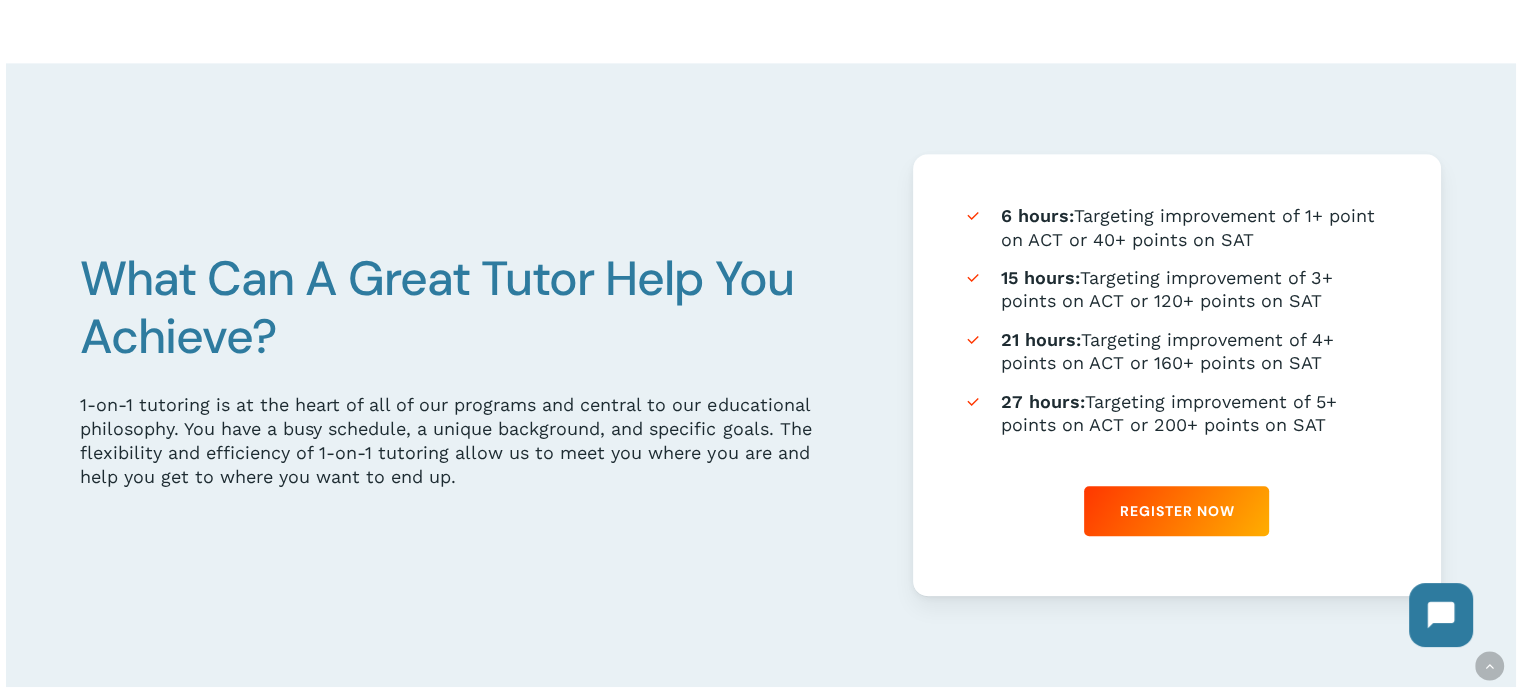 scroll, scrollTop: 1119, scrollLeft: 0, axis: vertical 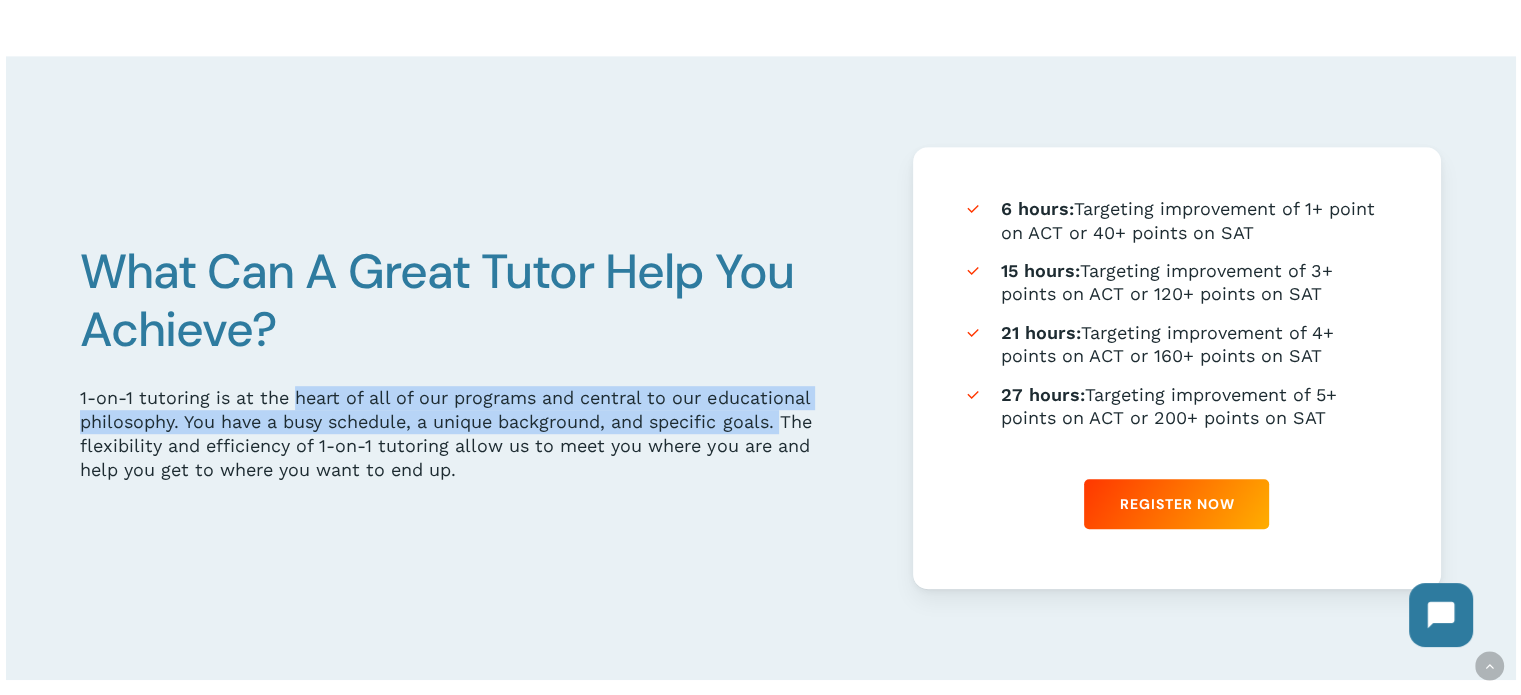drag, startPoint x: 295, startPoint y: 399, endPoint x: 789, endPoint y: 427, distance: 494.79288 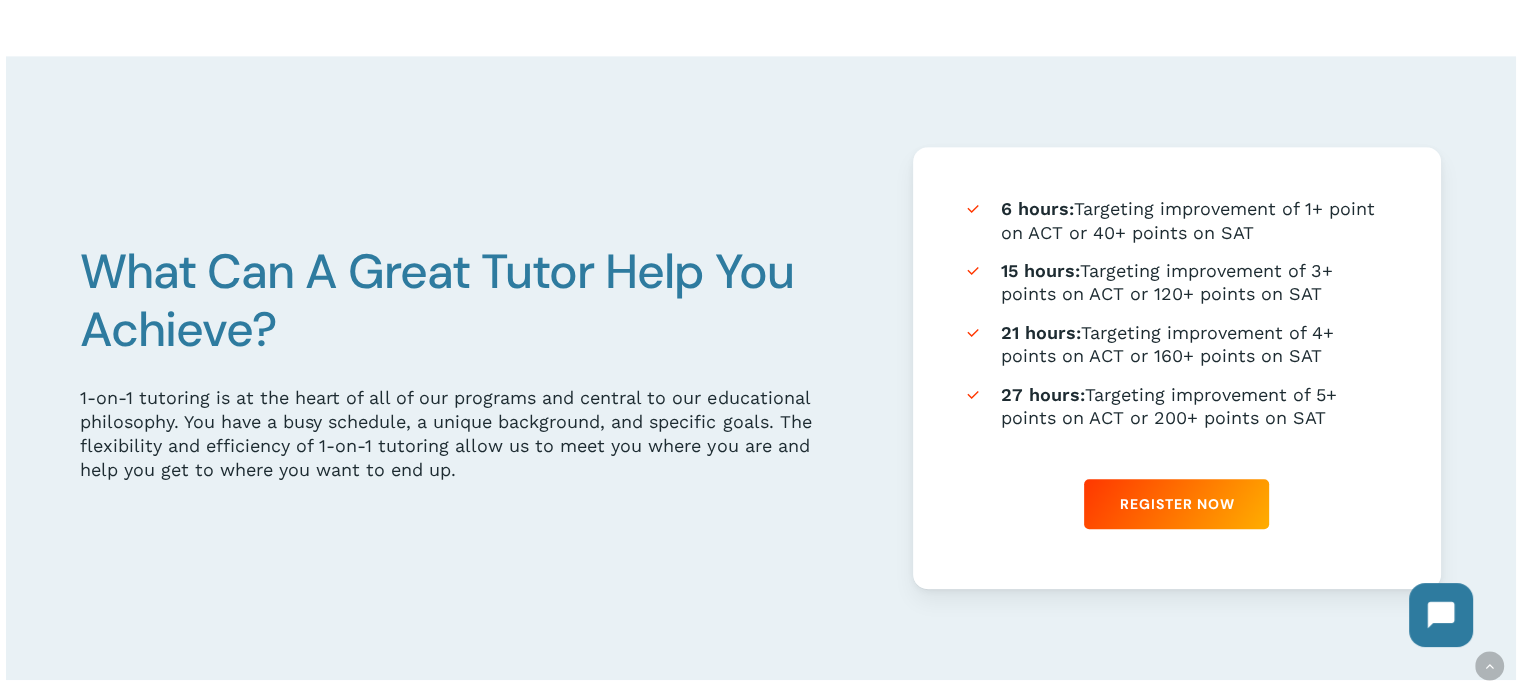 click on "1-on-1 tutoring is at the heart of all of our programs and central to our educational philosophy. You have a busy schedule, a unique background, and specific goals. The flexibility and efficiency of 1-on-1 tutoring allow us to meet you where you are and help you get to where you want to end up." at bounding box center (451, 434) 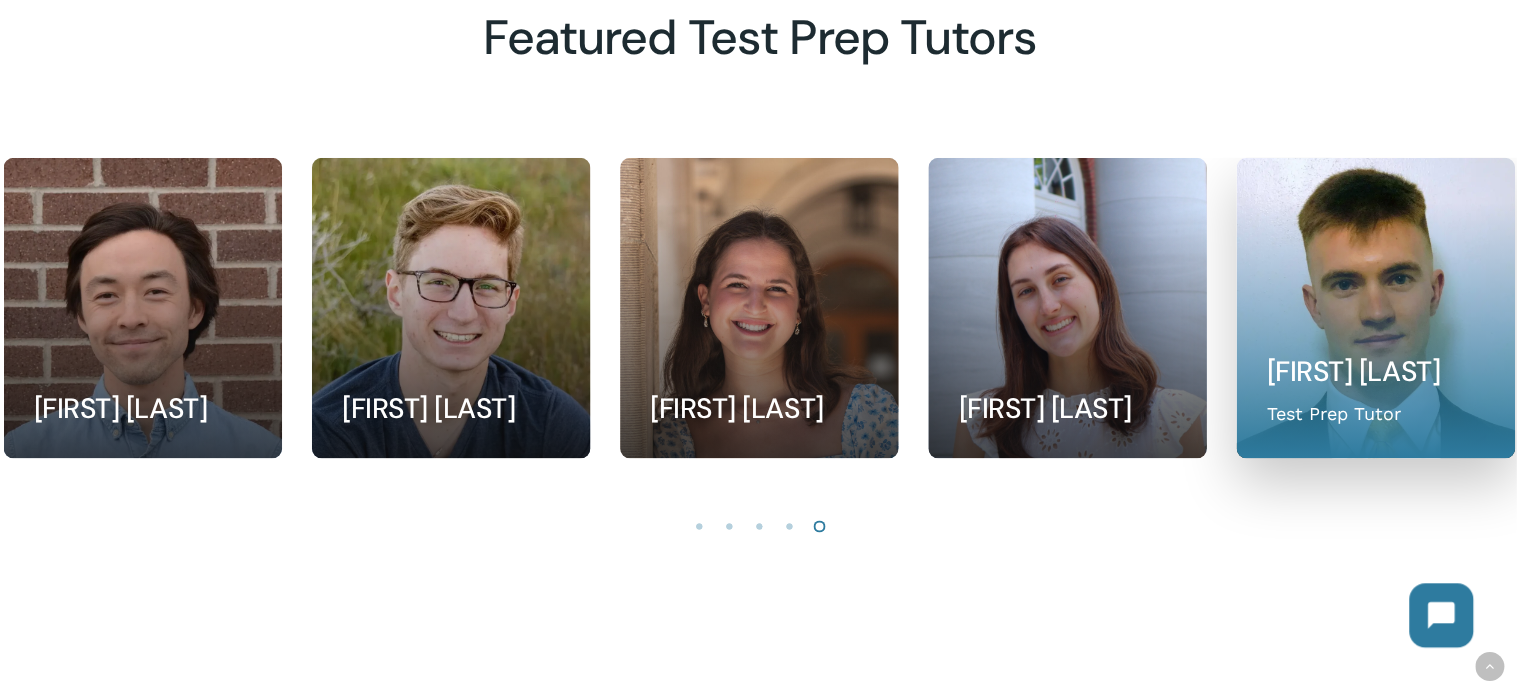 scroll, scrollTop: 1882, scrollLeft: 0, axis: vertical 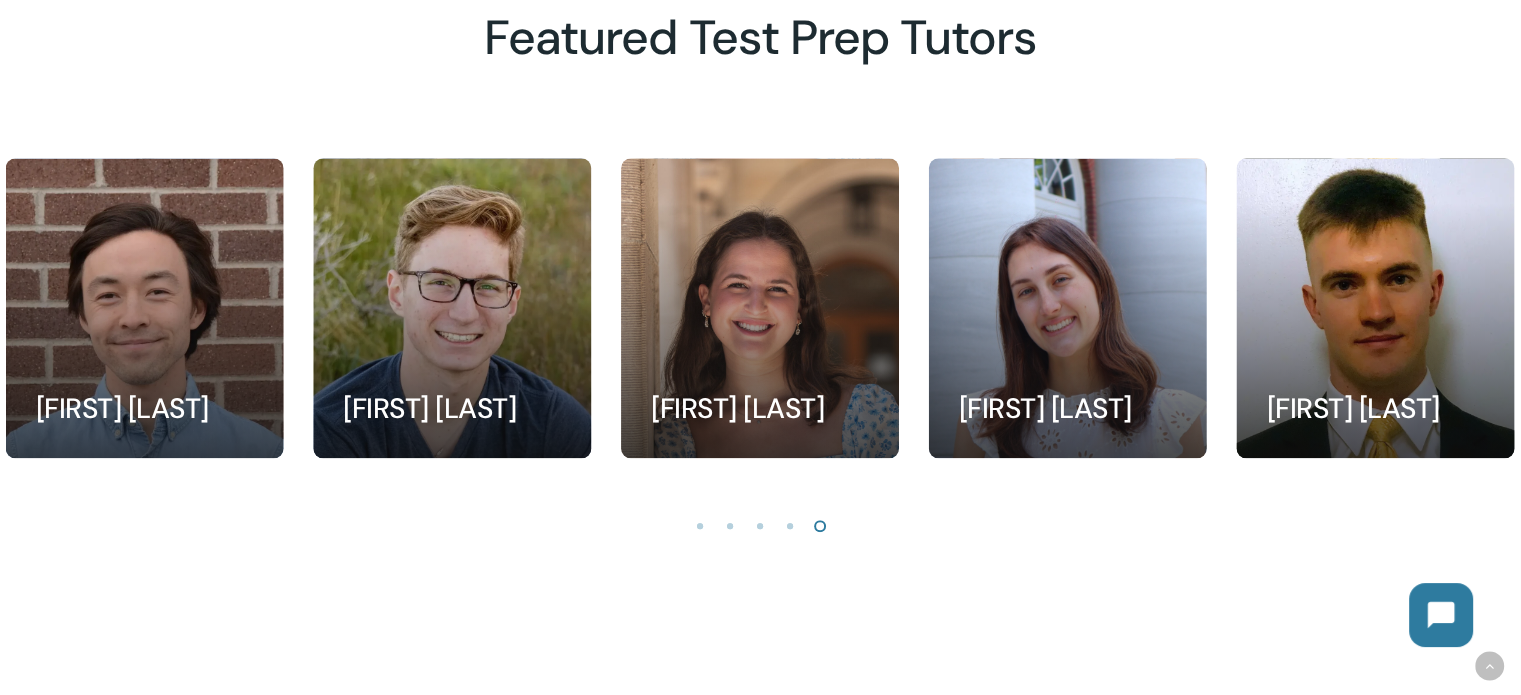 click at bounding box center [791, 525] 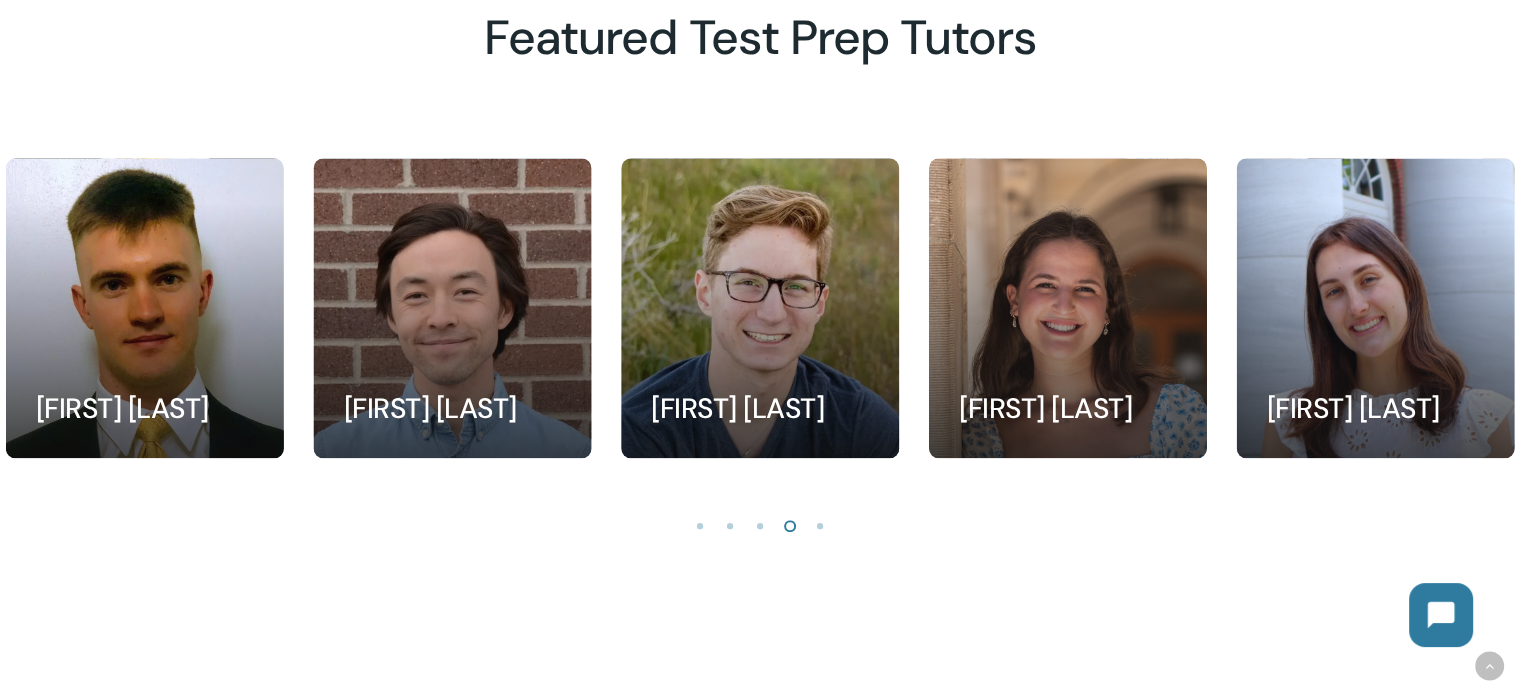 click at bounding box center (761, 525) 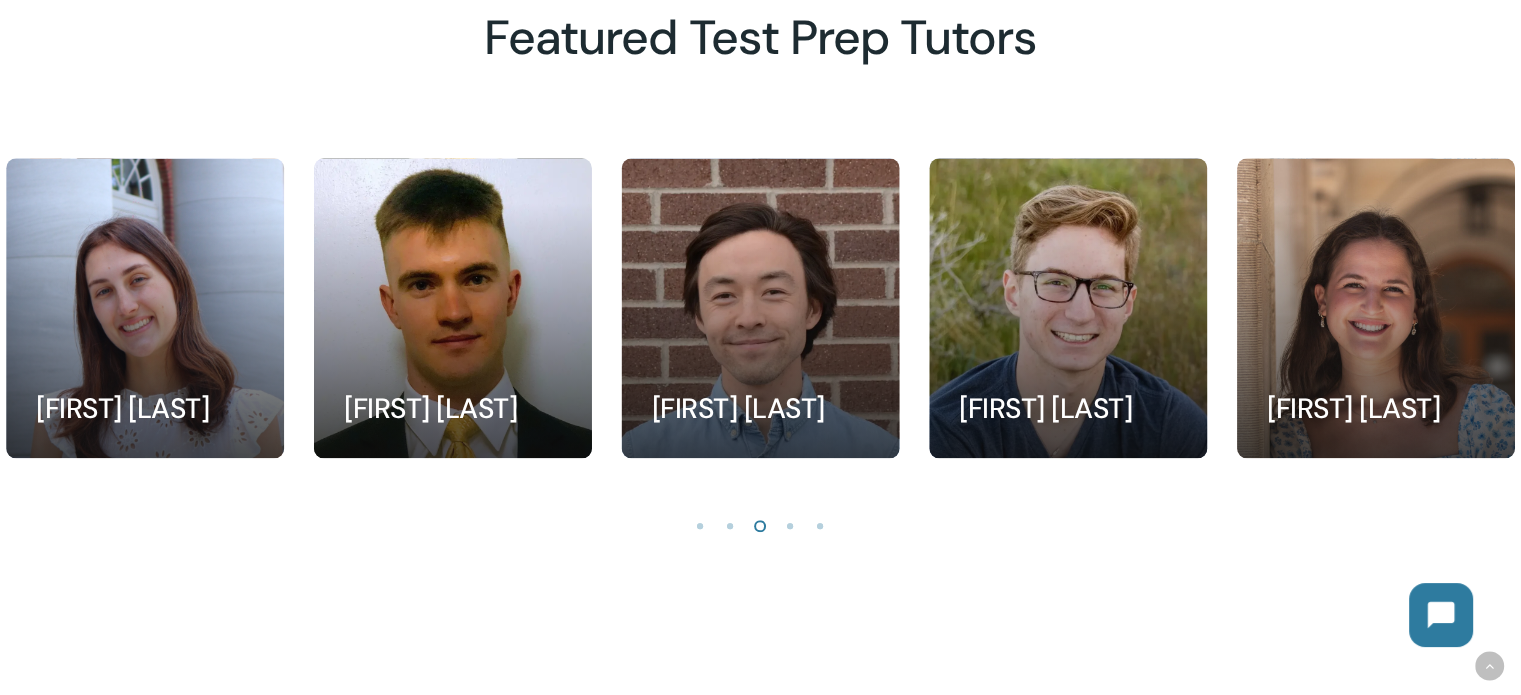 click at bounding box center (731, 525) 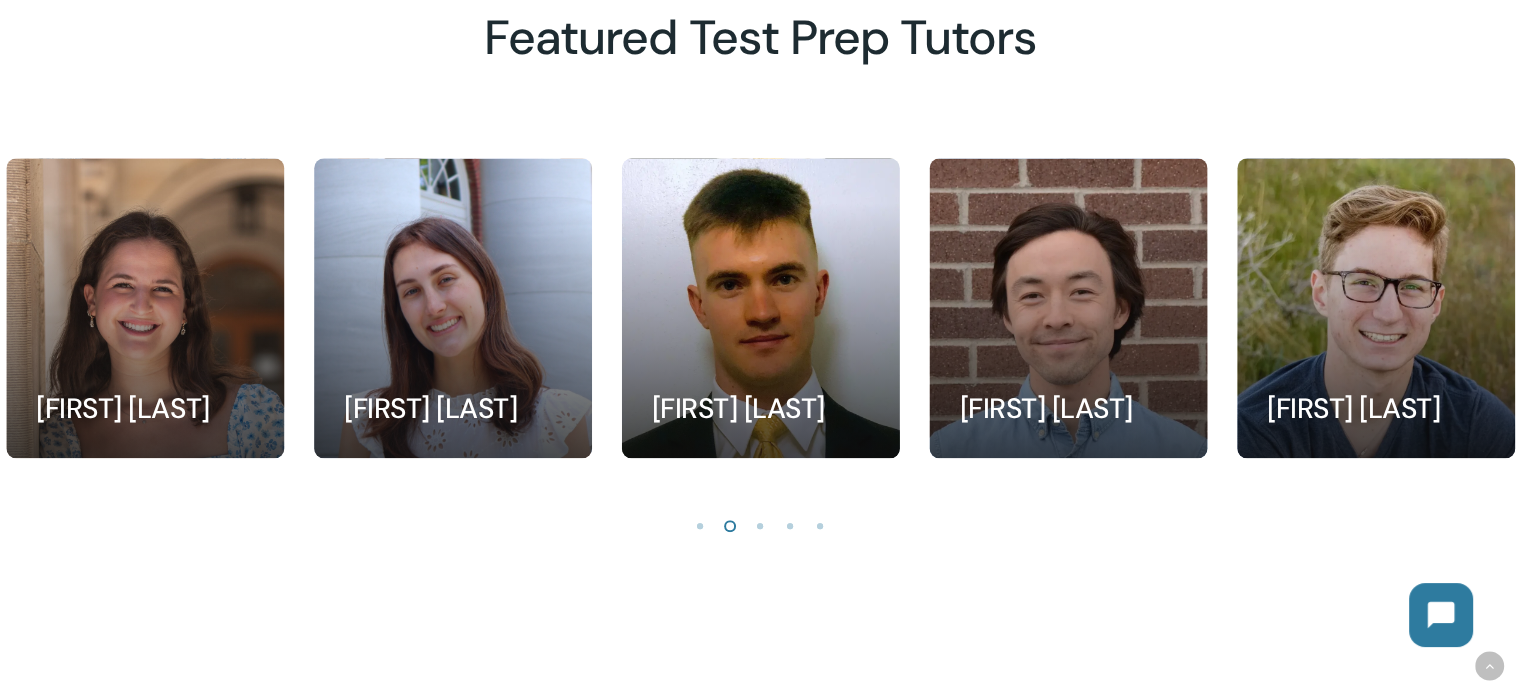 click at bounding box center (701, 525) 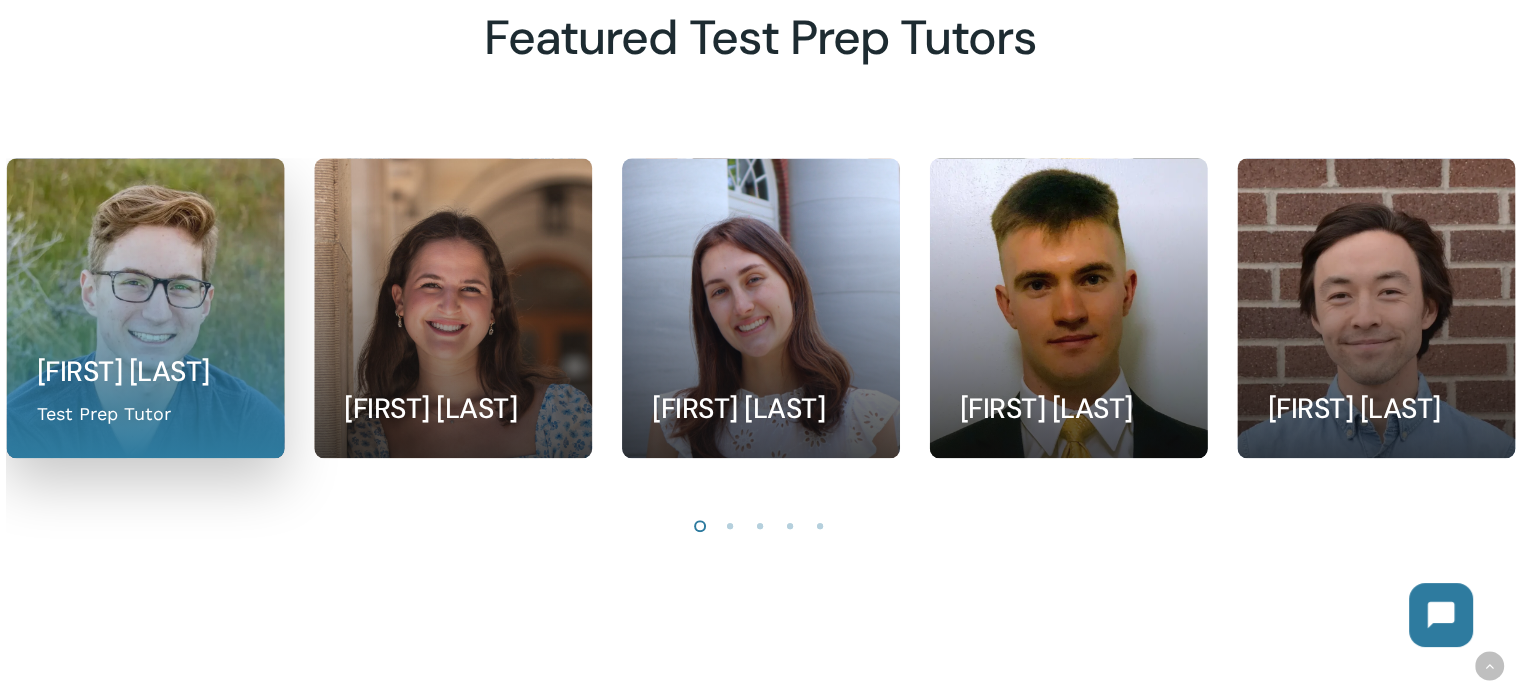 click at bounding box center (145, 308) 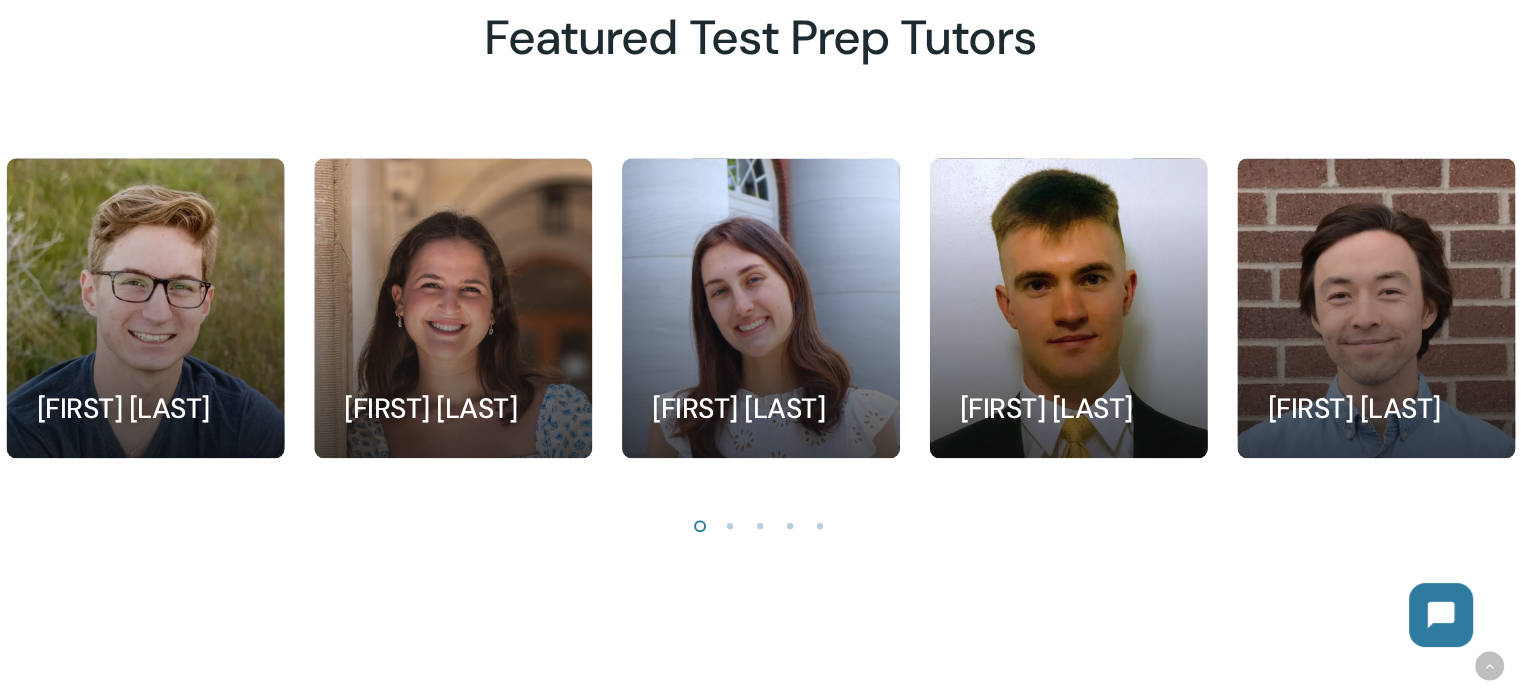scroll, scrollTop: 1876, scrollLeft: 0, axis: vertical 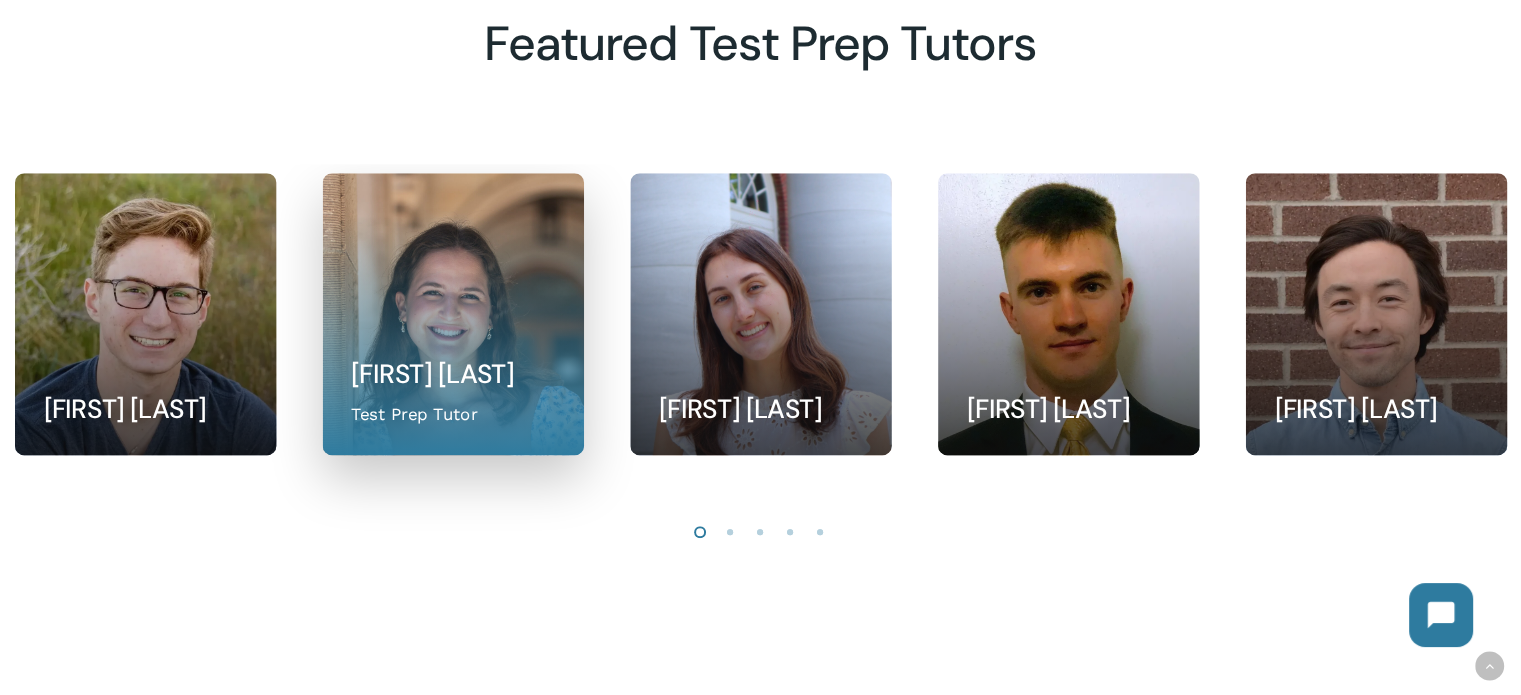 click at bounding box center (452, 314) 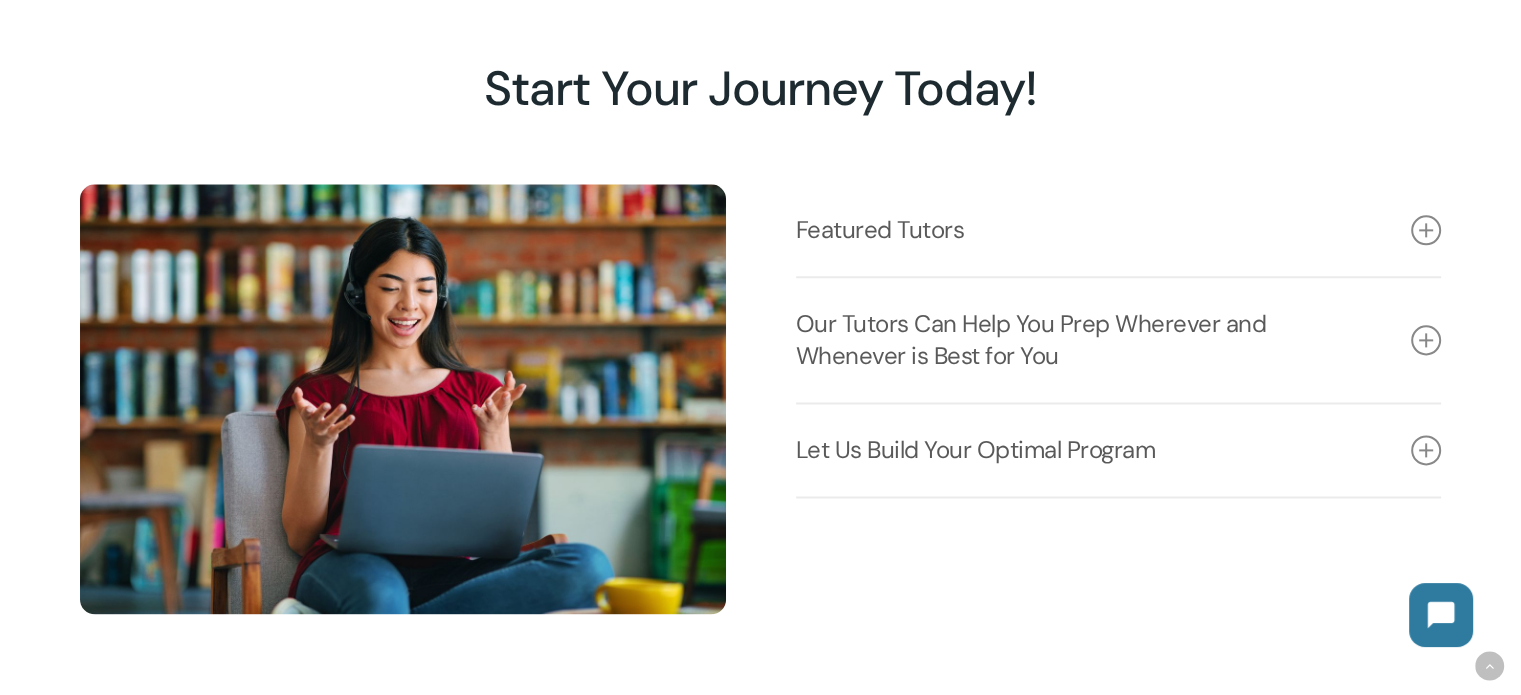 scroll, scrollTop: 2514, scrollLeft: 0, axis: vertical 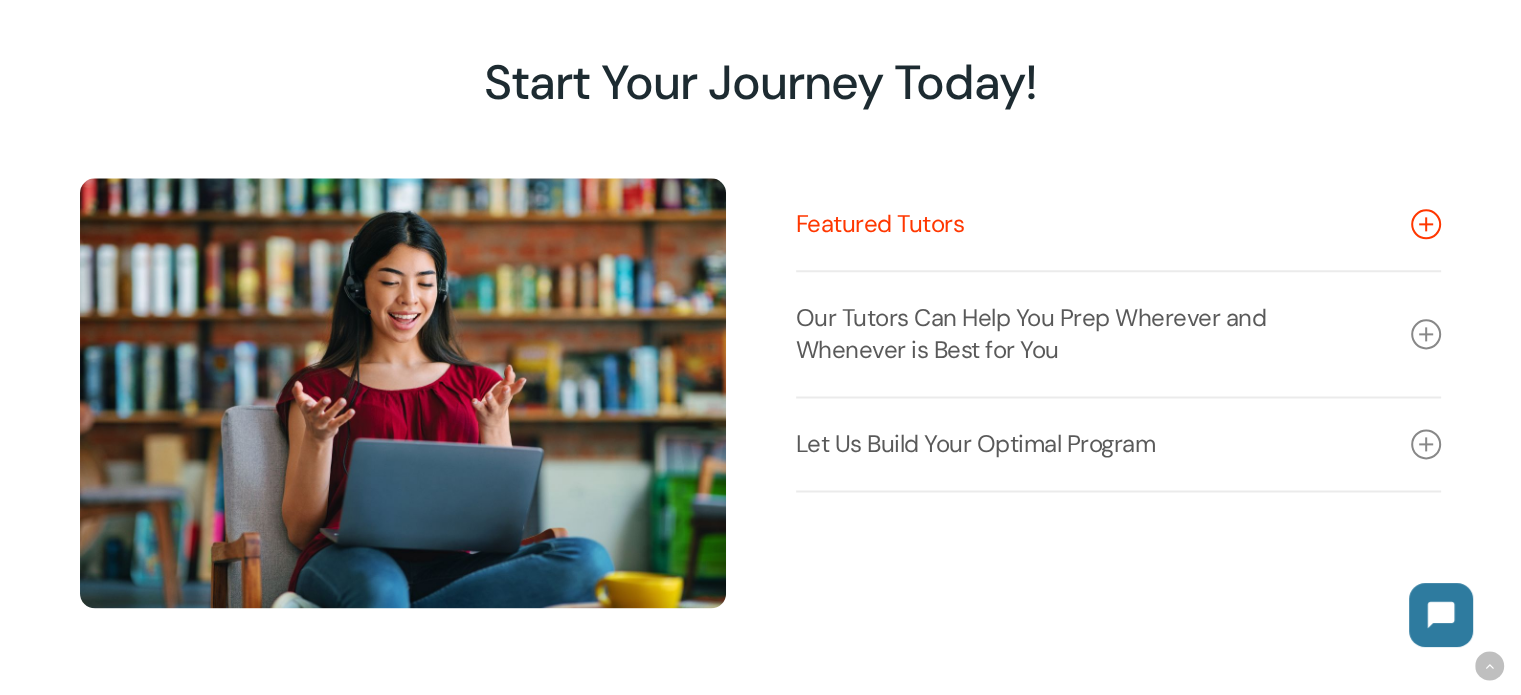click at bounding box center [1426, 224] 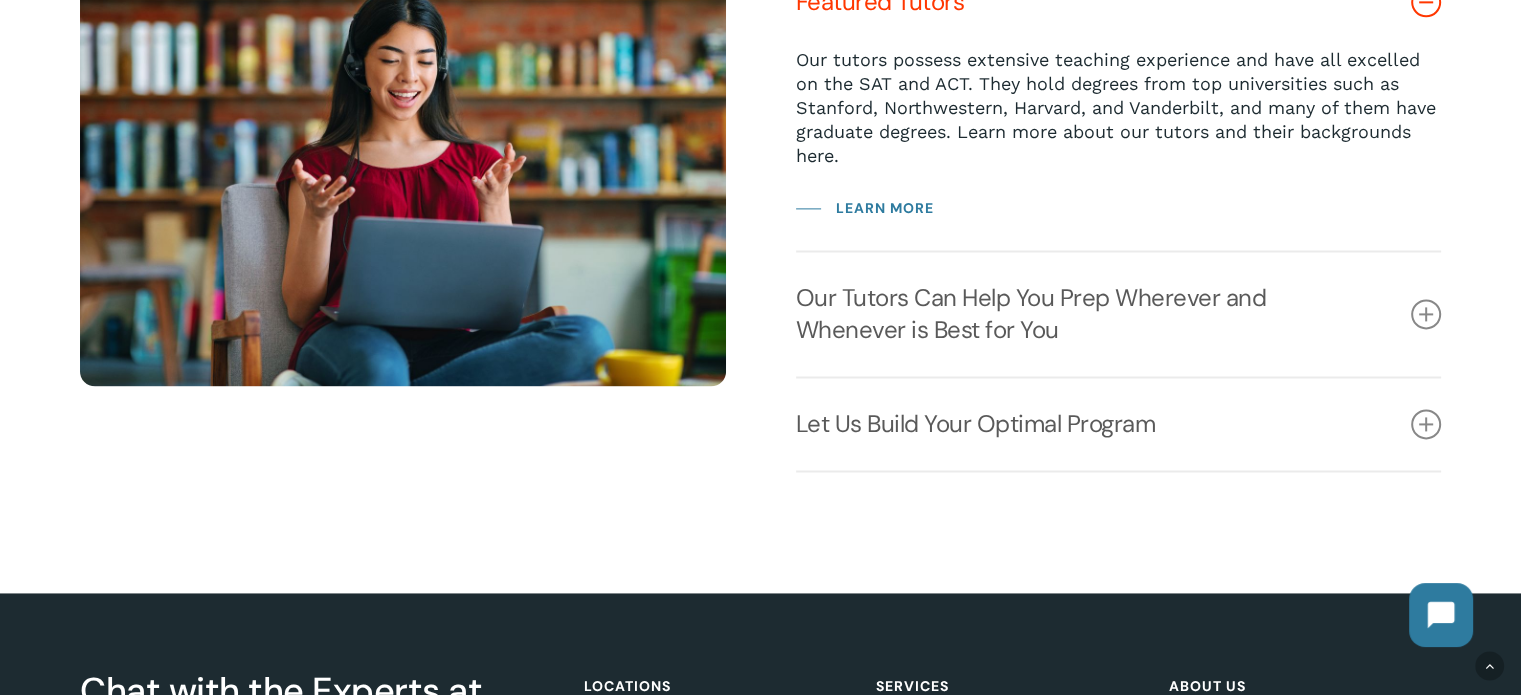 scroll, scrollTop: 2736, scrollLeft: 0, axis: vertical 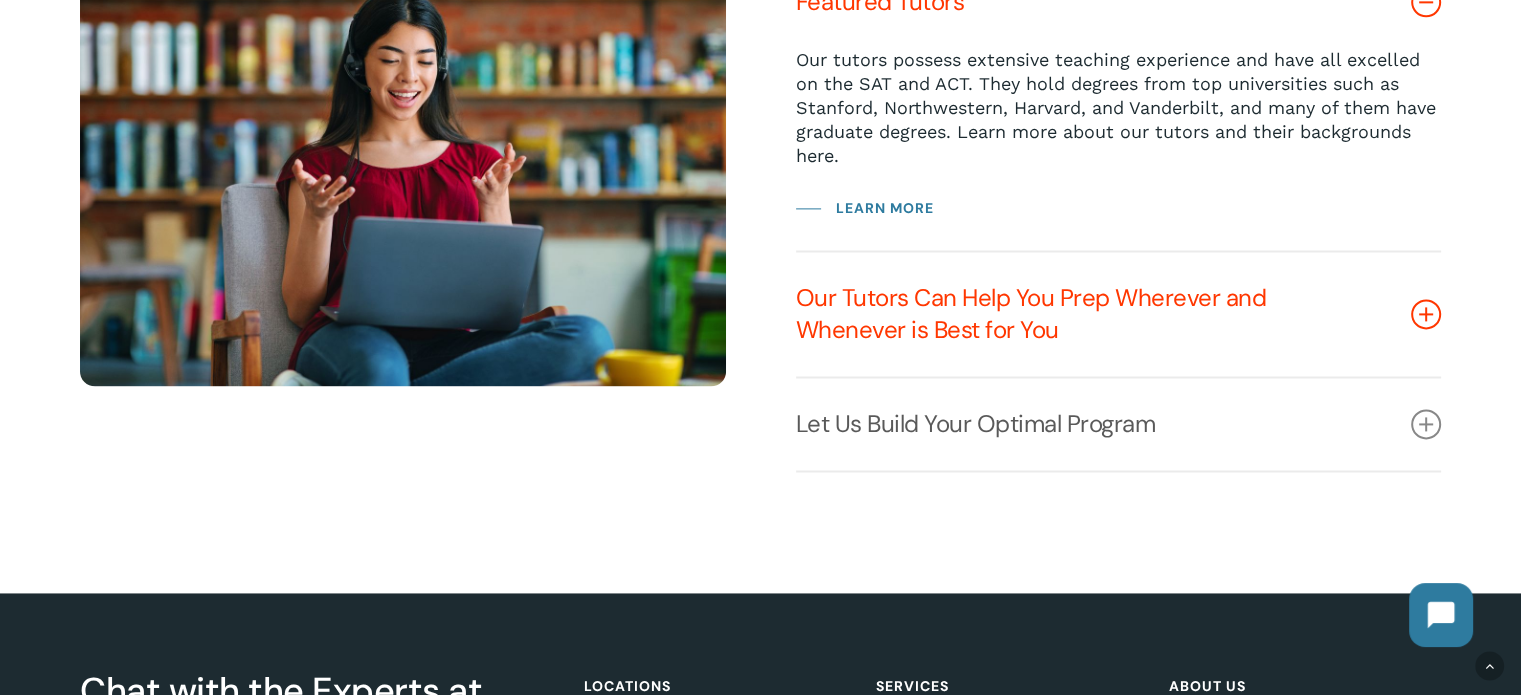 click at bounding box center [1426, 314] 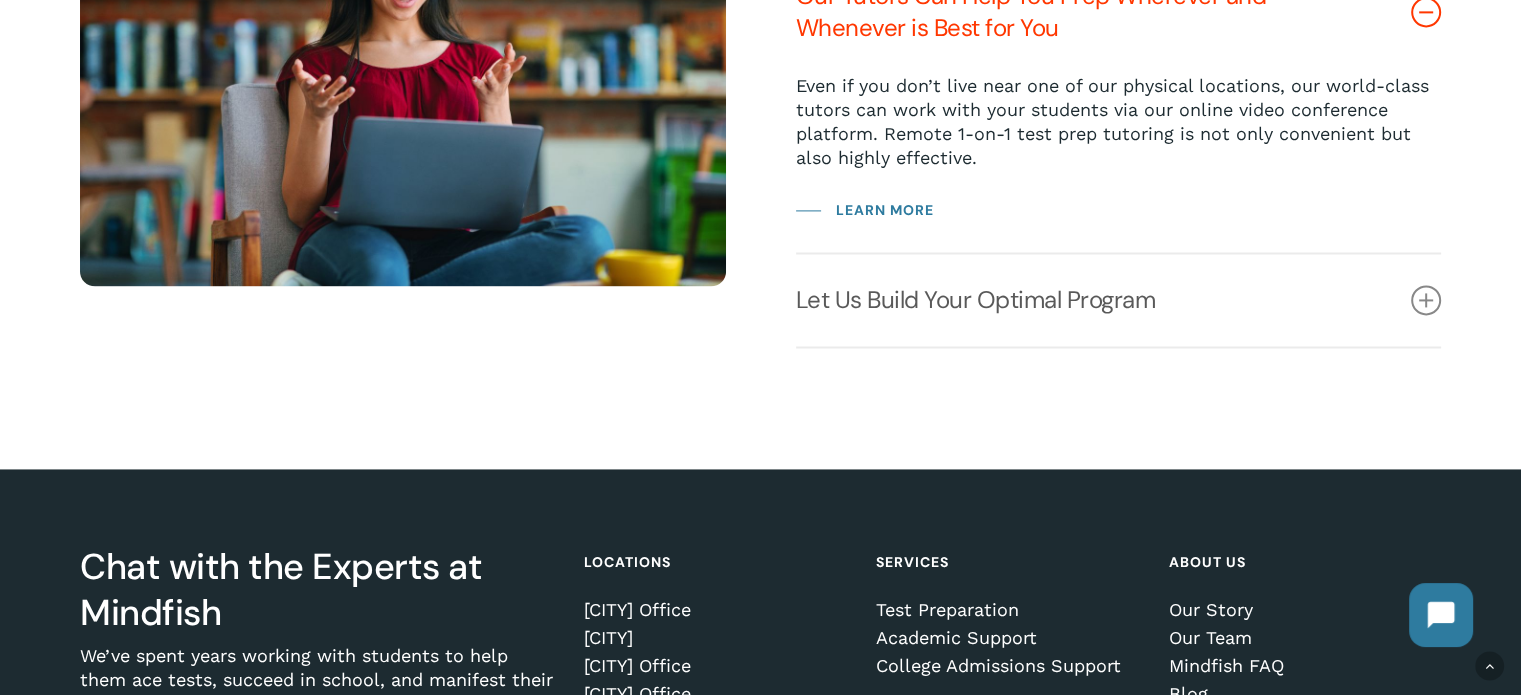 scroll, scrollTop: 2858, scrollLeft: 0, axis: vertical 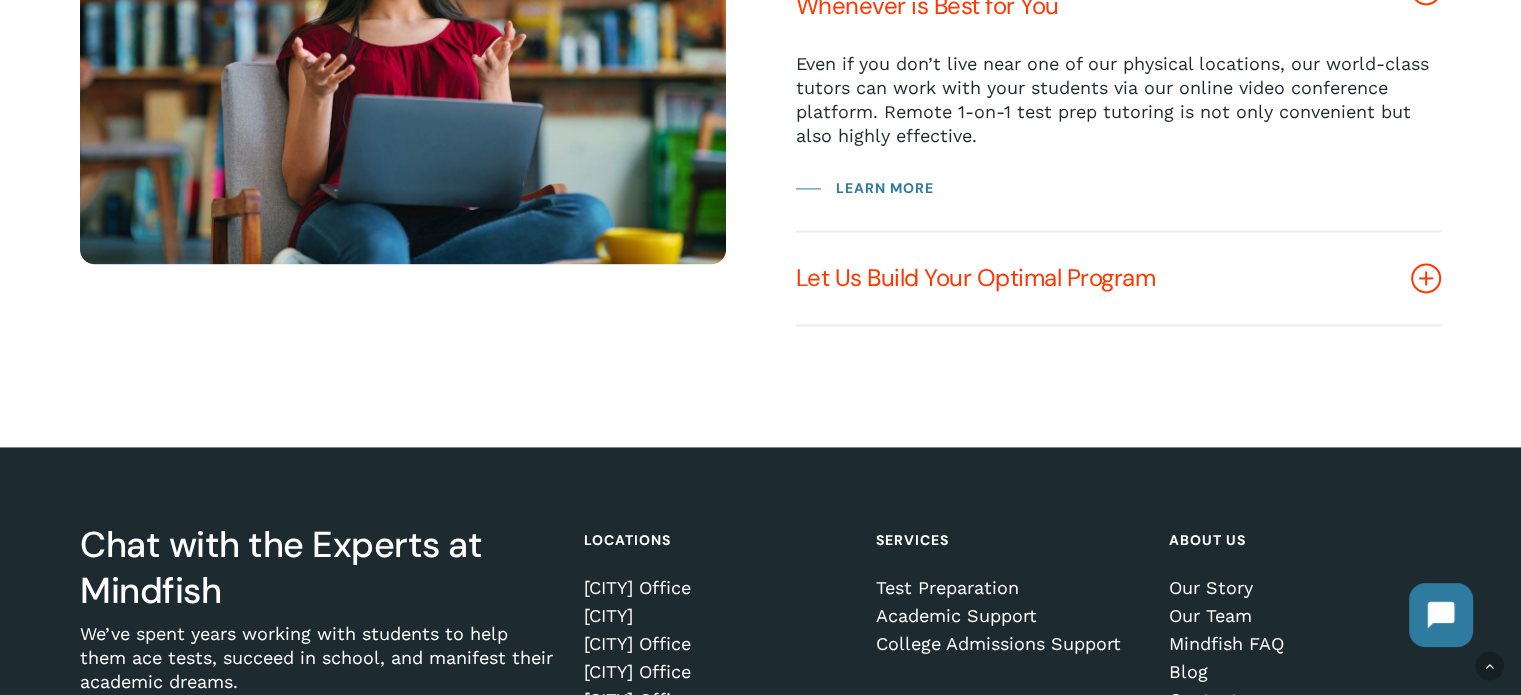 click at bounding box center (1426, 278) 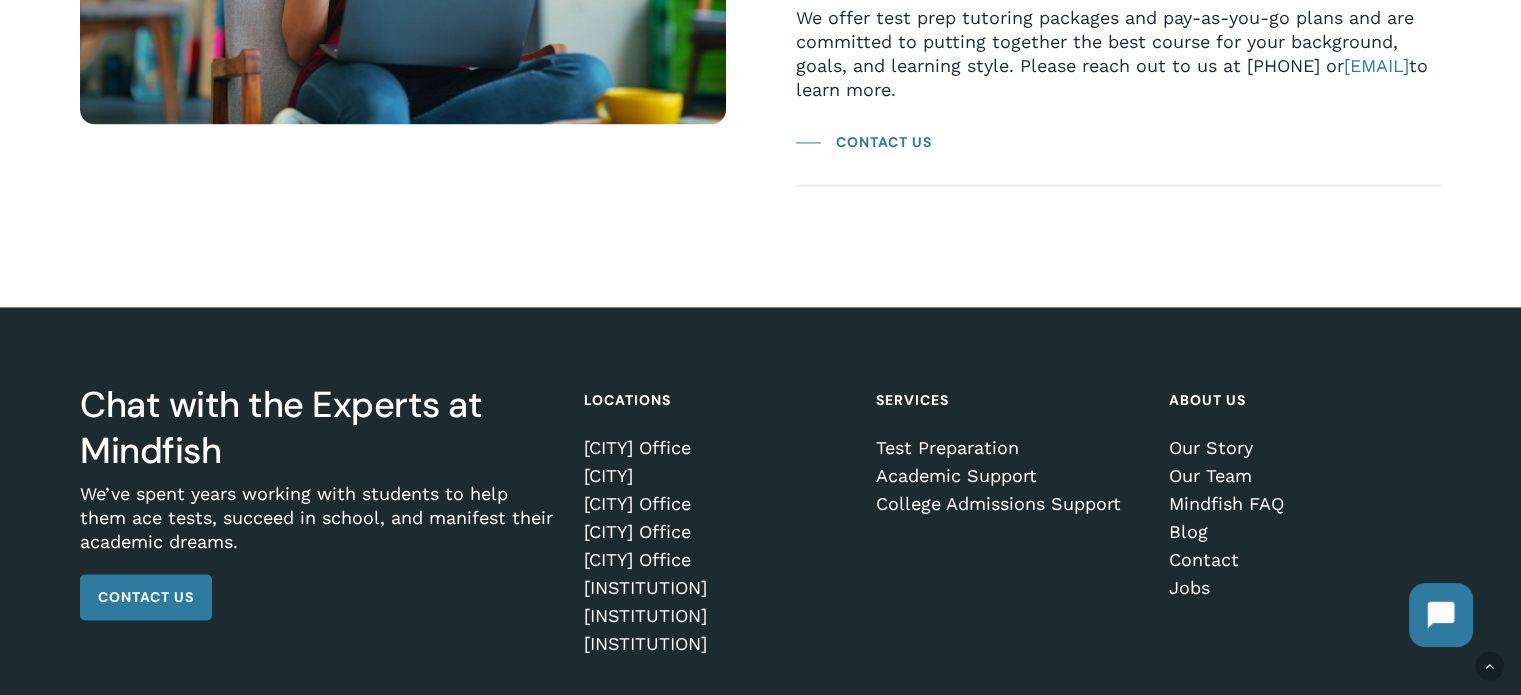scroll, scrollTop: 3112, scrollLeft: 0, axis: vertical 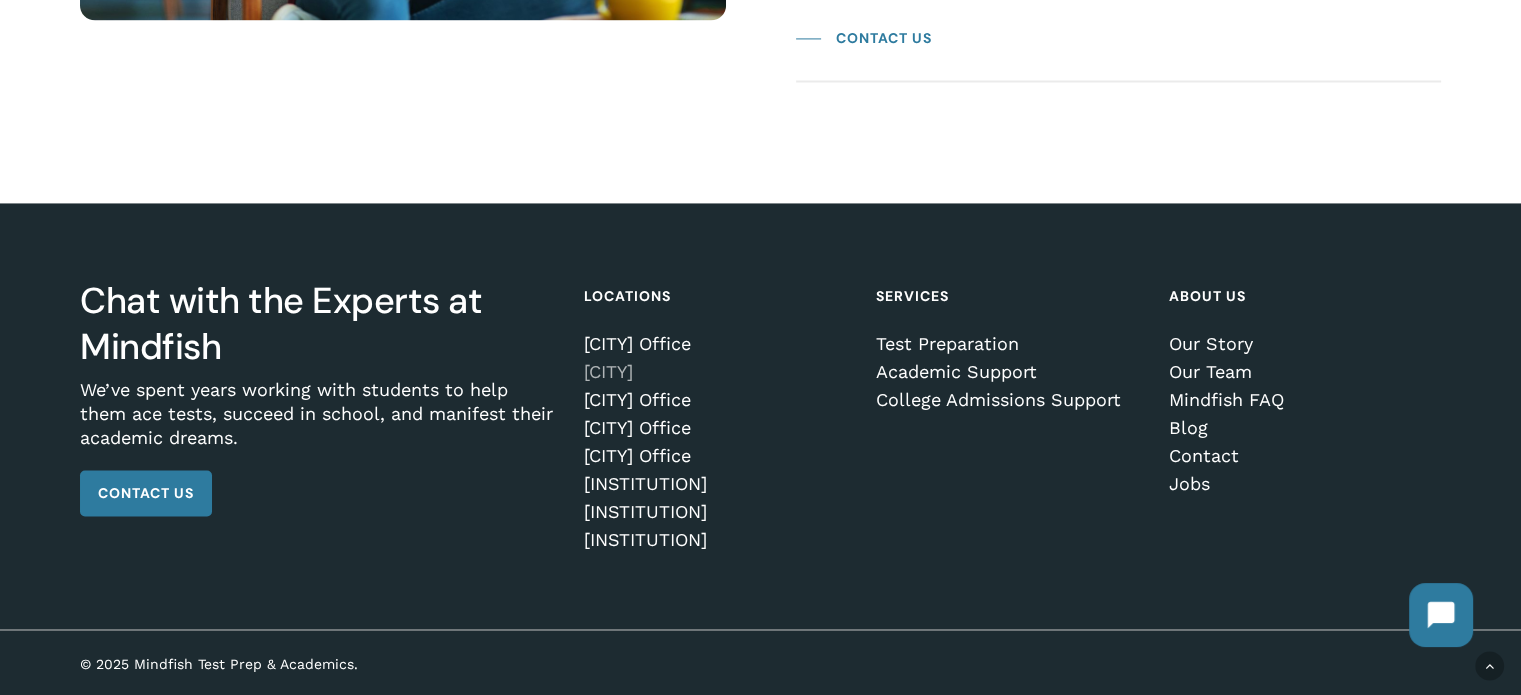 click on "Denver Tech Center" at bounding box center [716, 372] 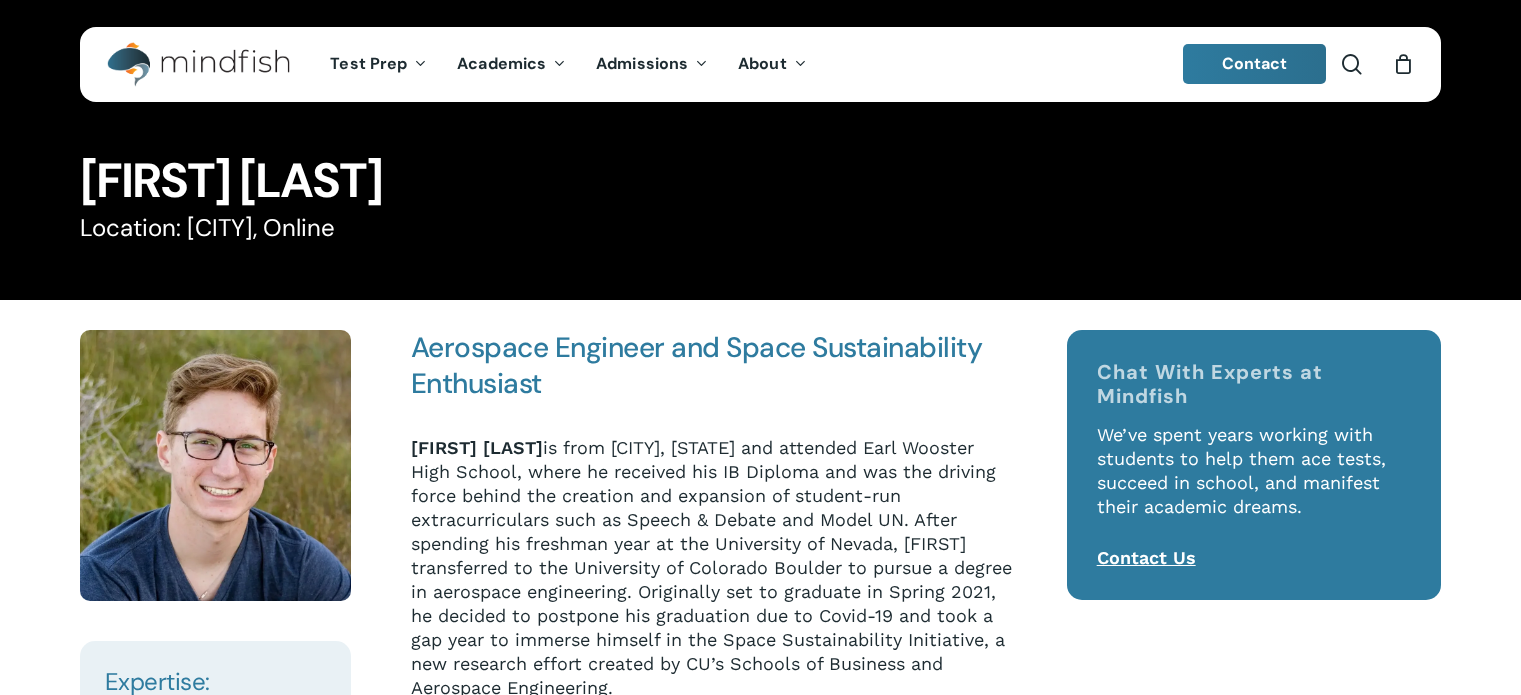 scroll, scrollTop: 0, scrollLeft: 0, axis: both 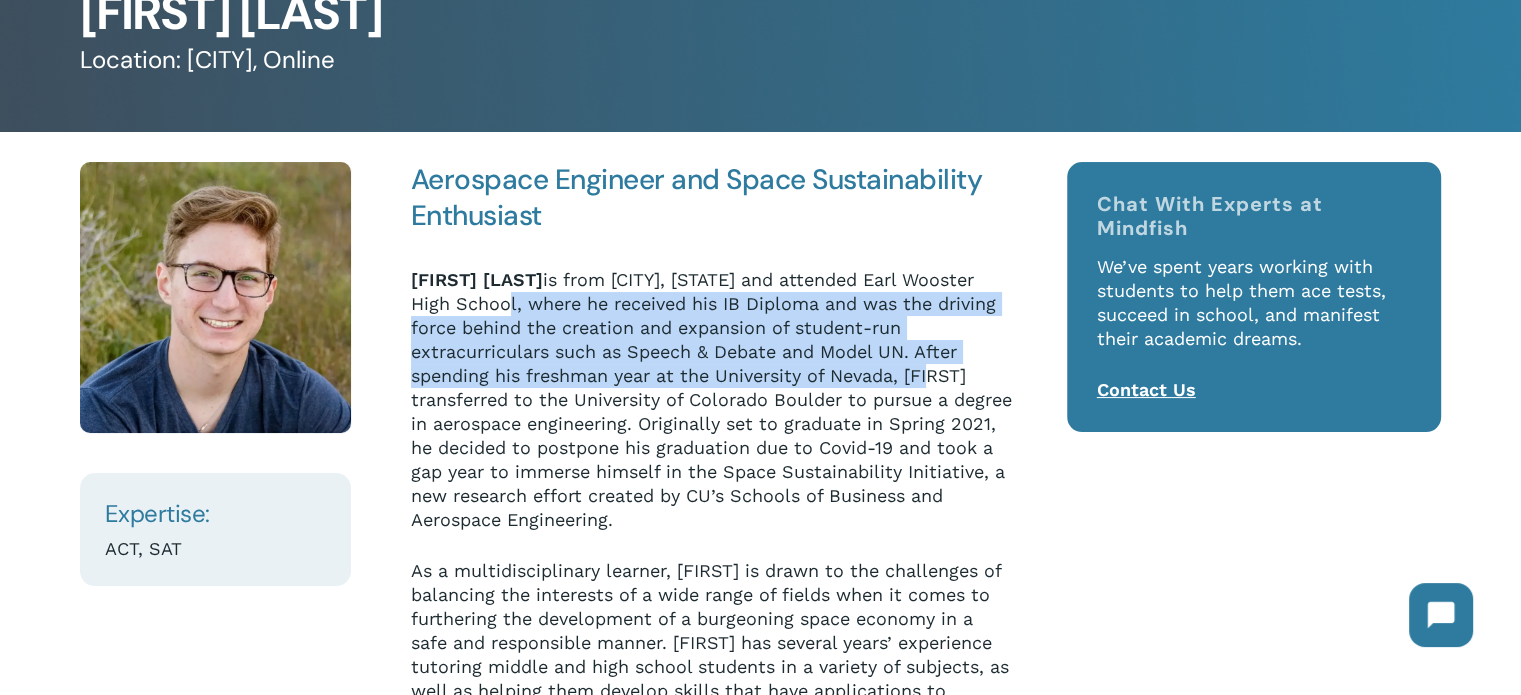 drag, startPoint x: 601, startPoint y: 307, endPoint x: 961, endPoint y: 364, distance: 364.48456 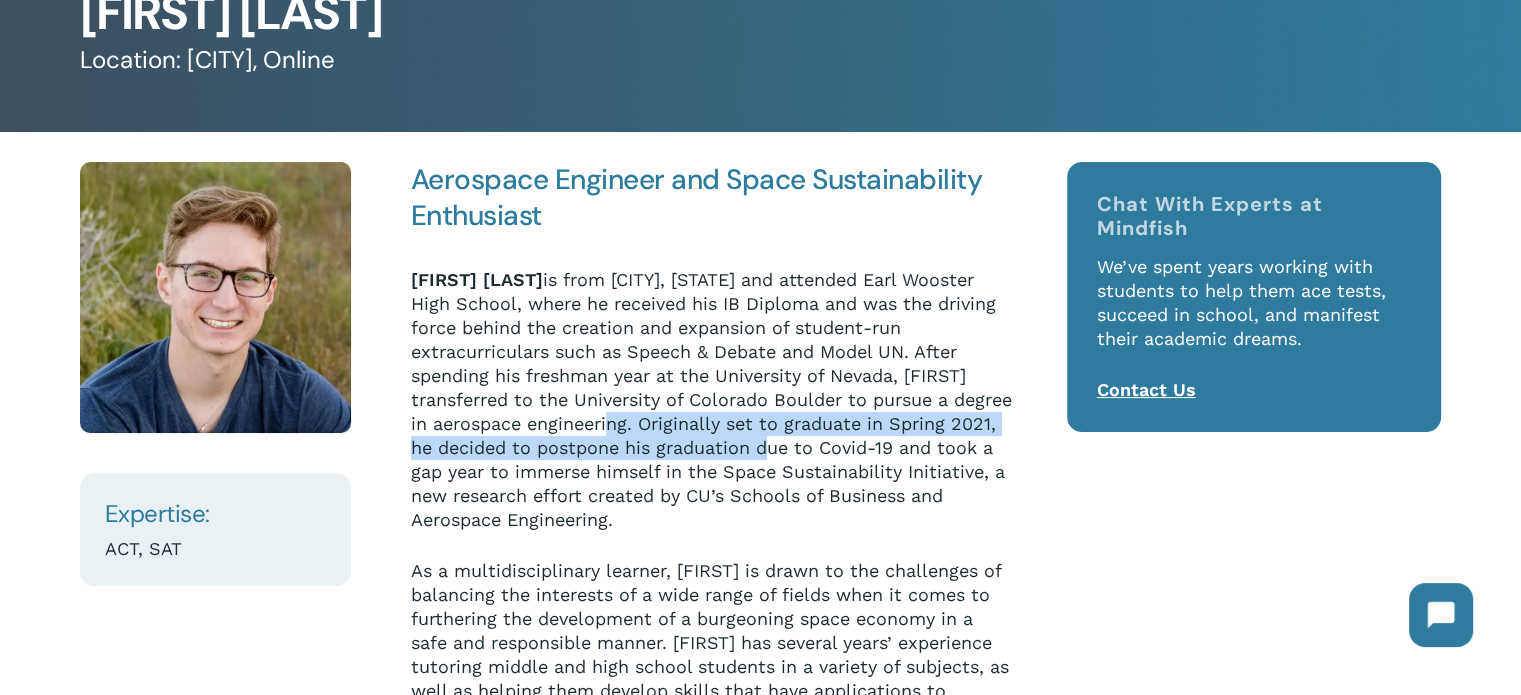 drag, startPoint x: 702, startPoint y: 425, endPoint x: 847, endPoint y: 438, distance: 145.58159 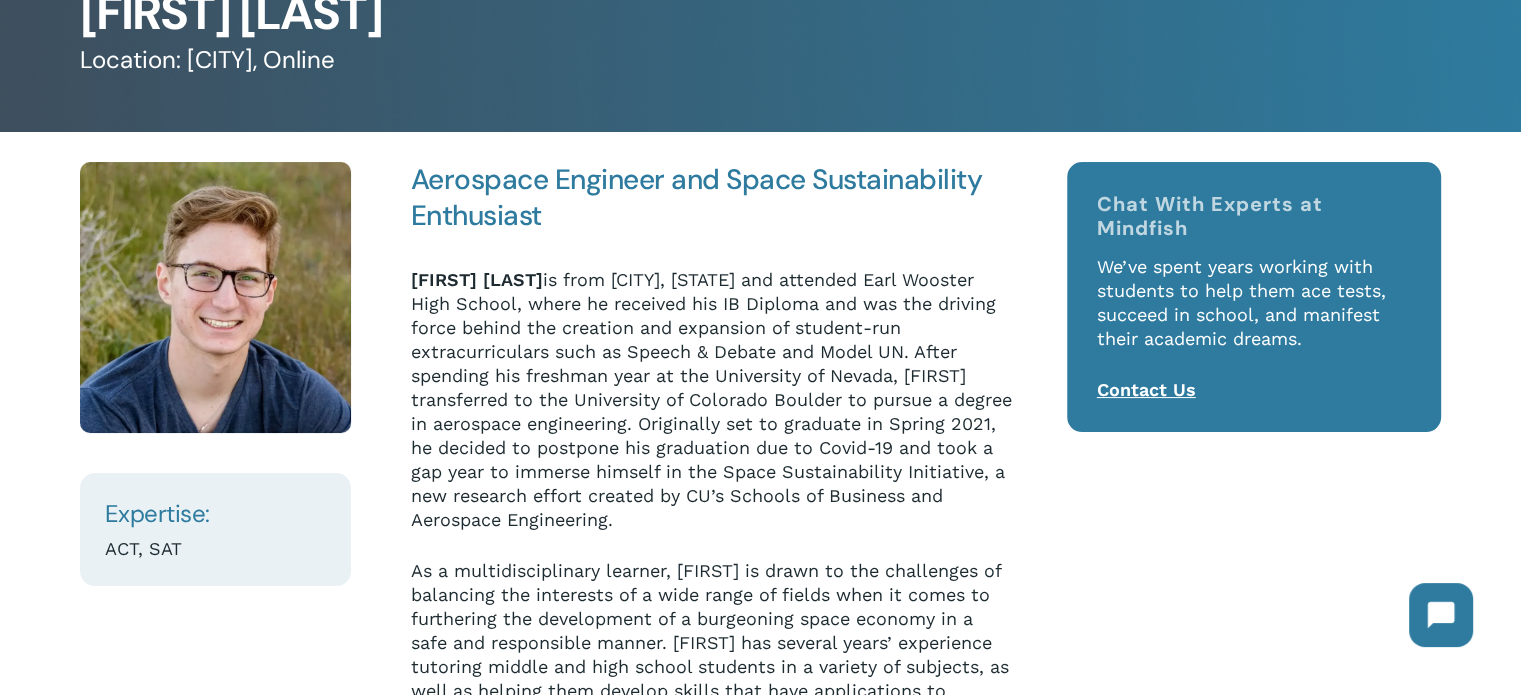 click on "Andrew Swackhamer  is from Reno, Nevada and attended Earl Wooster High School, where he received his IB Diploma and was the driving force behind the creation and expansion of student-run extracurriculars such as Speech & Debate and Model UN. After spending his freshman year at the University of Nevada, Andrew transferred to the University of Colorado Boulder to pursue a degree in aerospace engineering. Originally set to graduate in Spring 2021, he decided to postpone his graduation due to Covid-19 and took a gap year to immerse himself in the Space Sustainability Initiative, a new research effort created by CU’s Schools of Business and Aerospace Engineering." at bounding box center [712, 413] 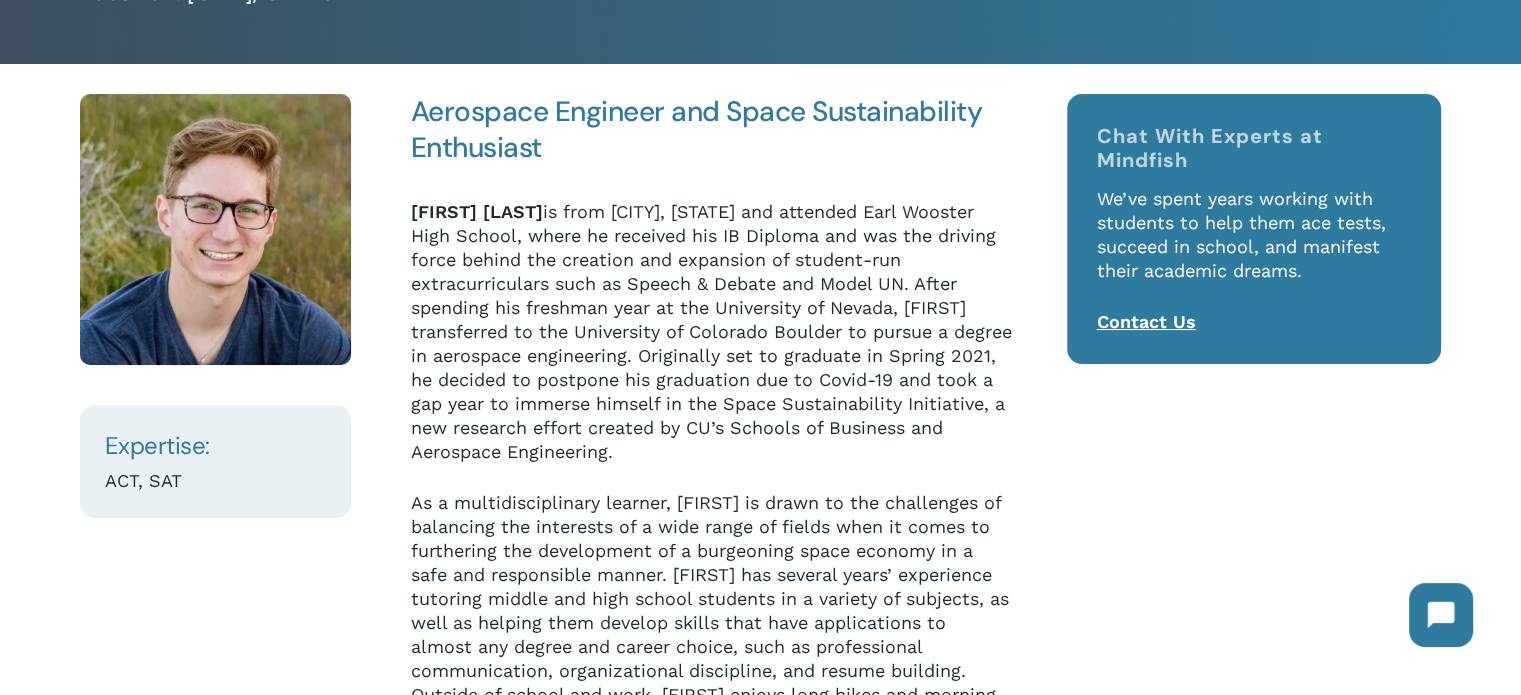 scroll, scrollTop: 224, scrollLeft: 0, axis: vertical 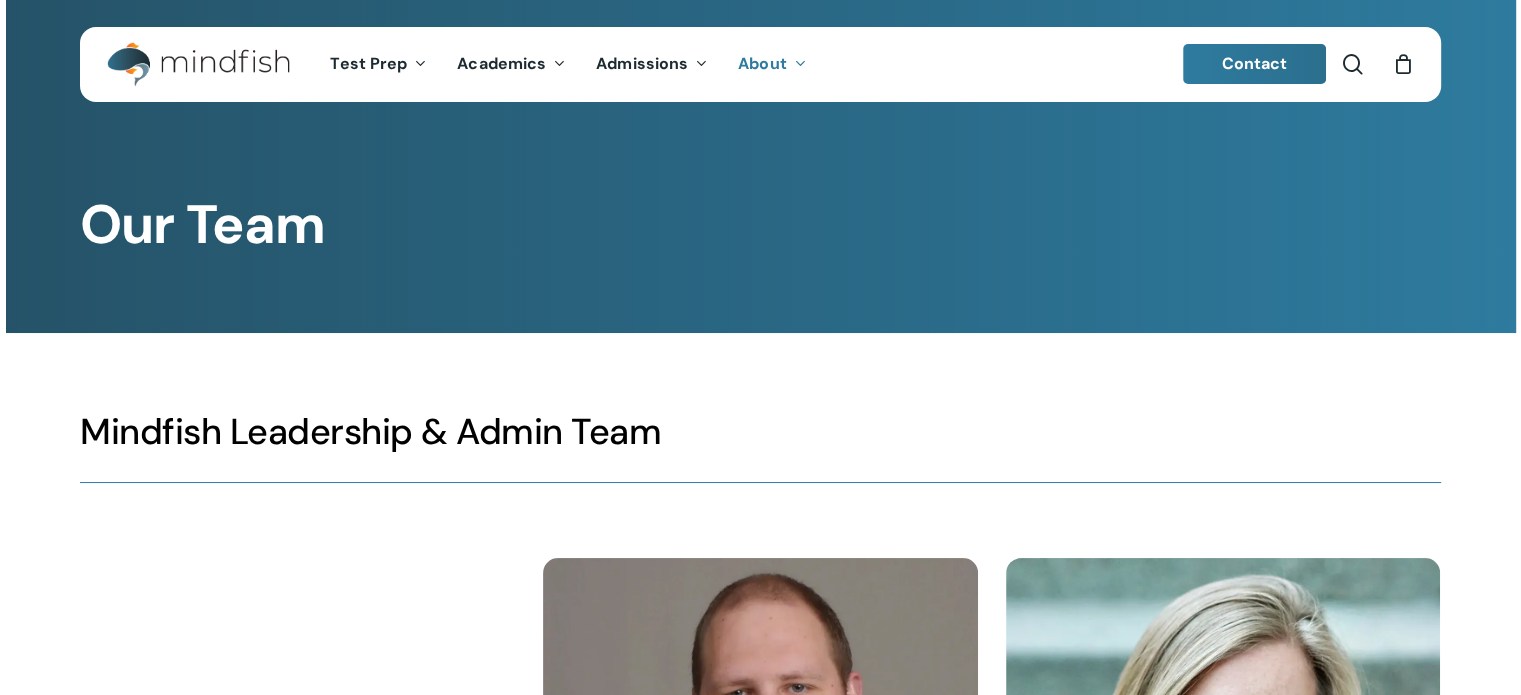 drag, startPoint x: 0, startPoint y: 0, endPoint x: 368, endPoint y: 352, distance: 509.24258 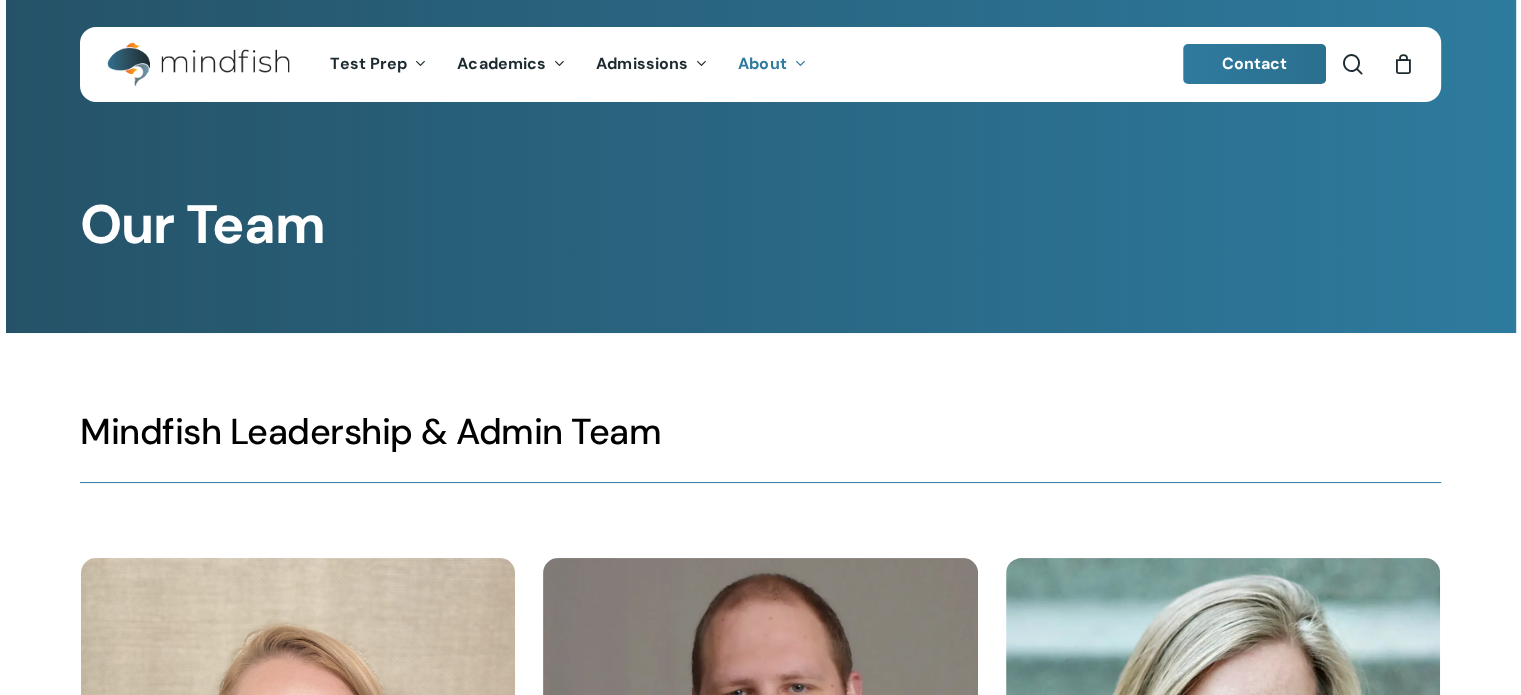 click at bounding box center [761, 442] 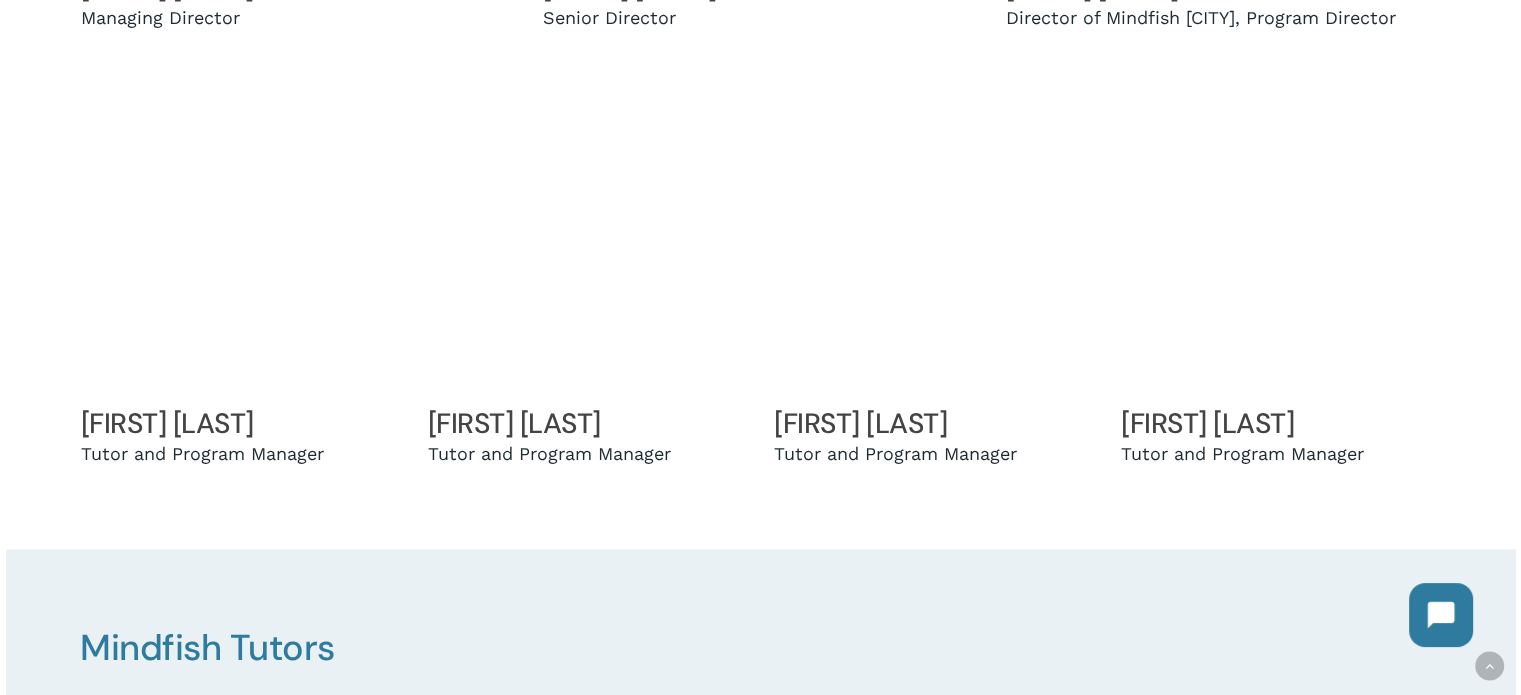 scroll, scrollTop: 1039, scrollLeft: 0, axis: vertical 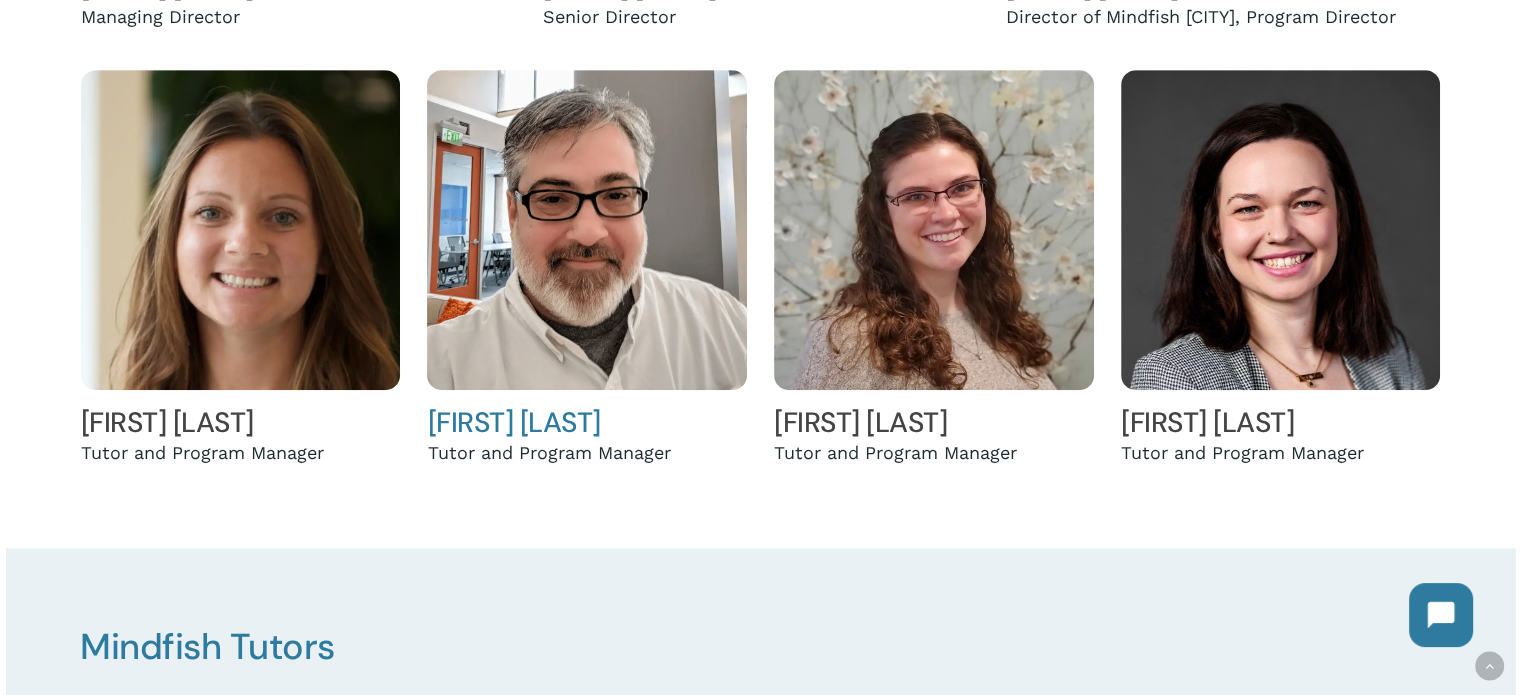 click at bounding box center [586, 229] 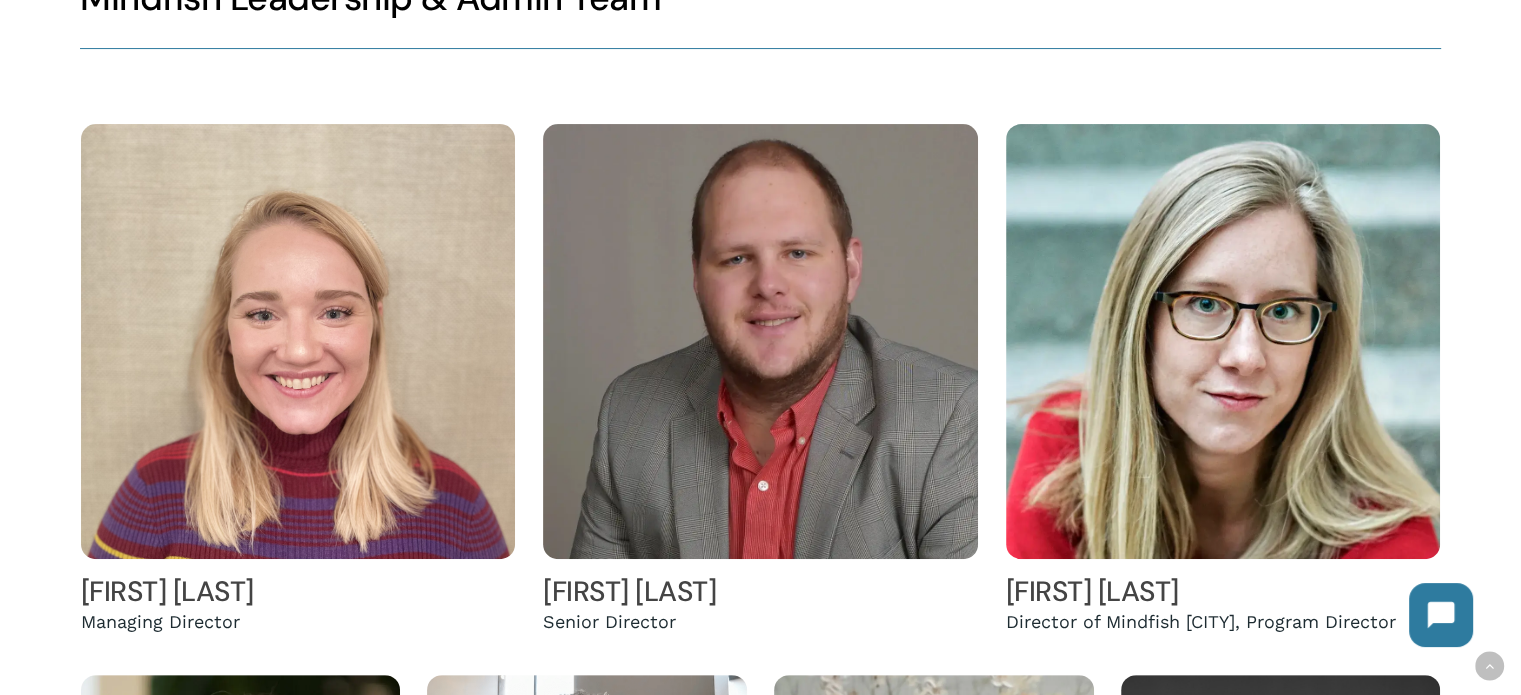 scroll, scrollTop: 0, scrollLeft: 0, axis: both 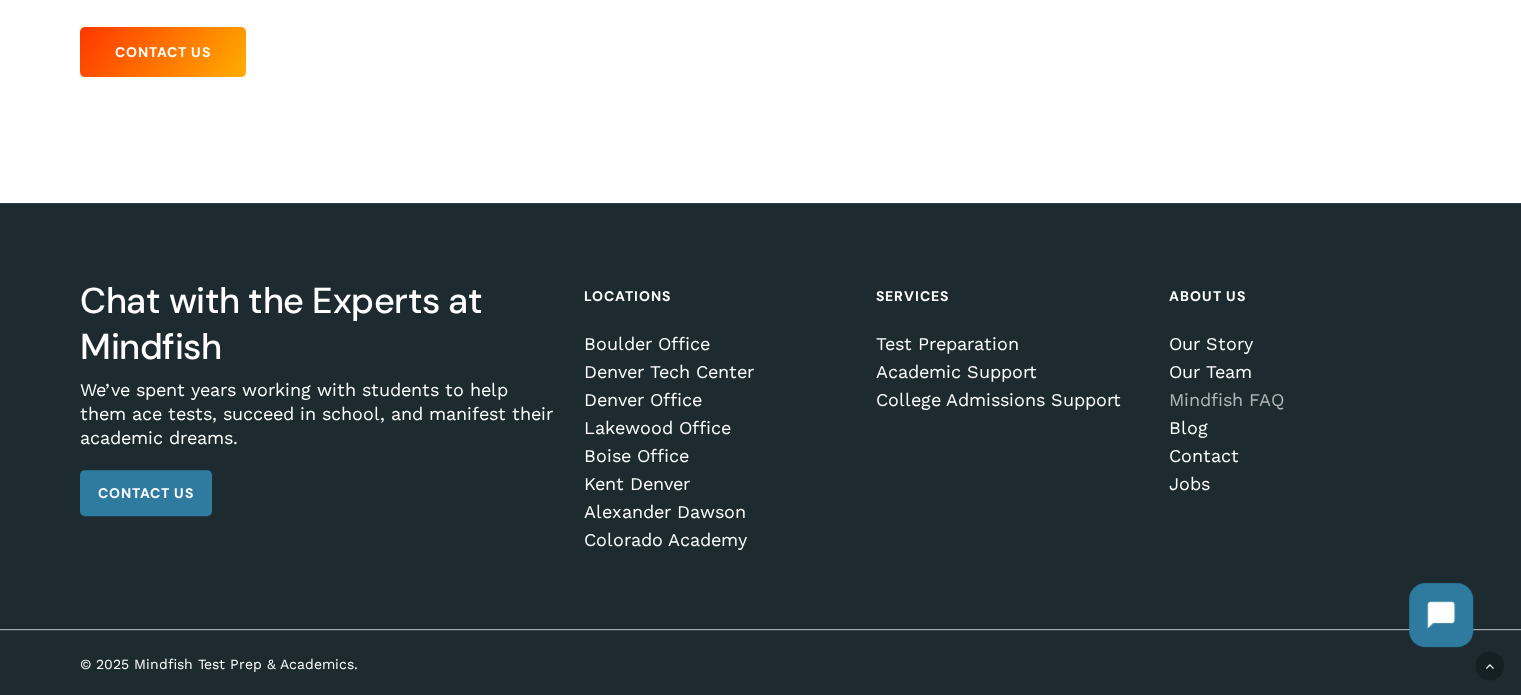 click on "Mindfish FAQ" at bounding box center [1301, 400] 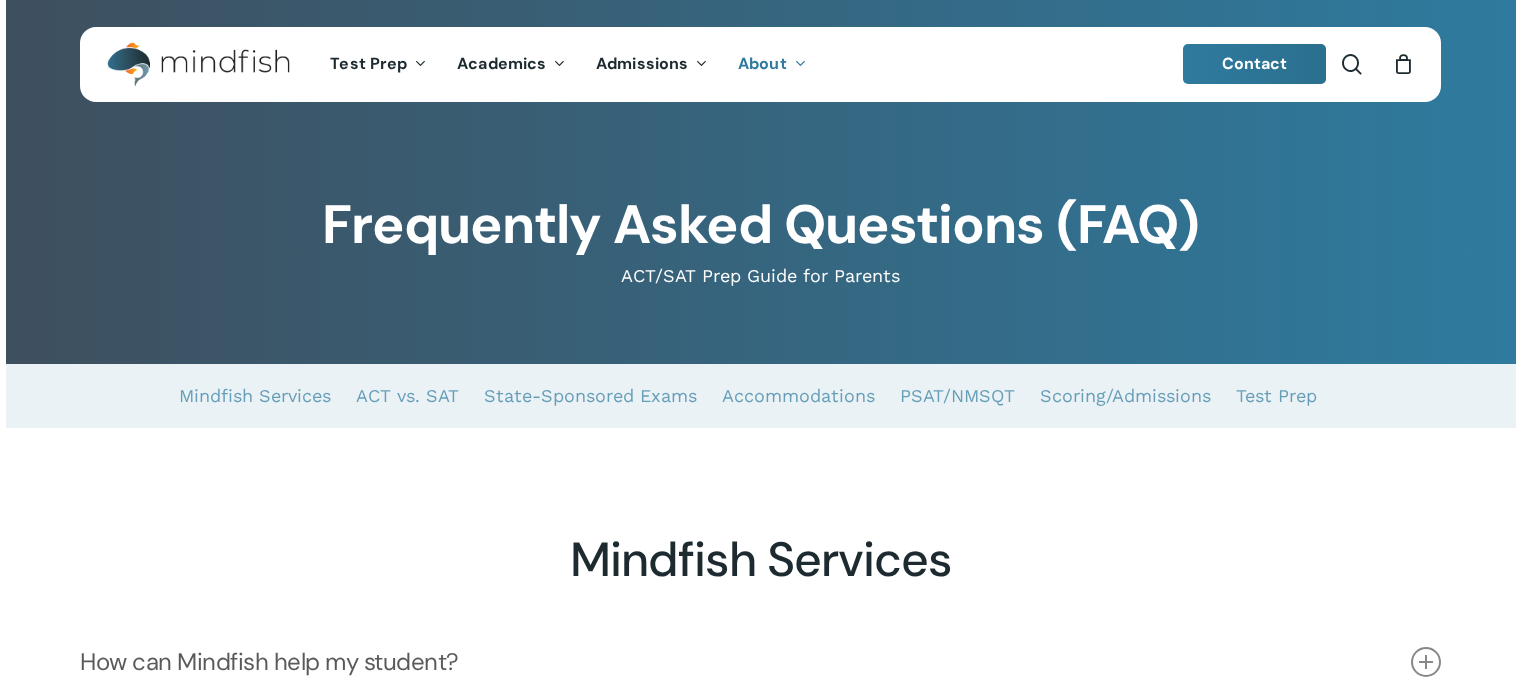 scroll, scrollTop: 0, scrollLeft: 0, axis: both 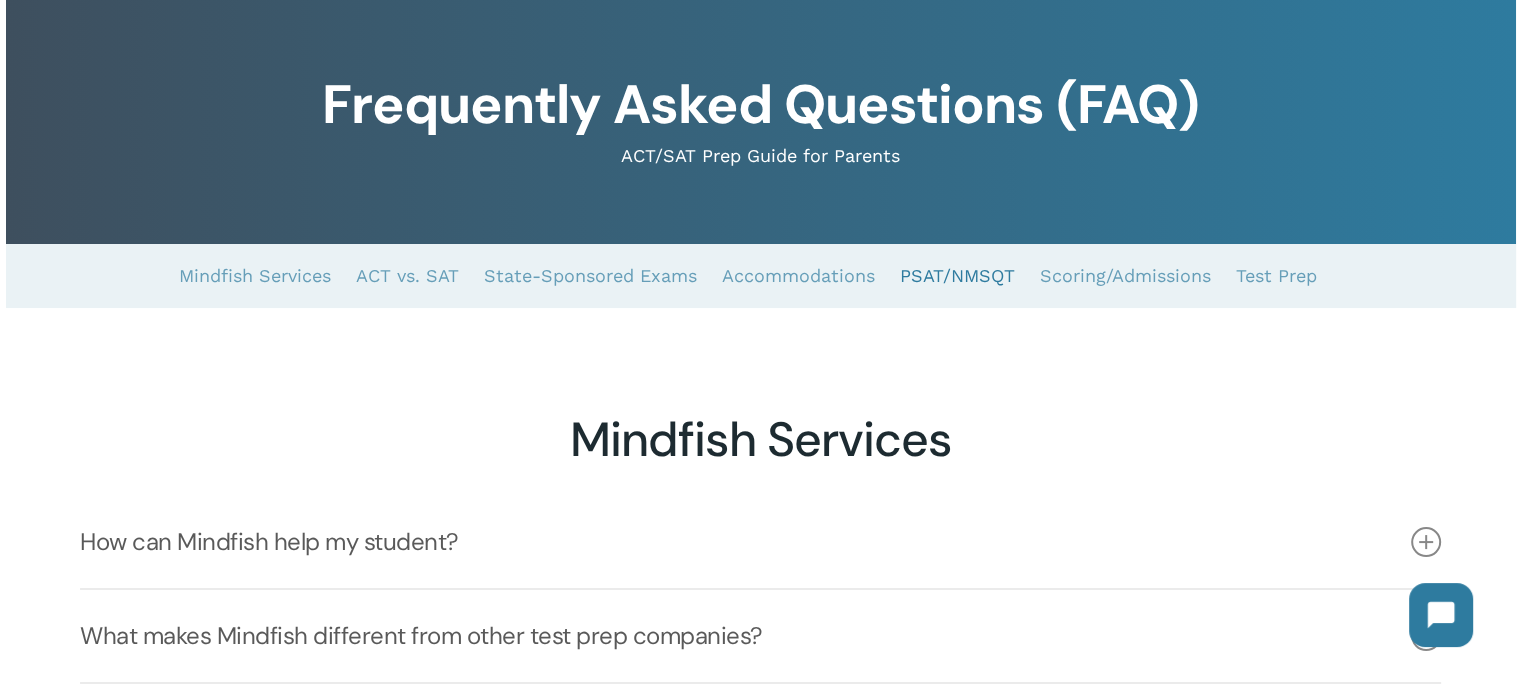 click on "PSAT/NMSQT" at bounding box center (957, 276) 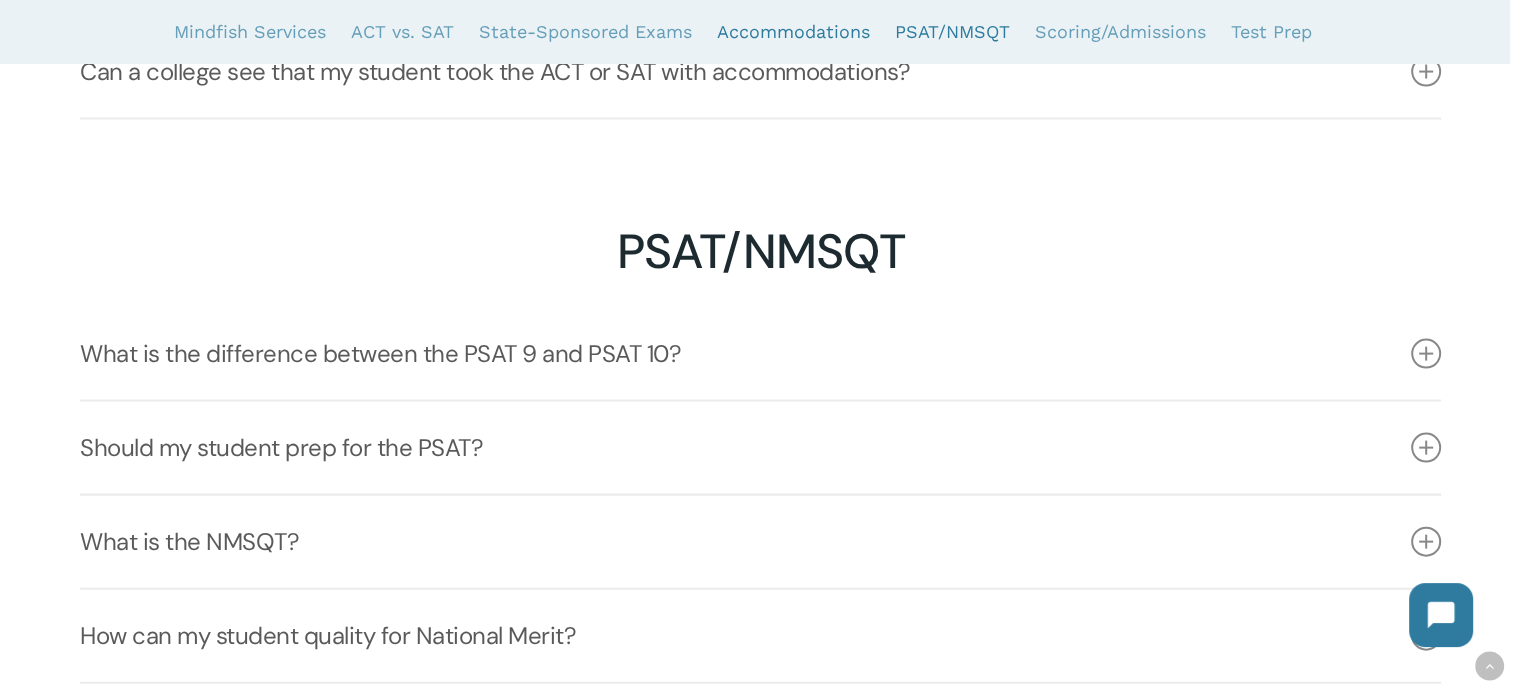 scroll, scrollTop: 4280, scrollLeft: 0, axis: vertical 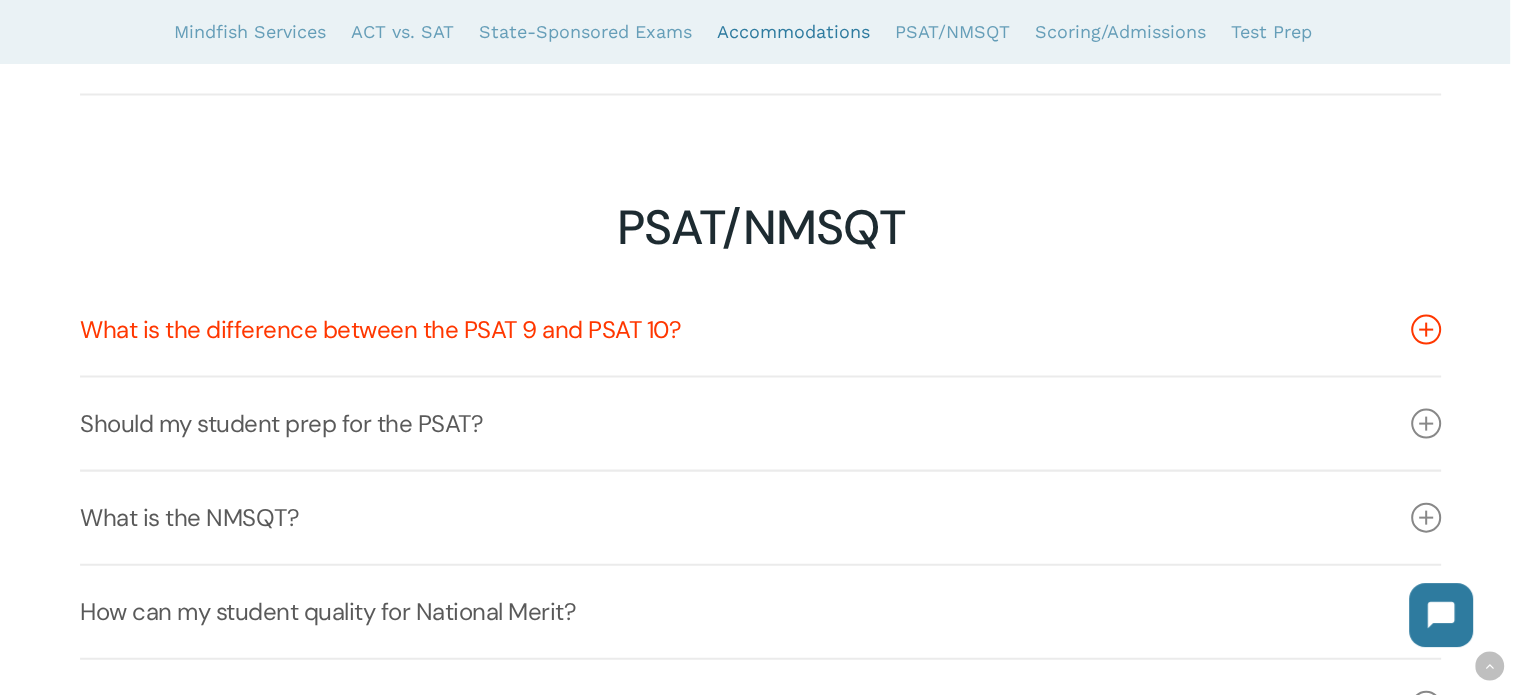 click at bounding box center (1426, 330) 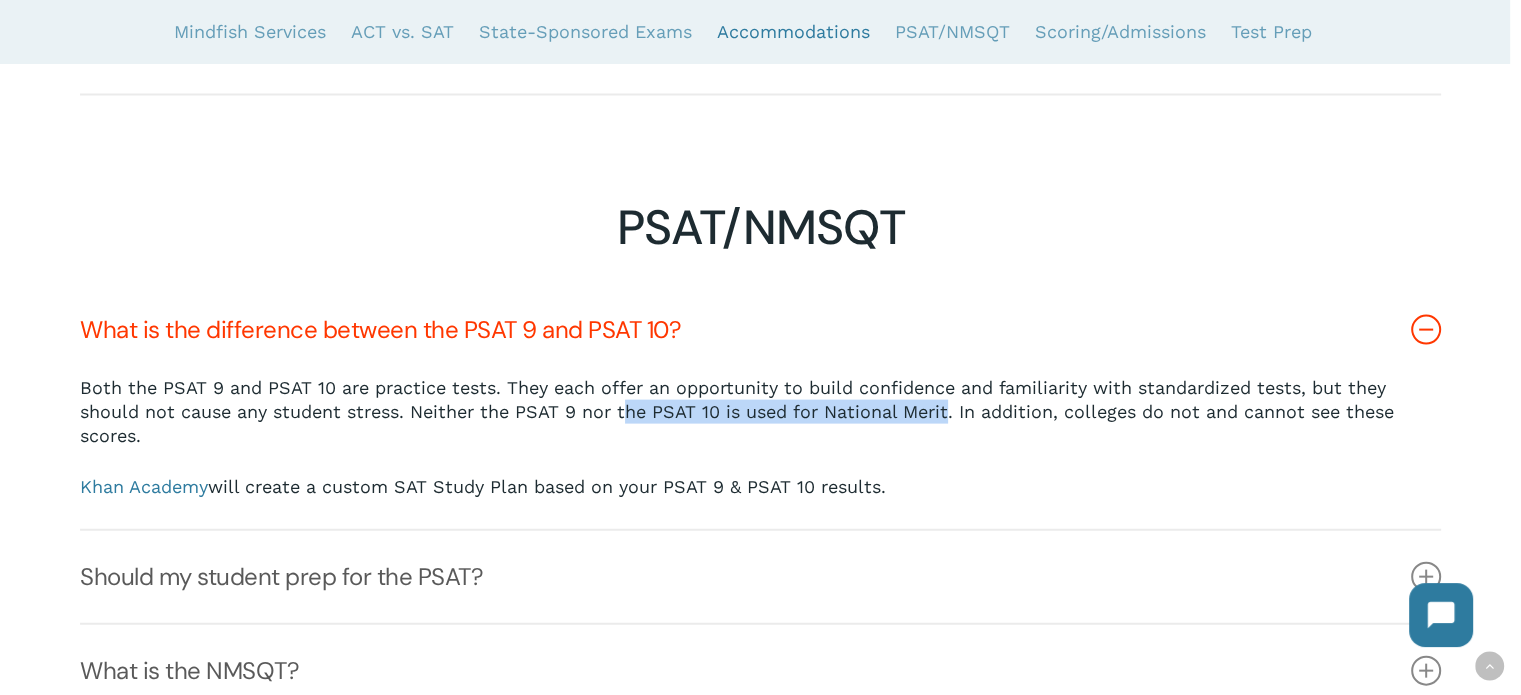 drag, startPoint x: 625, startPoint y: 398, endPoint x: 950, endPoint y: 395, distance: 325.01385 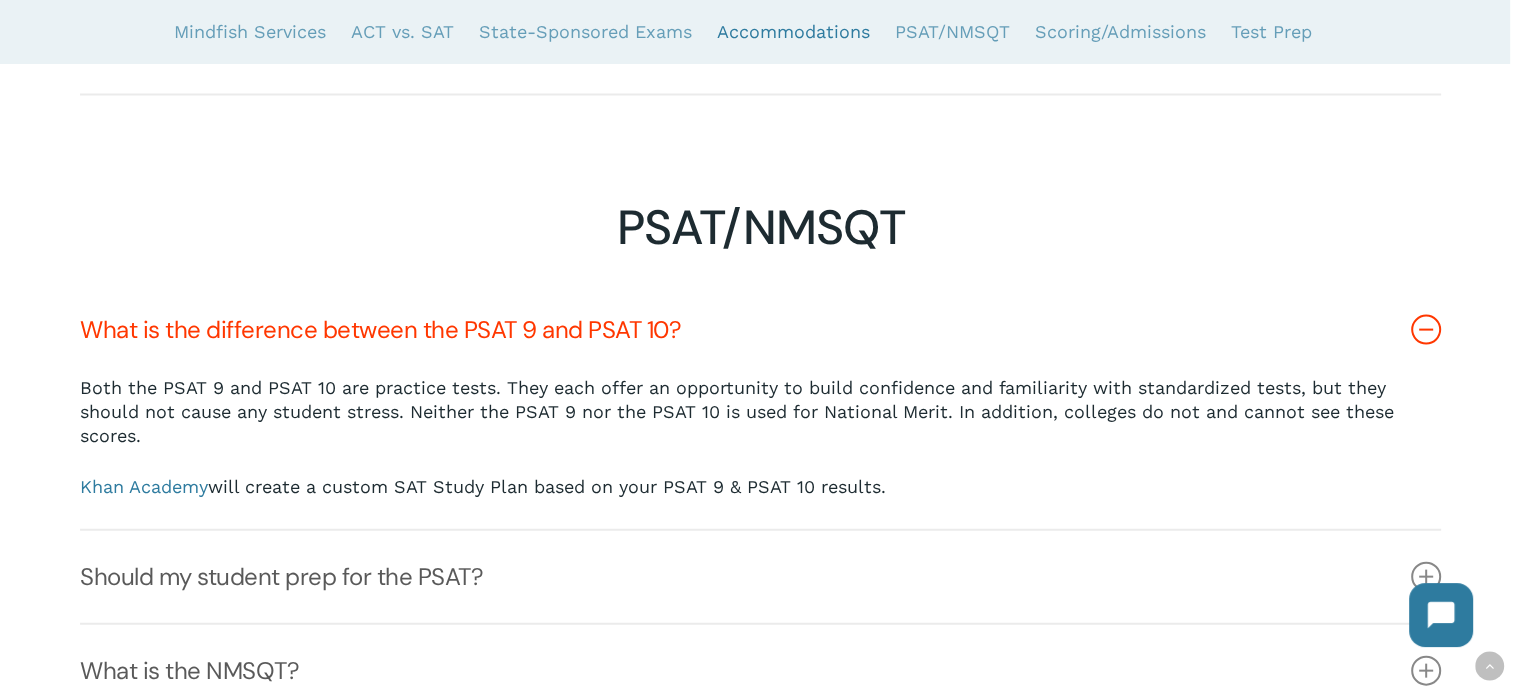 drag, startPoint x: 960, startPoint y: 403, endPoint x: 1310, endPoint y: 411, distance: 350.09143 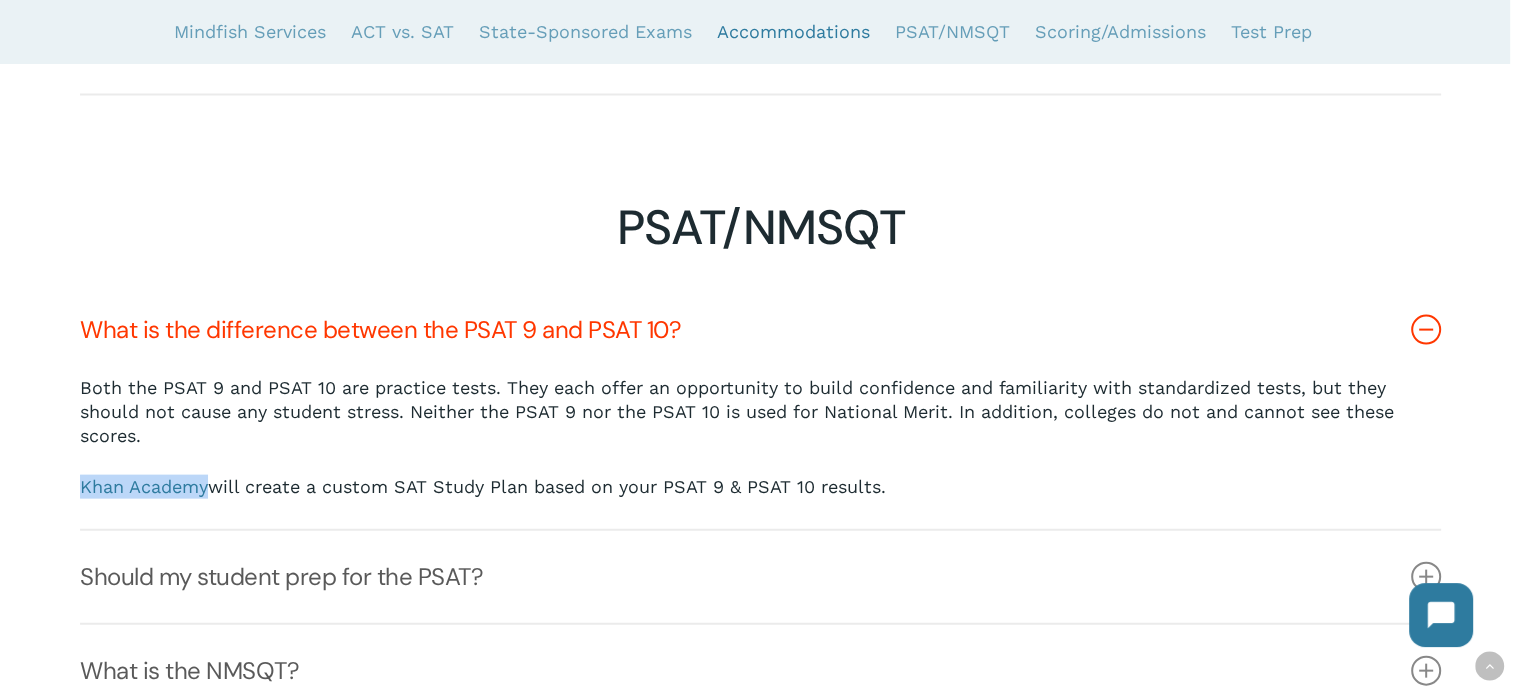 drag, startPoint x: 76, startPoint y: 487, endPoint x: 211, endPoint y: 487, distance: 135 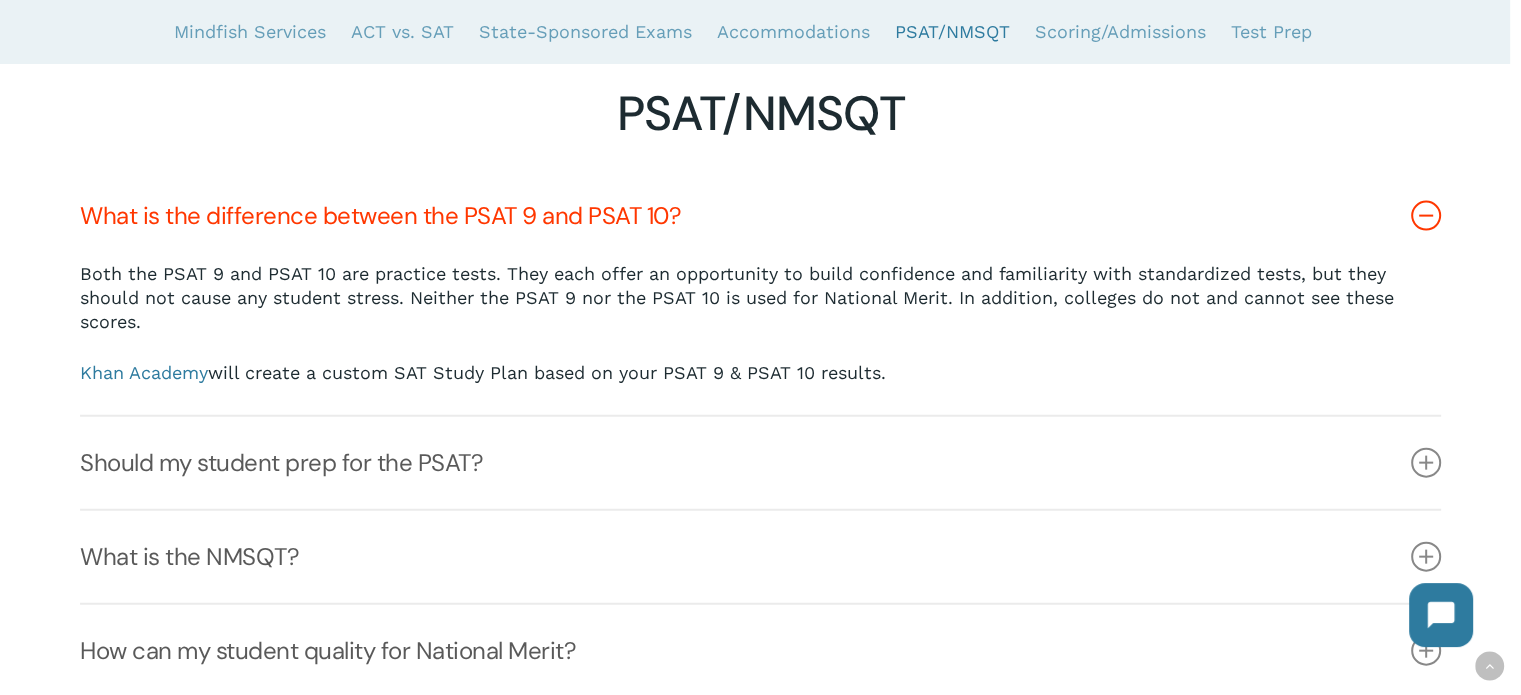 scroll, scrollTop: 4396, scrollLeft: 0, axis: vertical 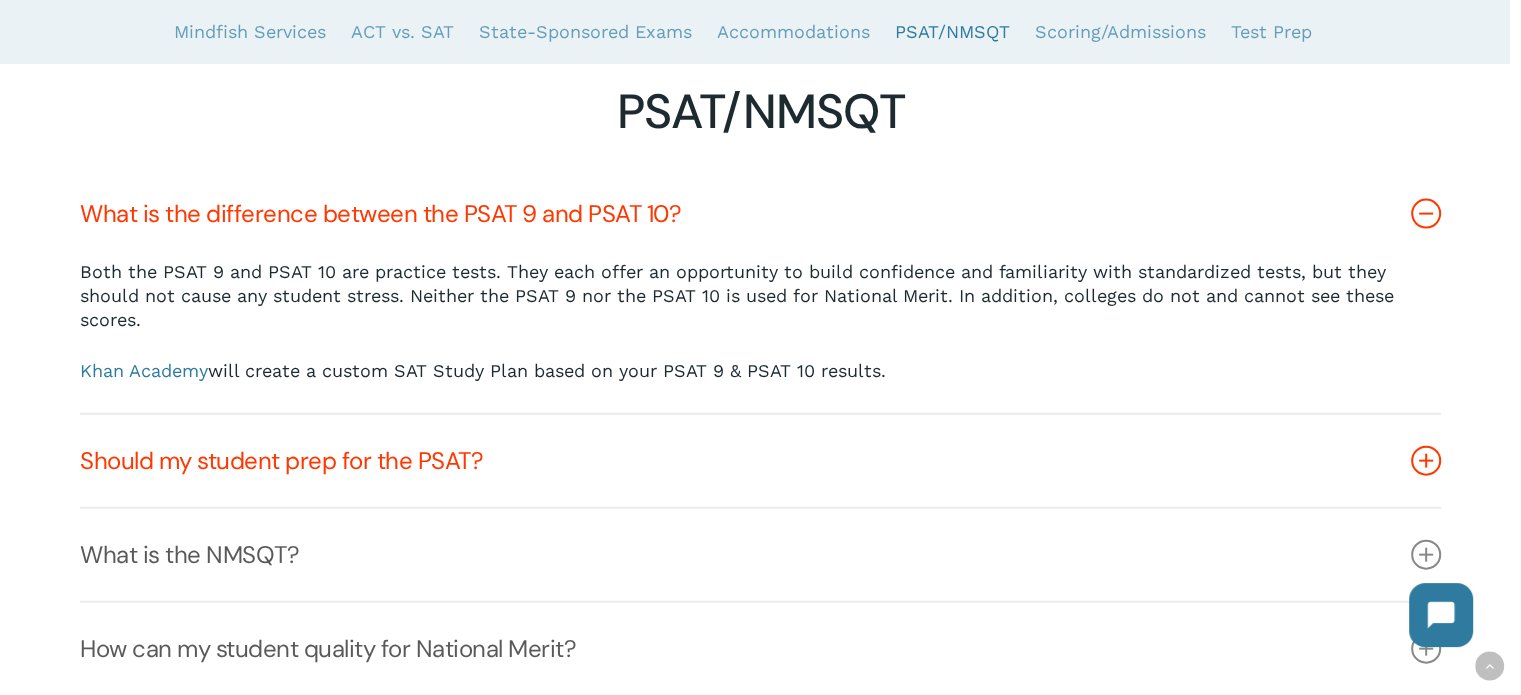 click at bounding box center [1426, 461] 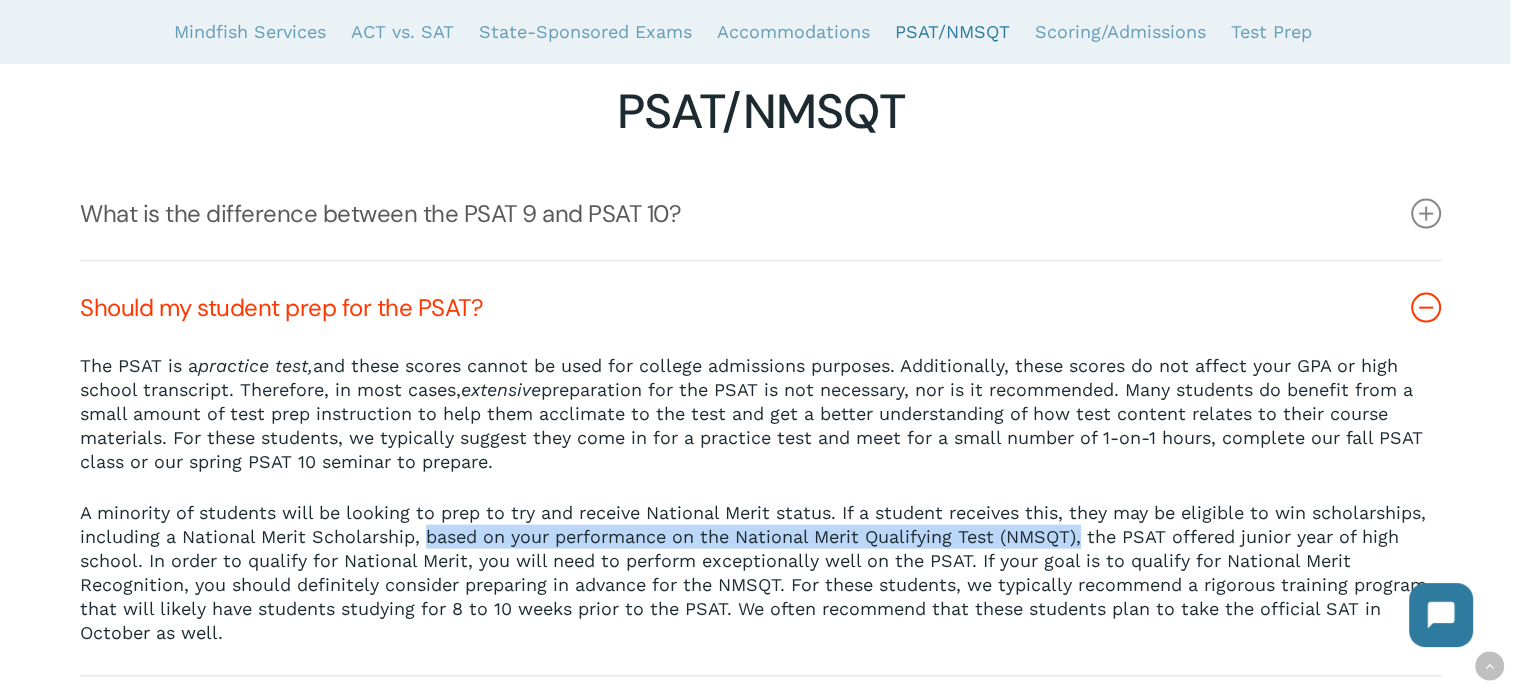 drag, startPoint x: 425, startPoint y: 527, endPoint x: 1086, endPoint y: 527, distance: 661 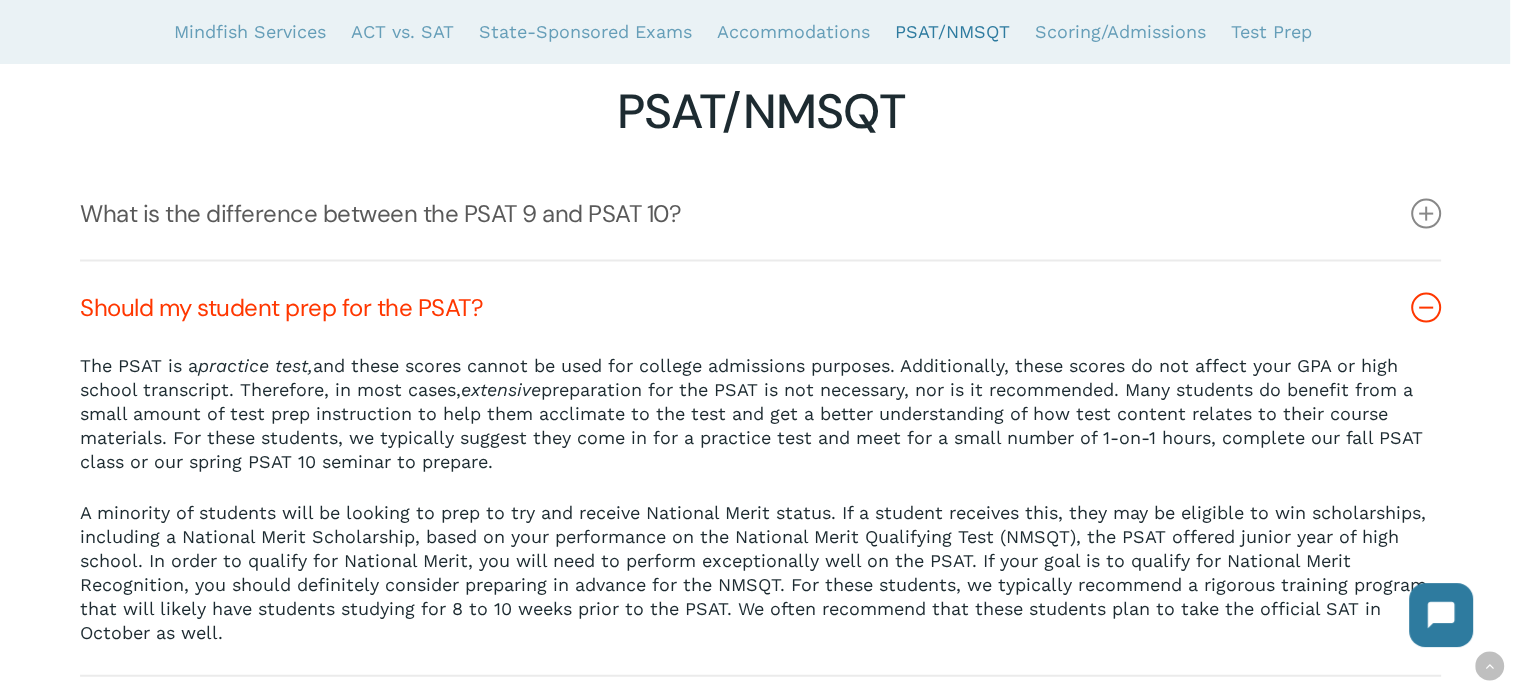 click on "A minority of students will be looking to prep to try and receive National Merit status. If a student receives this, they may be eligible to win scholarships, including a National Merit Scholarship, based on your performance on the National Merit Qualifying Test (NMSQT), the PSAT offered junior year of high school. In order to qualify for National Merit, you will need to perform exceptionally well on the PSAT. If your goal is to qualify for National Merit Recognition, you should definitely consider preparing in advance for the NMSQT. For these students, we typically recommend a rigorous training program that will likely have students studying for 8 to 10 weeks prior to the PSAT. We often recommend that these students plan to take the official SAT in October as well." at bounding box center [760, 573] 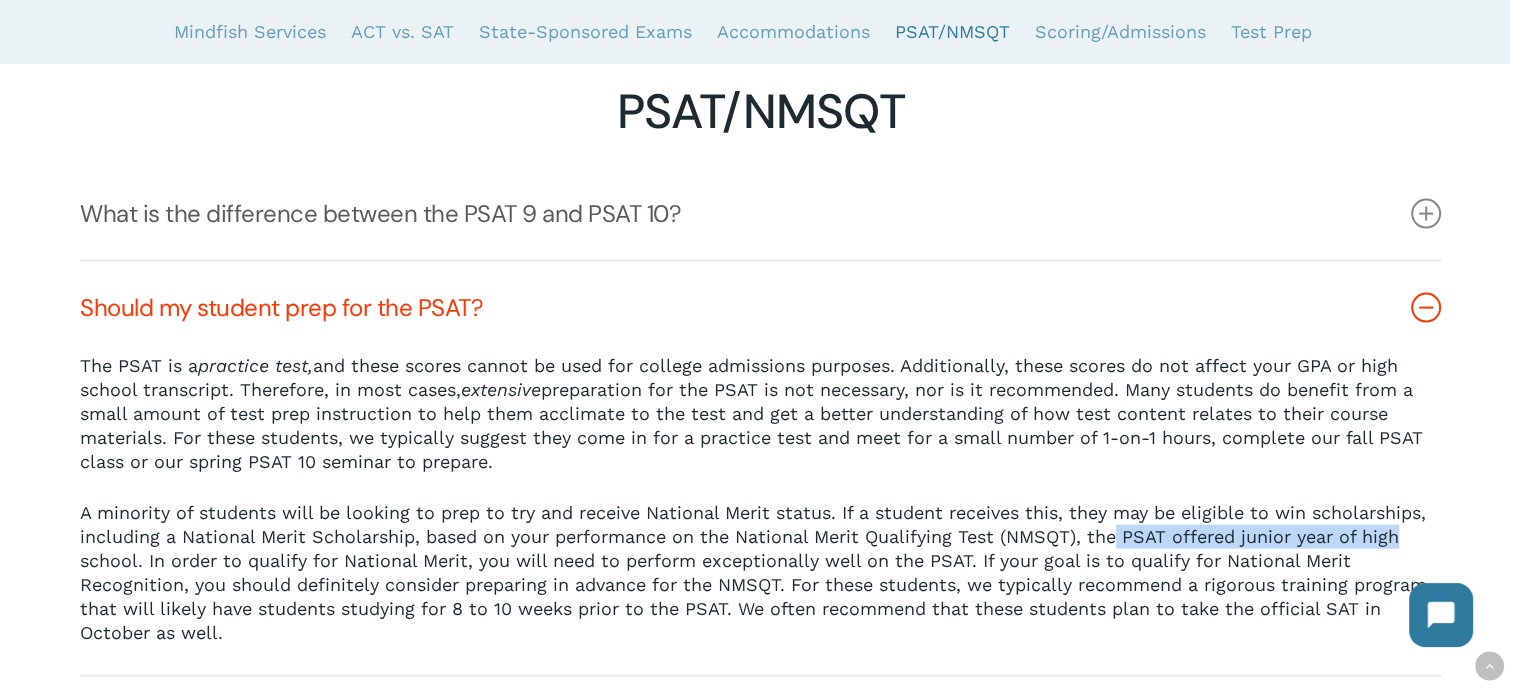 drag, startPoint x: 1121, startPoint y: 530, endPoint x: 1397, endPoint y: 532, distance: 276.00723 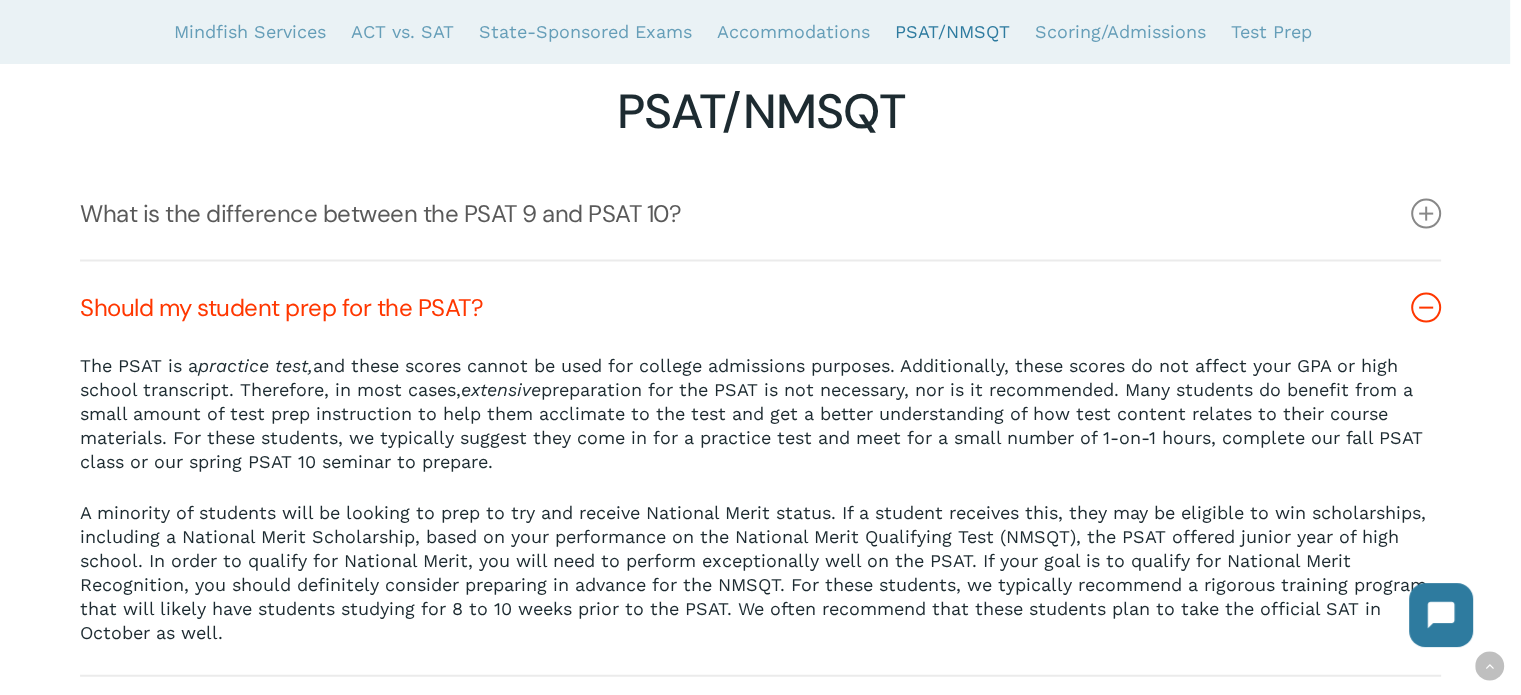 click on "A minority of students will be looking to prep to try and receive National Merit status. If a student receives this, they may be eligible to win scholarships, including a National Merit Scholarship, based on your performance on the National Merit Qualifying Test (NMSQT), the PSAT offered junior year of high school. In order to qualify for National Merit, you will need to perform exceptionally well on the PSAT. If your goal is to qualify for National Merit Recognition, you should definitely consider preparing in advance for the NMSQT. For these students, we typically recommend a rigorous training program that will likely have students studying for 8 to 10 weeks prior to the PSAT. We often recommend that these students plan to take the official SAT in October as well." at bounding box center [760, 573] 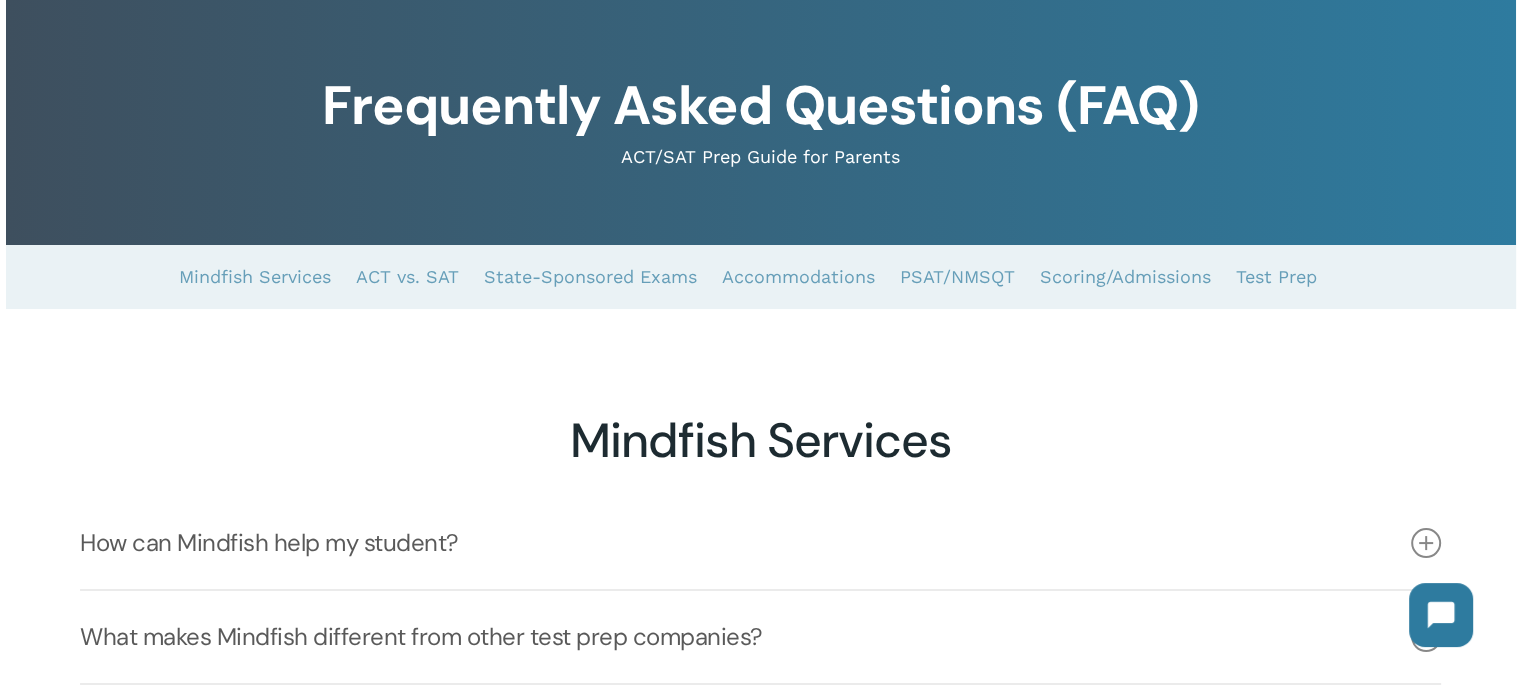 scroll, scrollTop: 124, scrollLeft: 0, axis: vertical 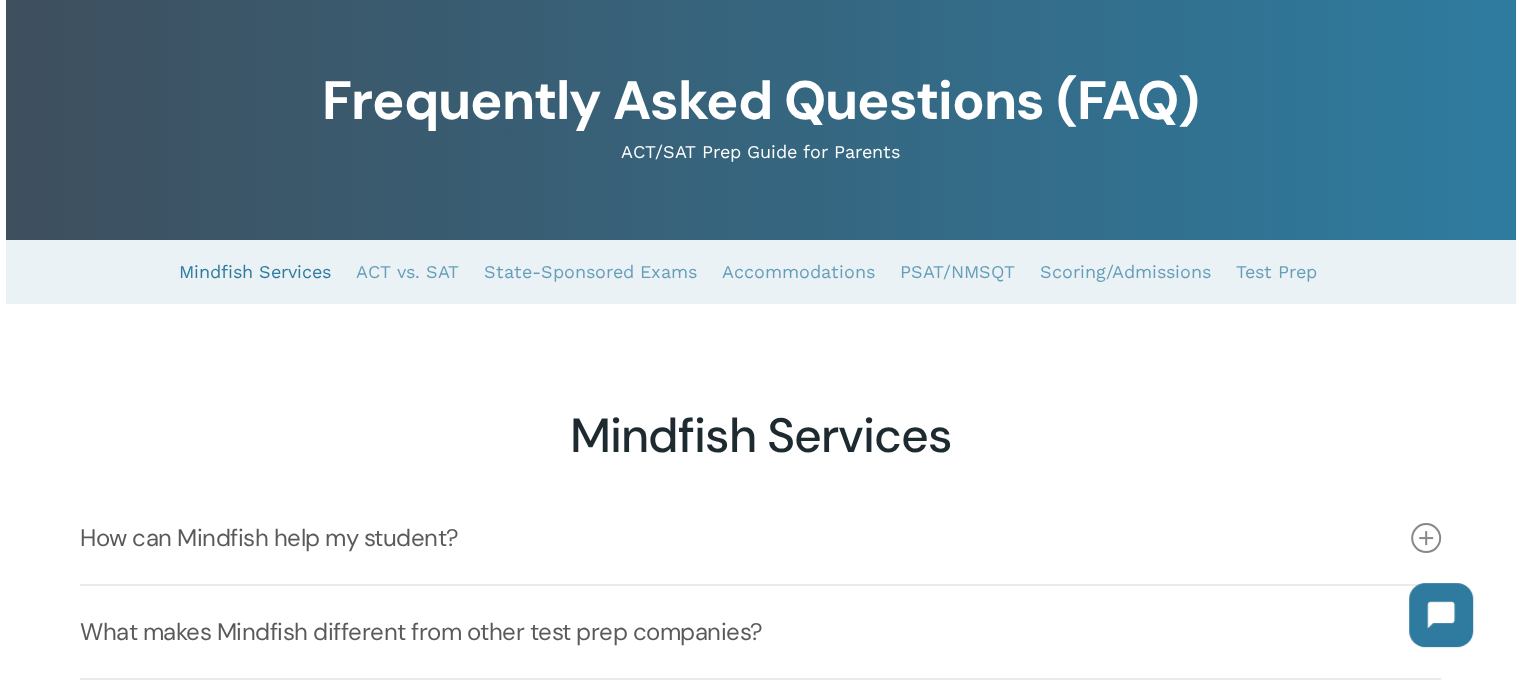 click on "Mindfish Services" at bounding box center (255, 272) 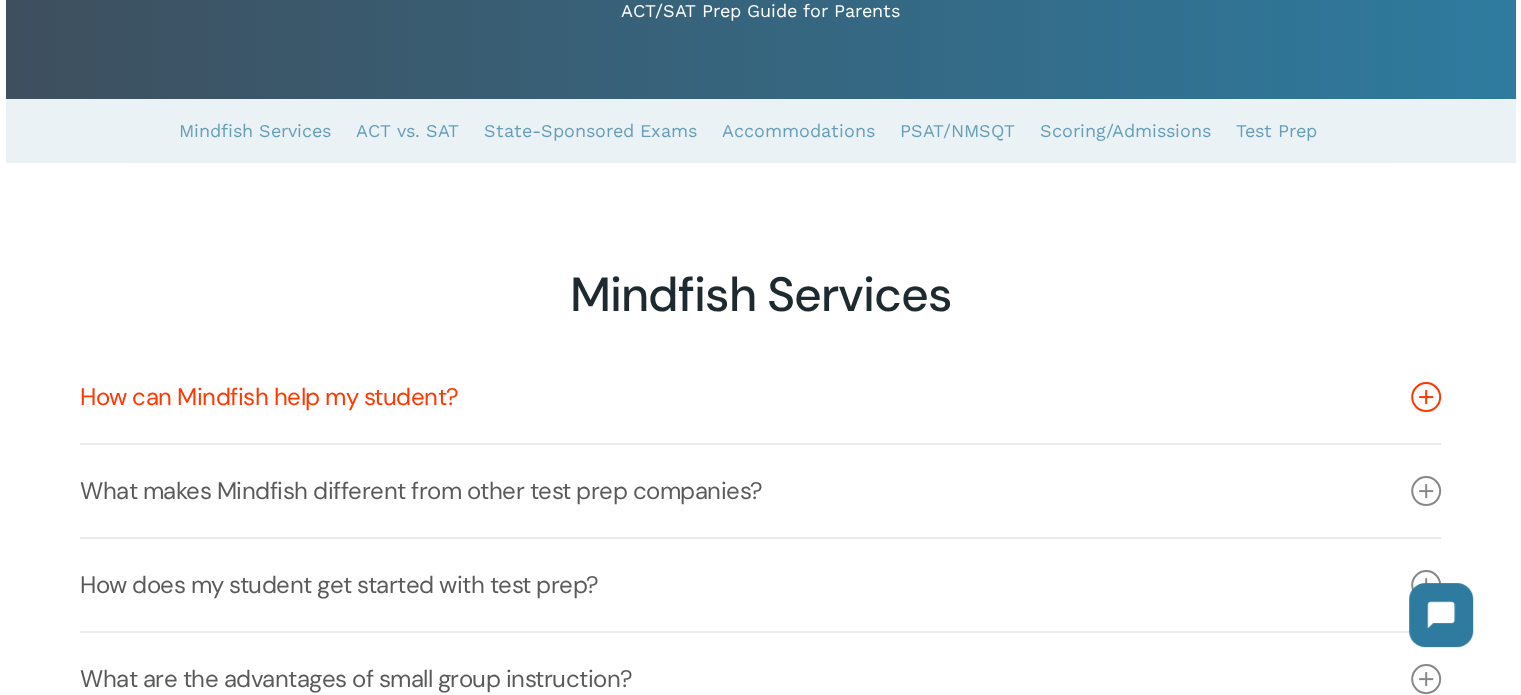 click at bounding box center [1426, 397] 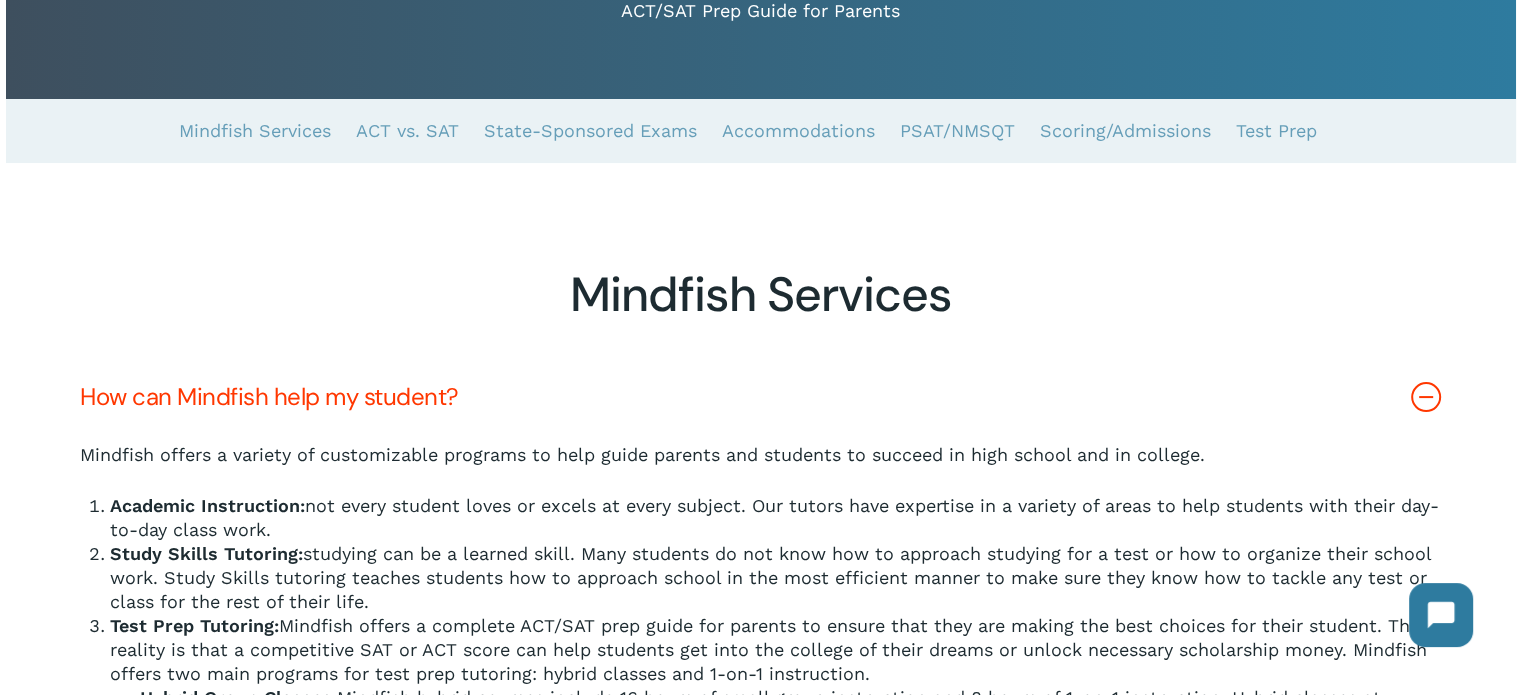 scroll, scrollTop: 299, scrollLeft: 0, axis: vertical 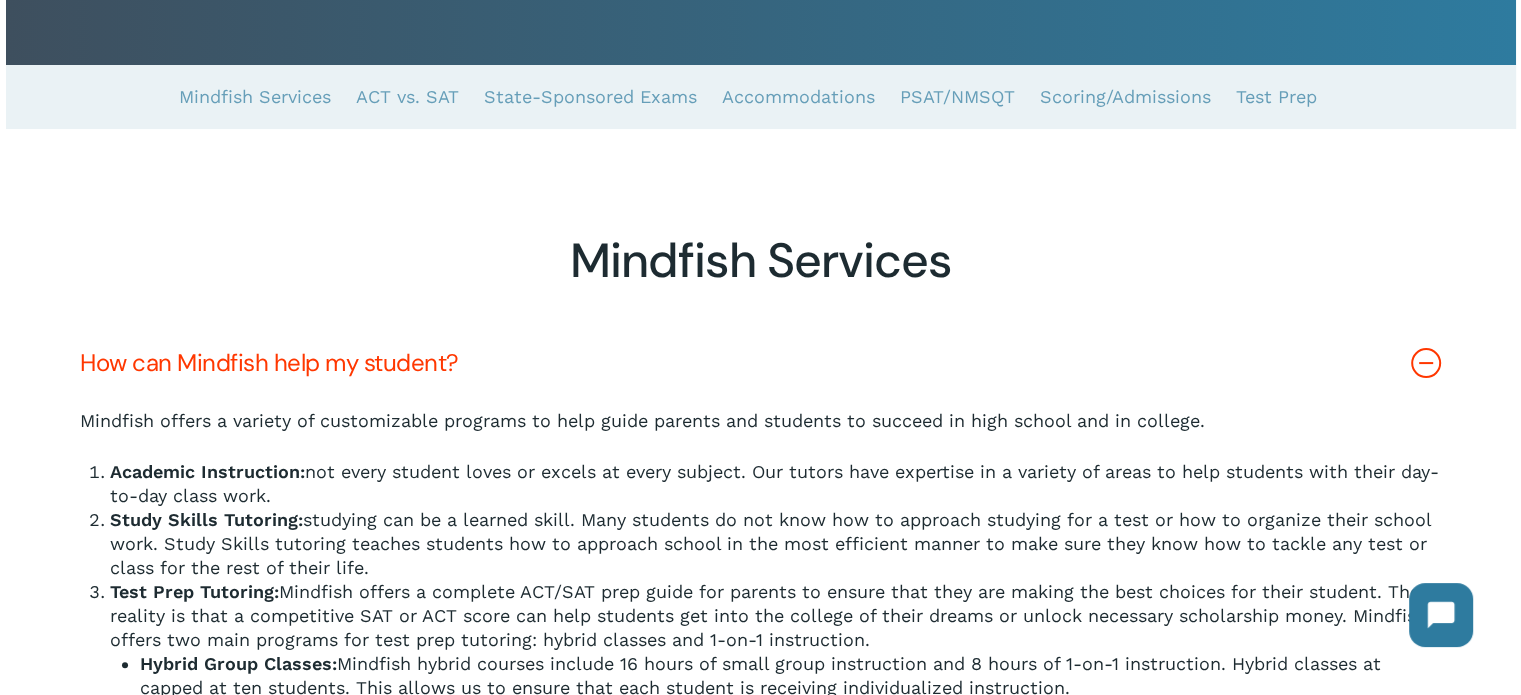 click at bounding box center (1426, 363) 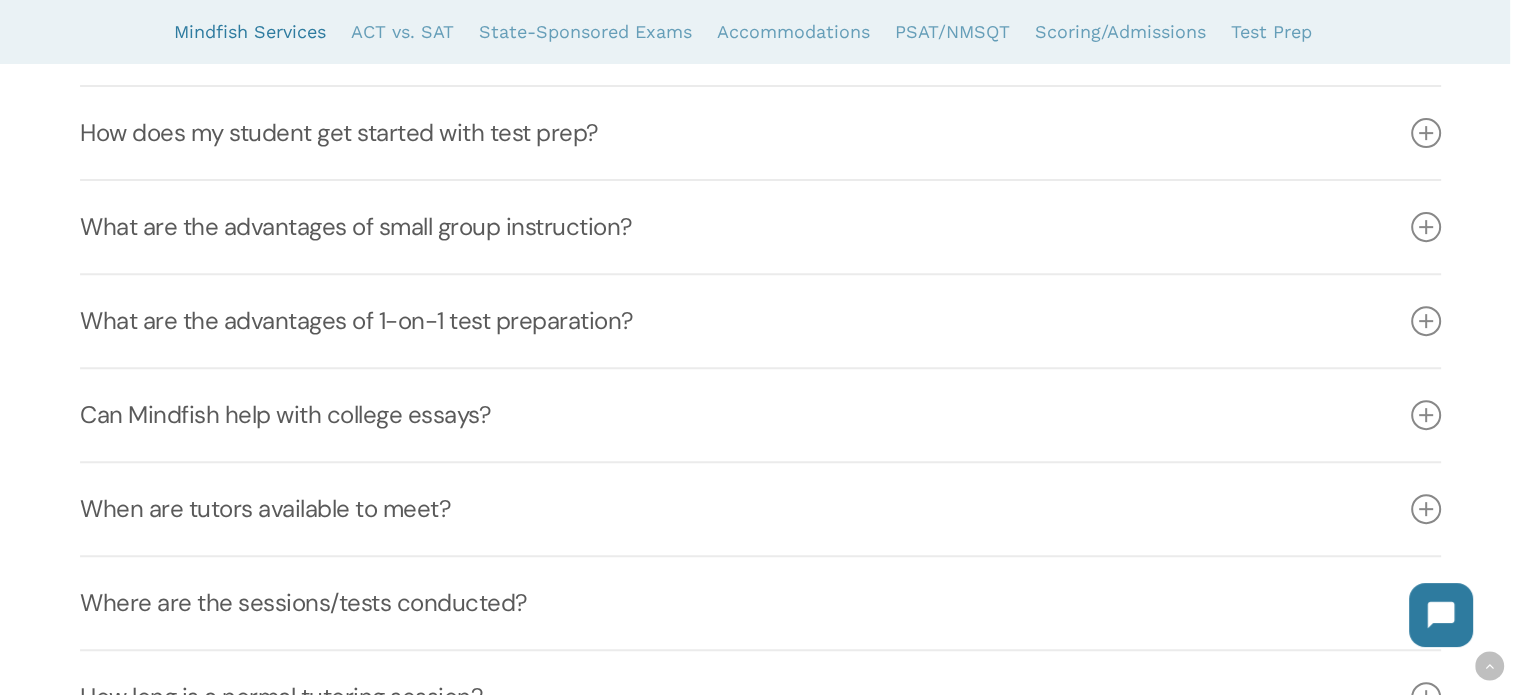 scroll, scrollTop: 719, scrollLeft: 0, axis: vertical 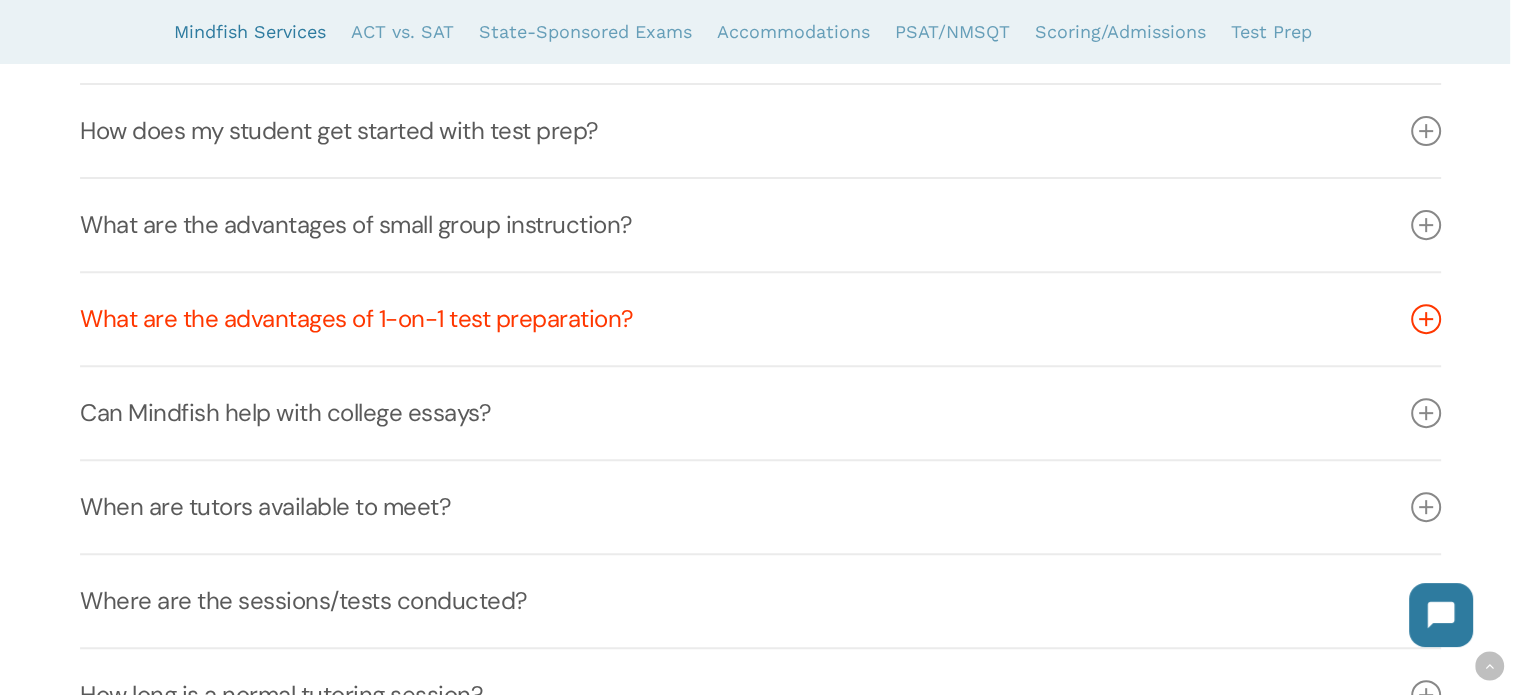 click on "What are the advantages of 1-on-1 test preparation?" at bounding box center (760, 319) 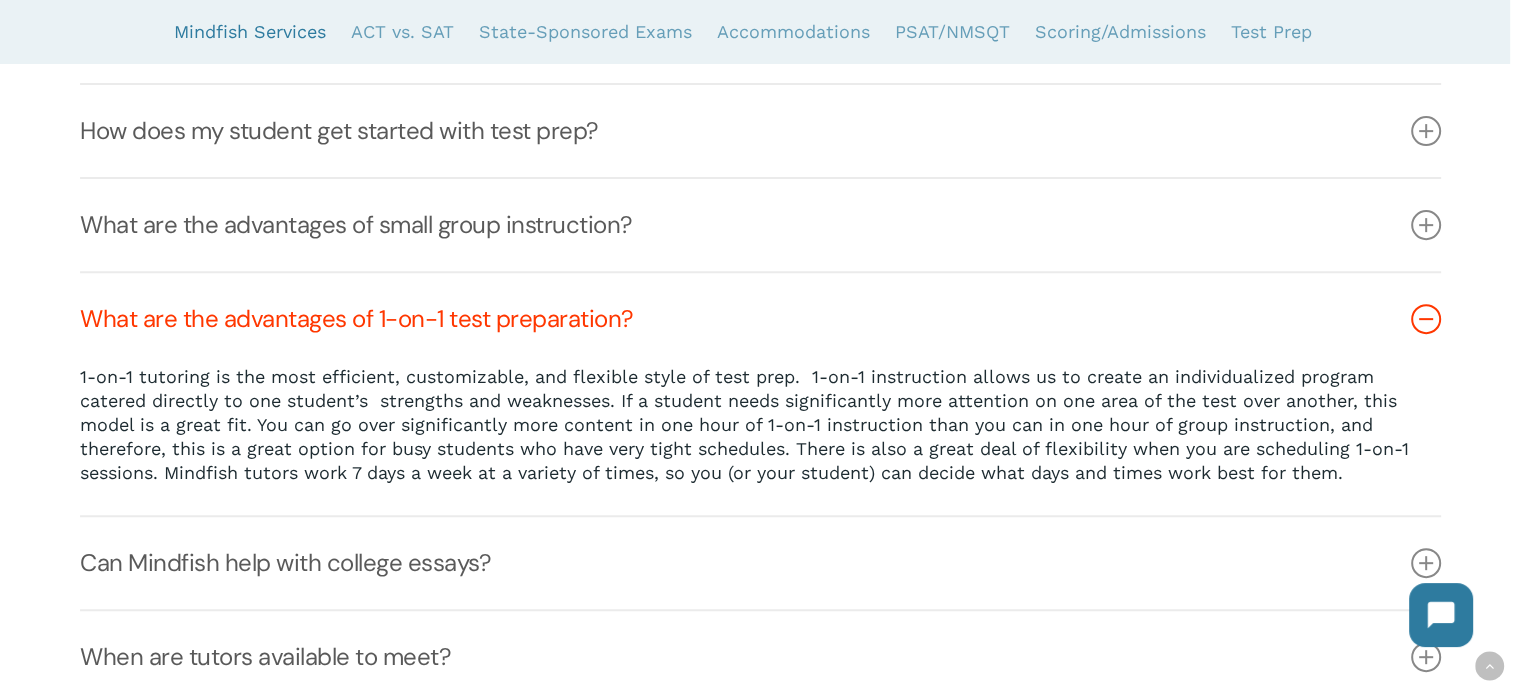 click on "What are the advantages of 1-on-1 test preparation?" at bounding box center (760, 319) 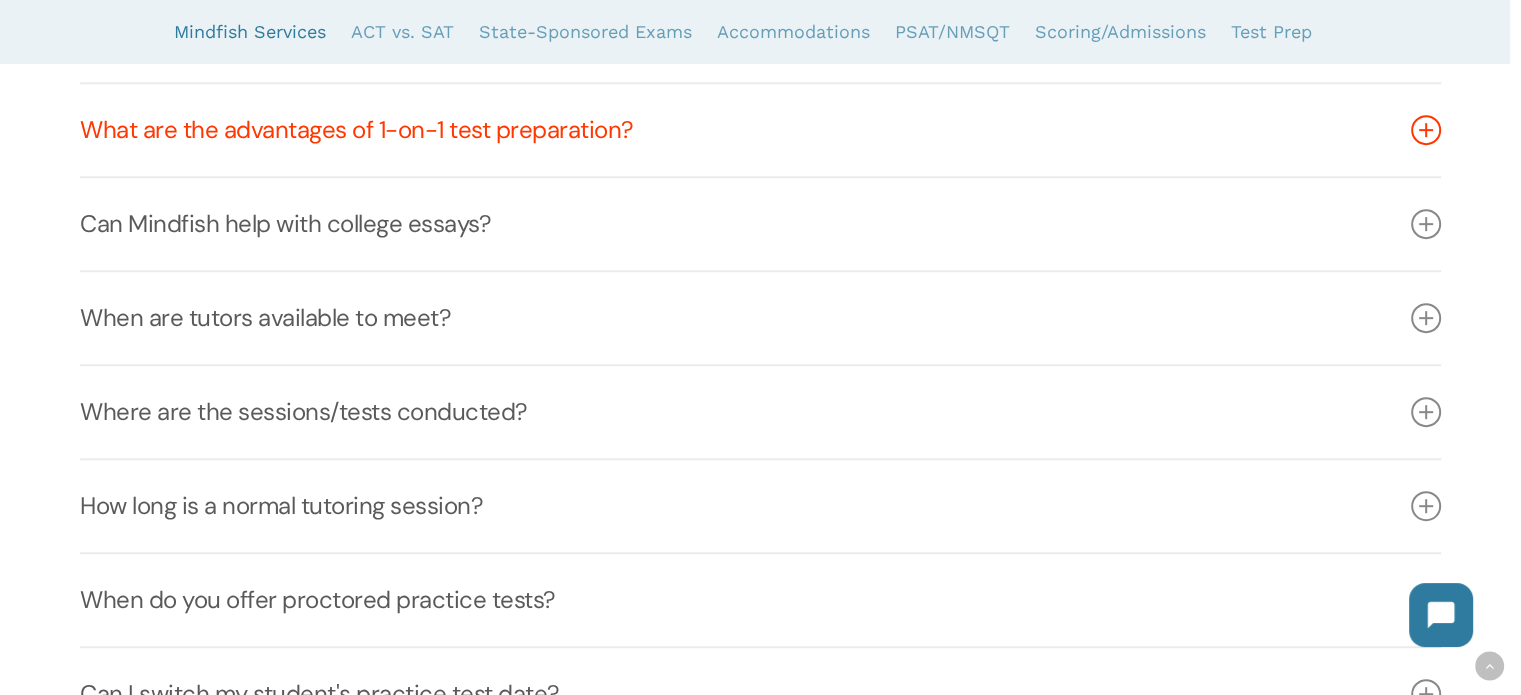 scroll, scrollTop: 911, scrollLeft: 0, axis: vertical 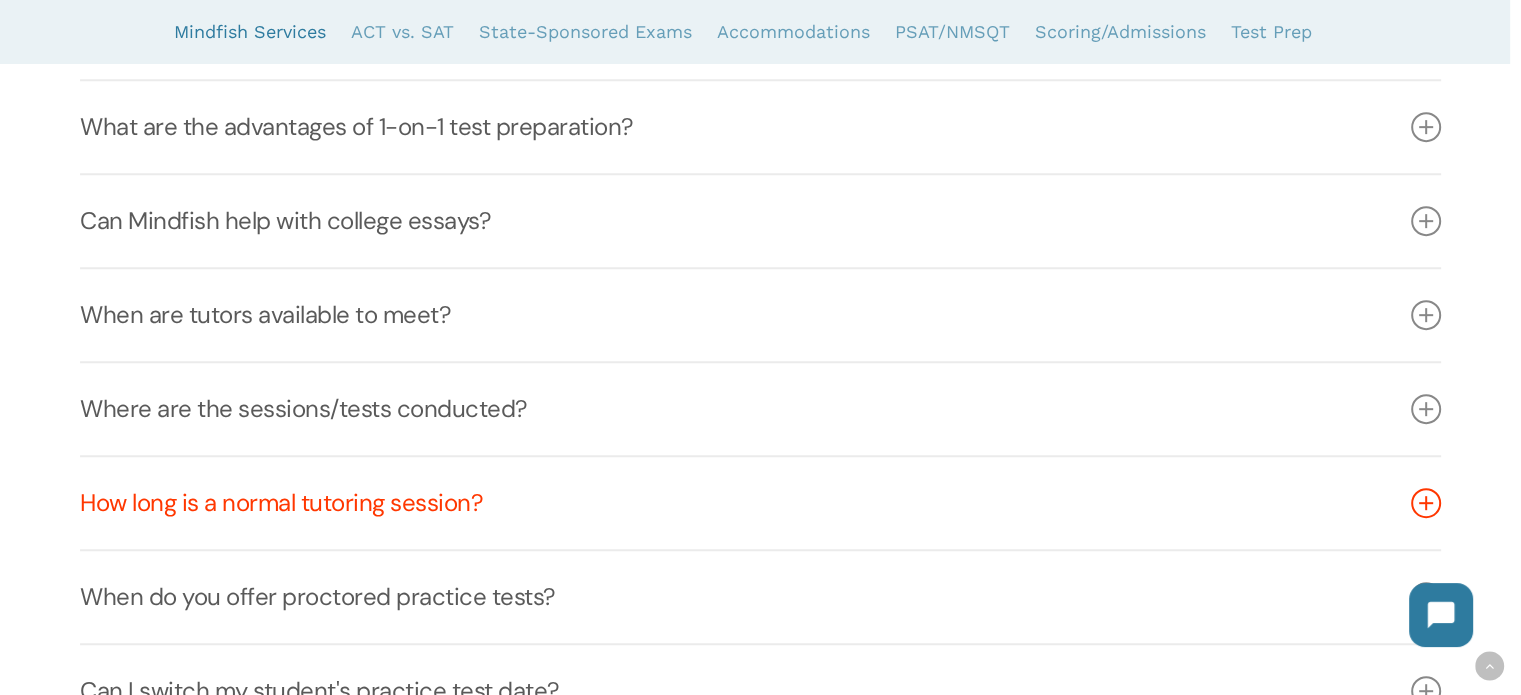 click on "How long is a normal tutoring session?" at bounding box center (760, 503) 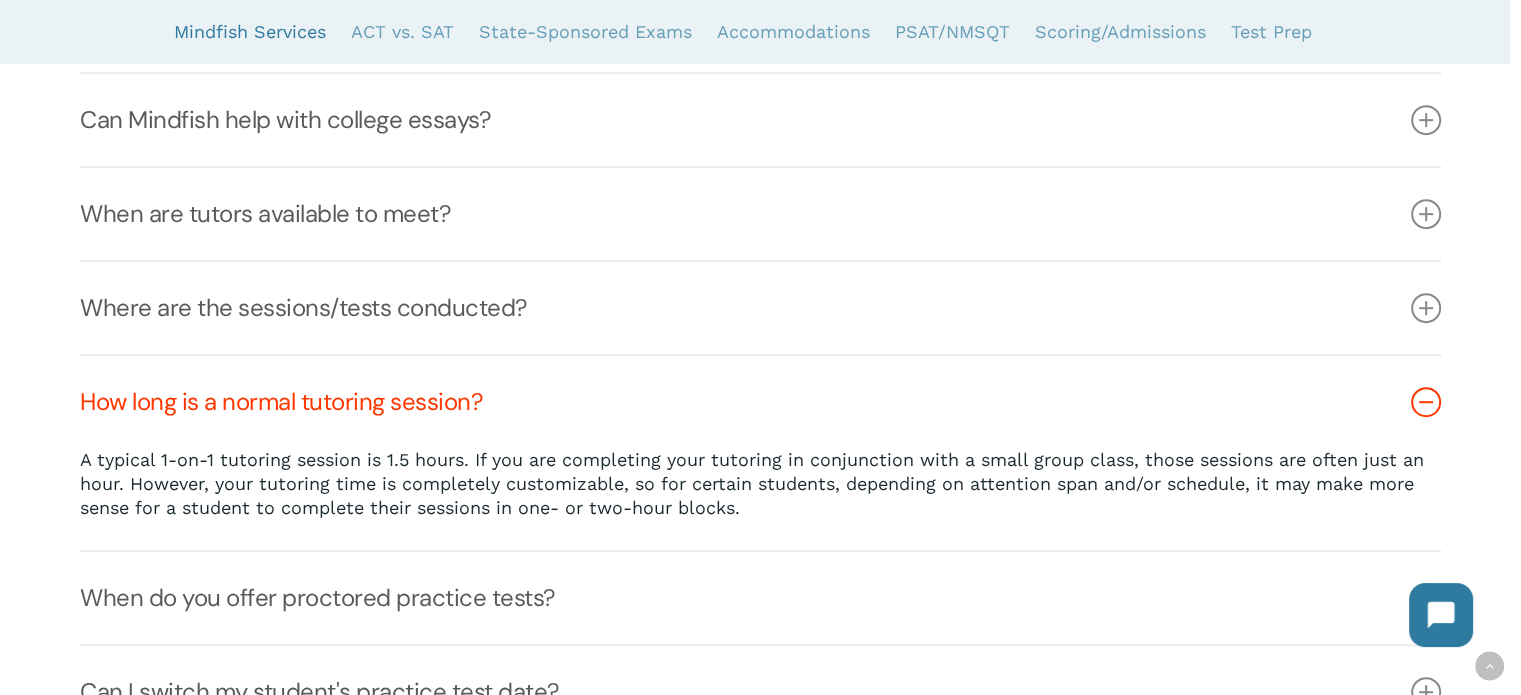 scroll, scrollTop: 1021, scrollLeft: 0, axis: vertical 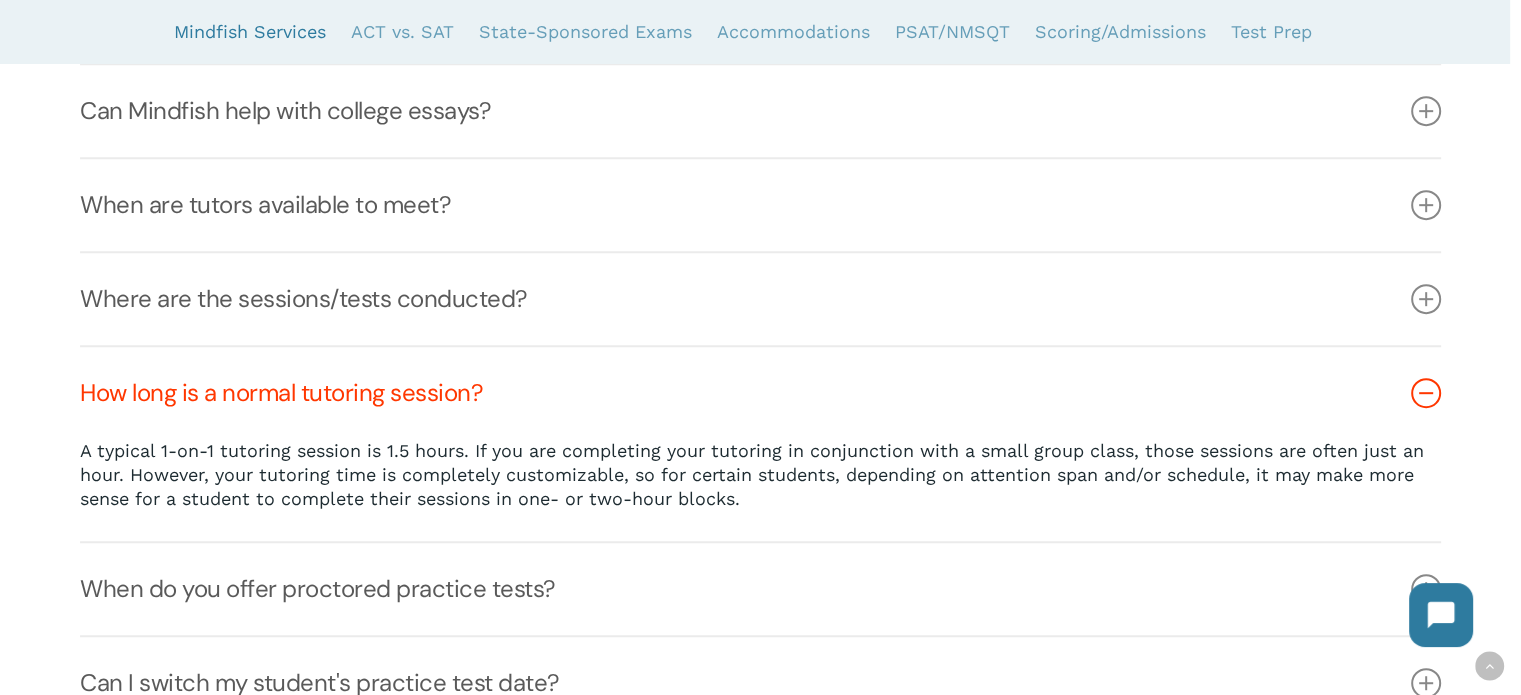 click on "How long is a normal tutoring session?" at bounding box center [760, 393] 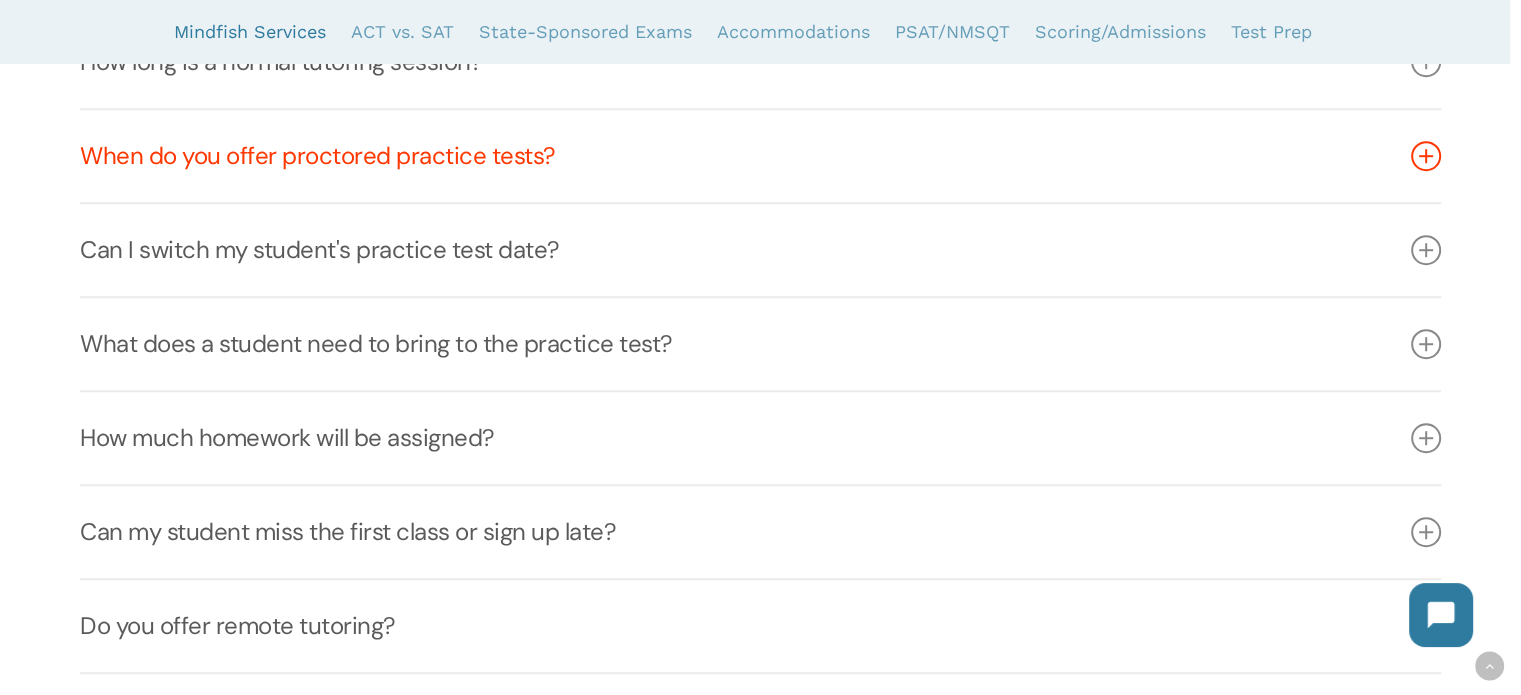 scroll, scrollTop: 1357, scrollLeft: 0, axis: vertical 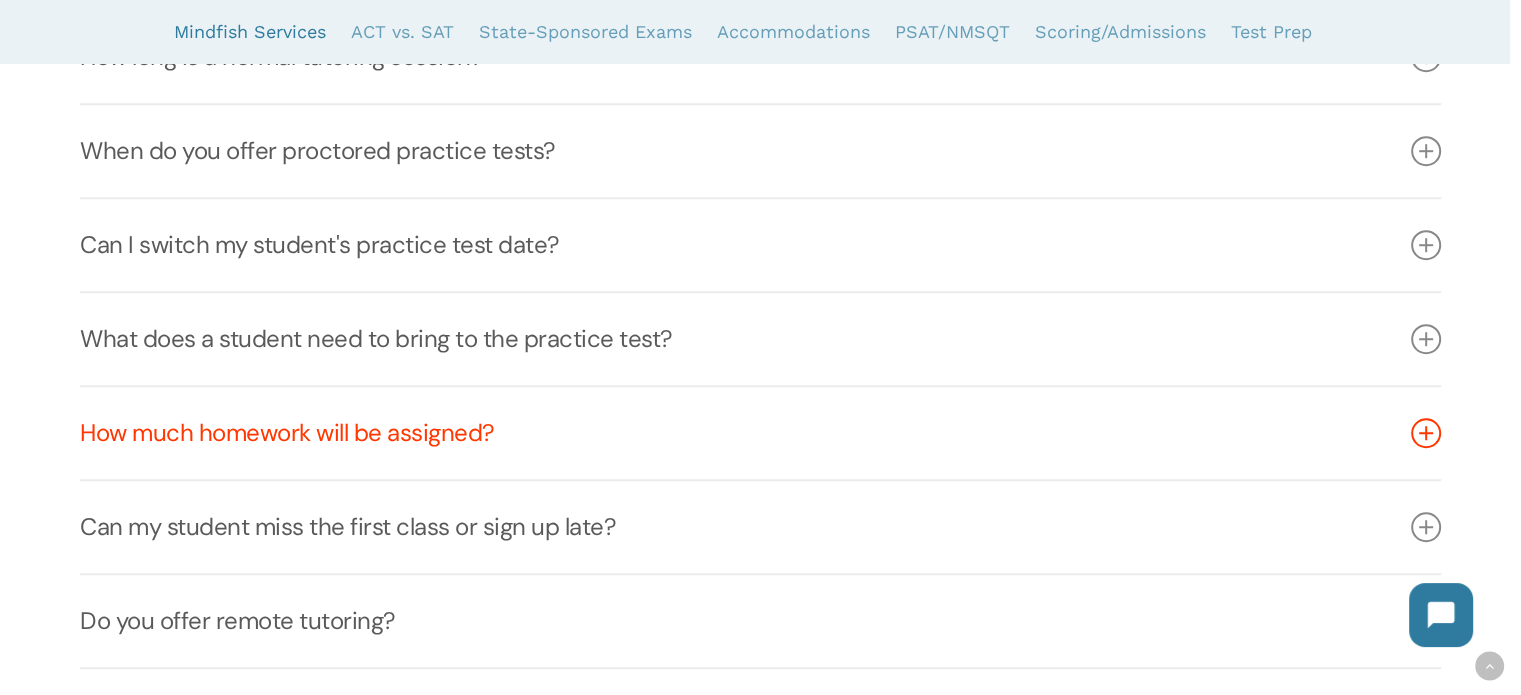 click on "How much homework will be assigned?" at bounding box center [760, 433] 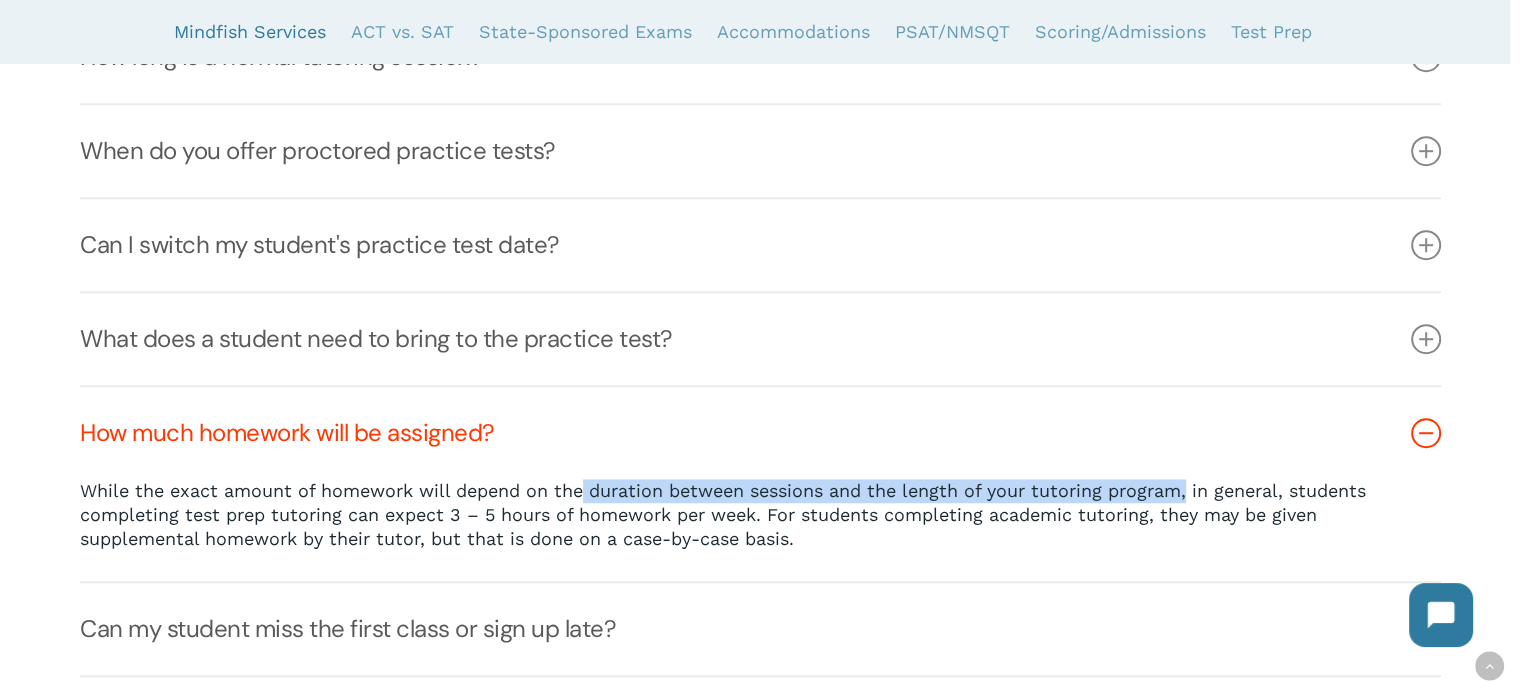 drag, startPoint x: 585, startPoint y: 491, endPoint x: 1187, endPoint y: 492, distance: 602.00085 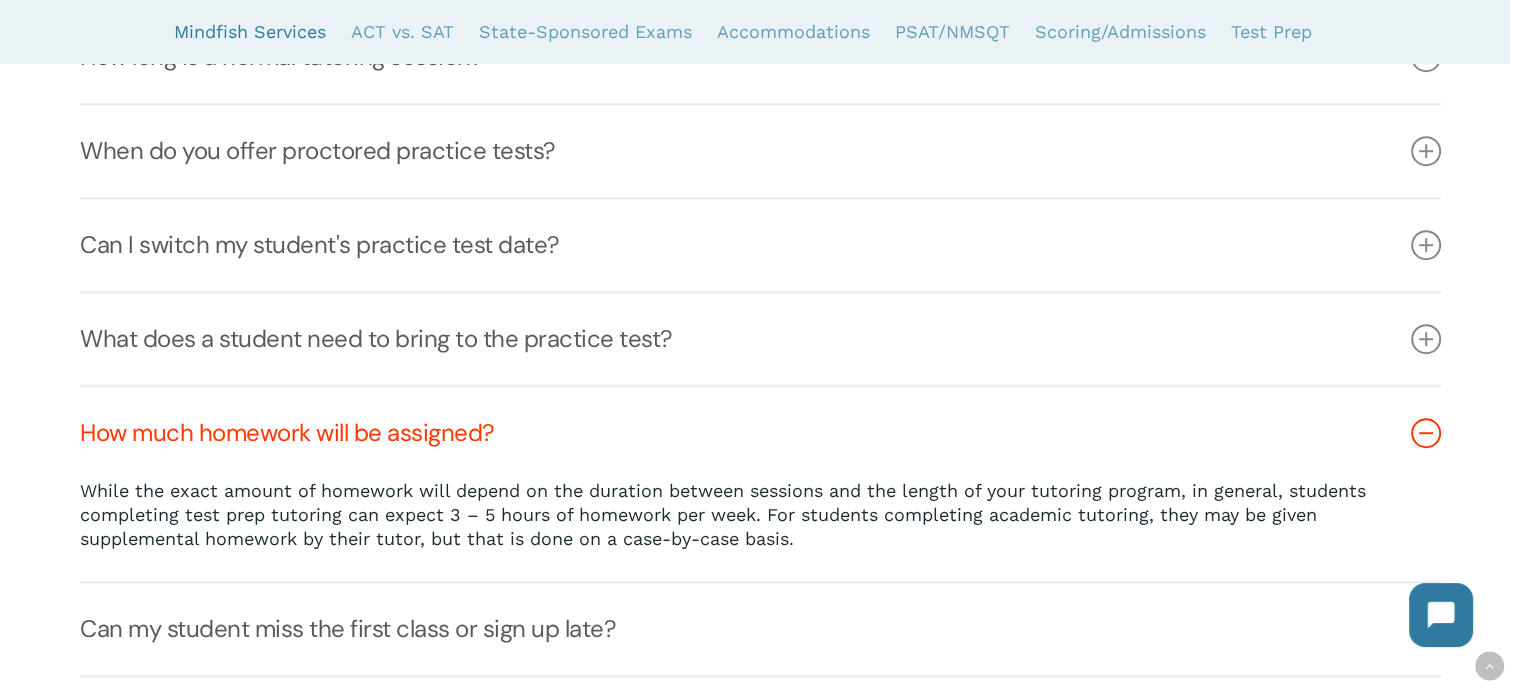 click on "While the exact amount of homework will depend on the duration between sessions and the length of your tutoring program, in general, students completing test prep tutoring can expect 3 – 5 hours of homework per week. For students completing academic tutoring, they may be given supplemental homework by their tutor, but that is done on a case-by-case basis." at bounding box center (760, 530) 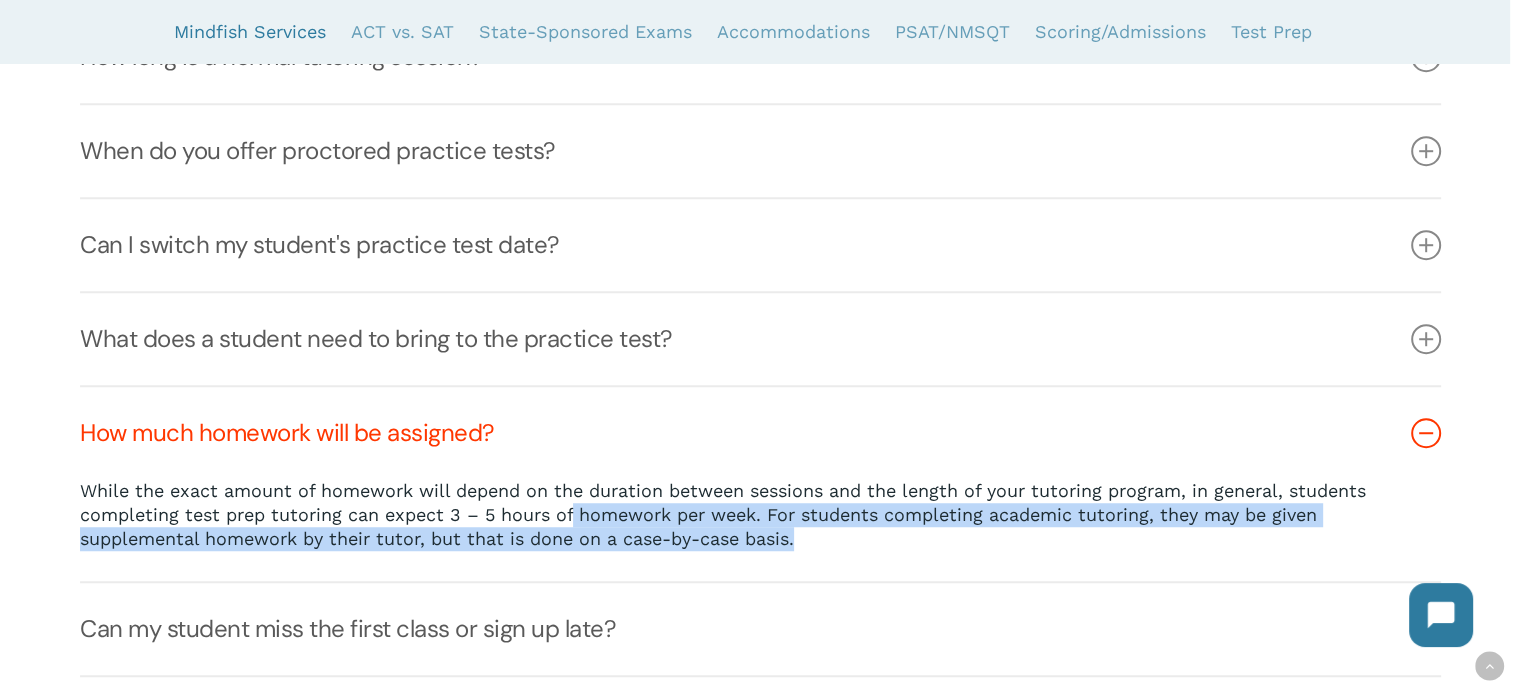 drag, startPoint x: 572, startPoint y: 511, endPoint x: 824, endPoint y: 533, distance: 252.9585 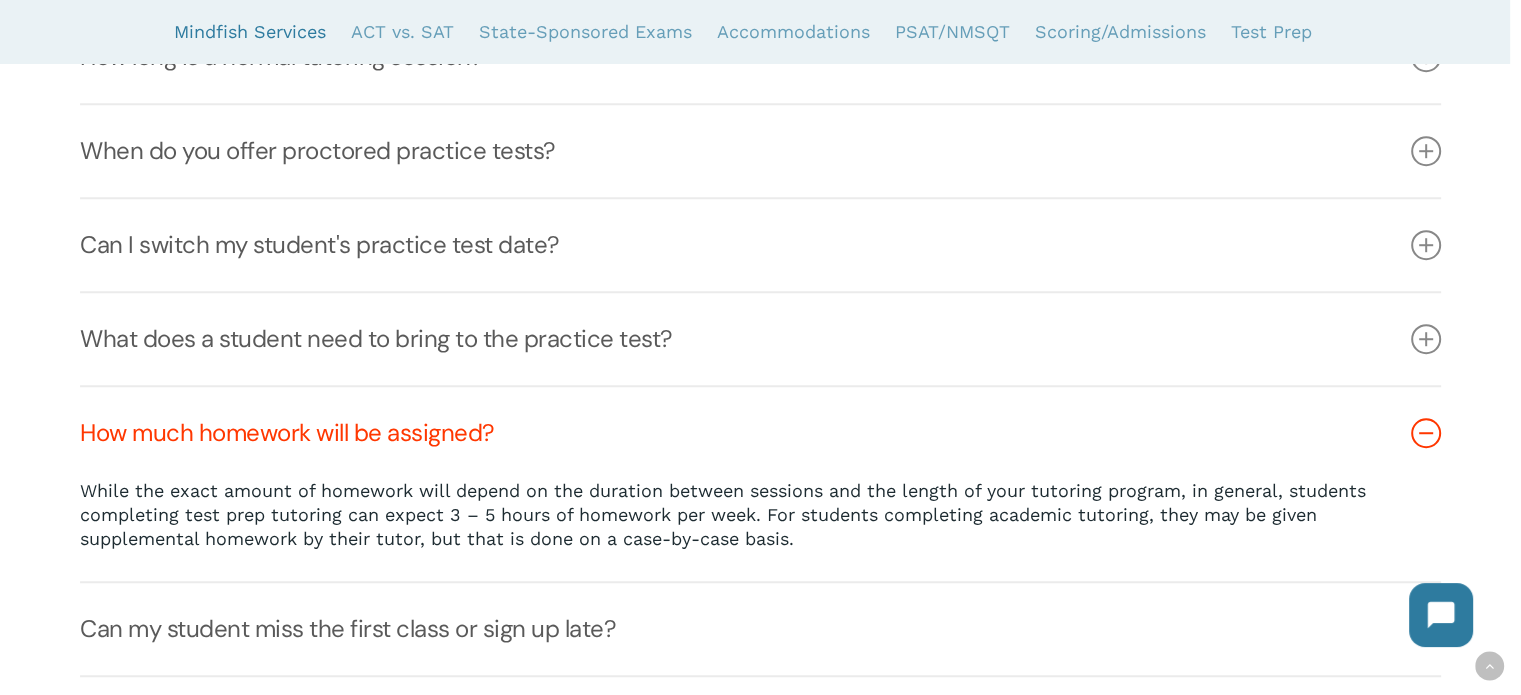 click on "How much homework will be assigned?" at bounding box center [760, 433] 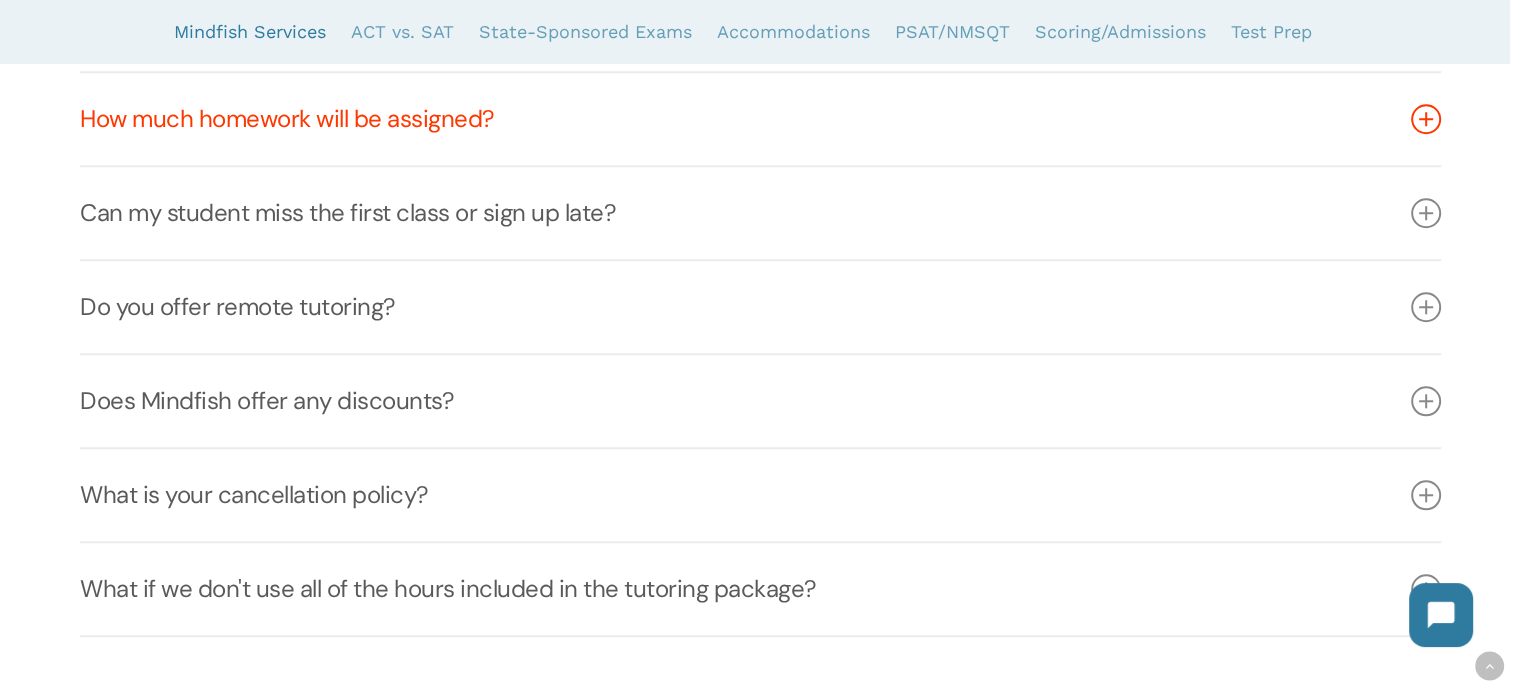 scroll, scrollTop: 1673, scrollLeft: 0, axis: vertical 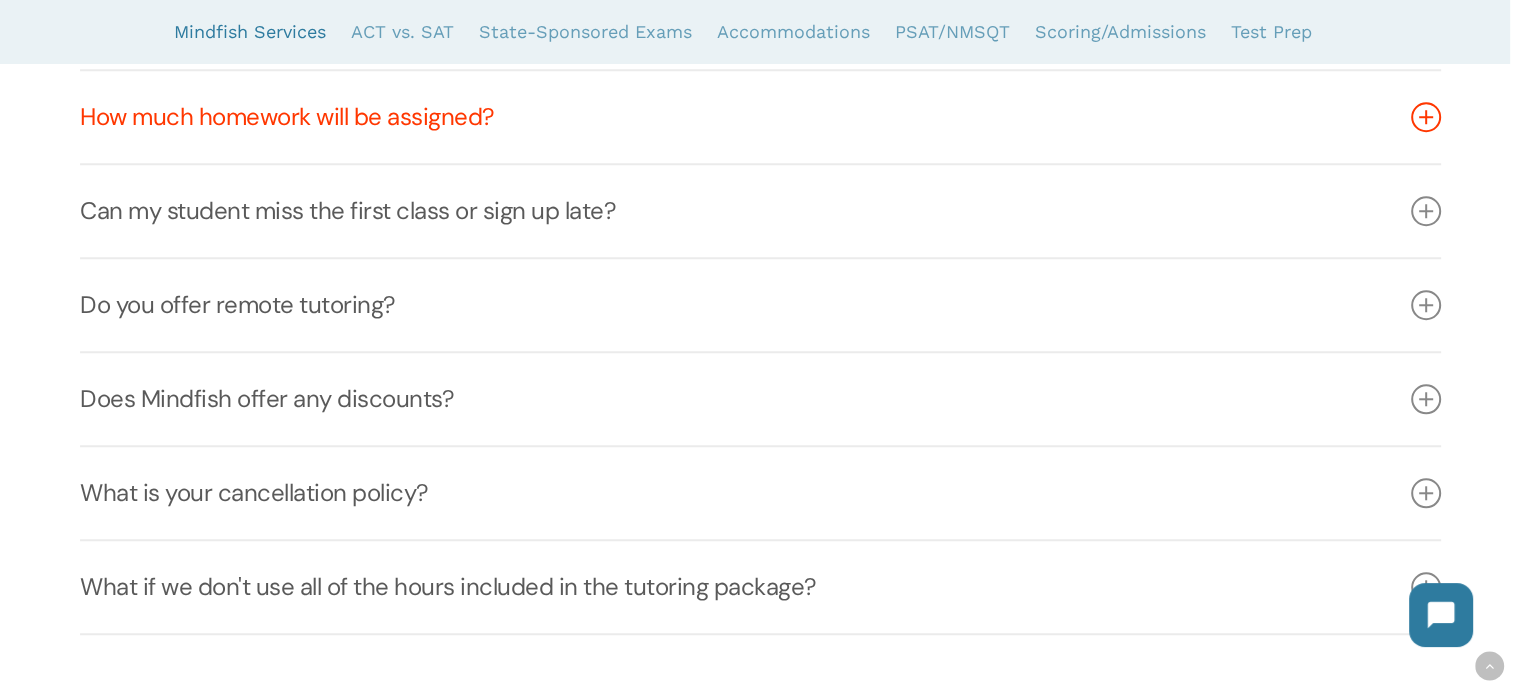click on "Does Mindfish offer any discounts?" at bounding box center [760, 399] 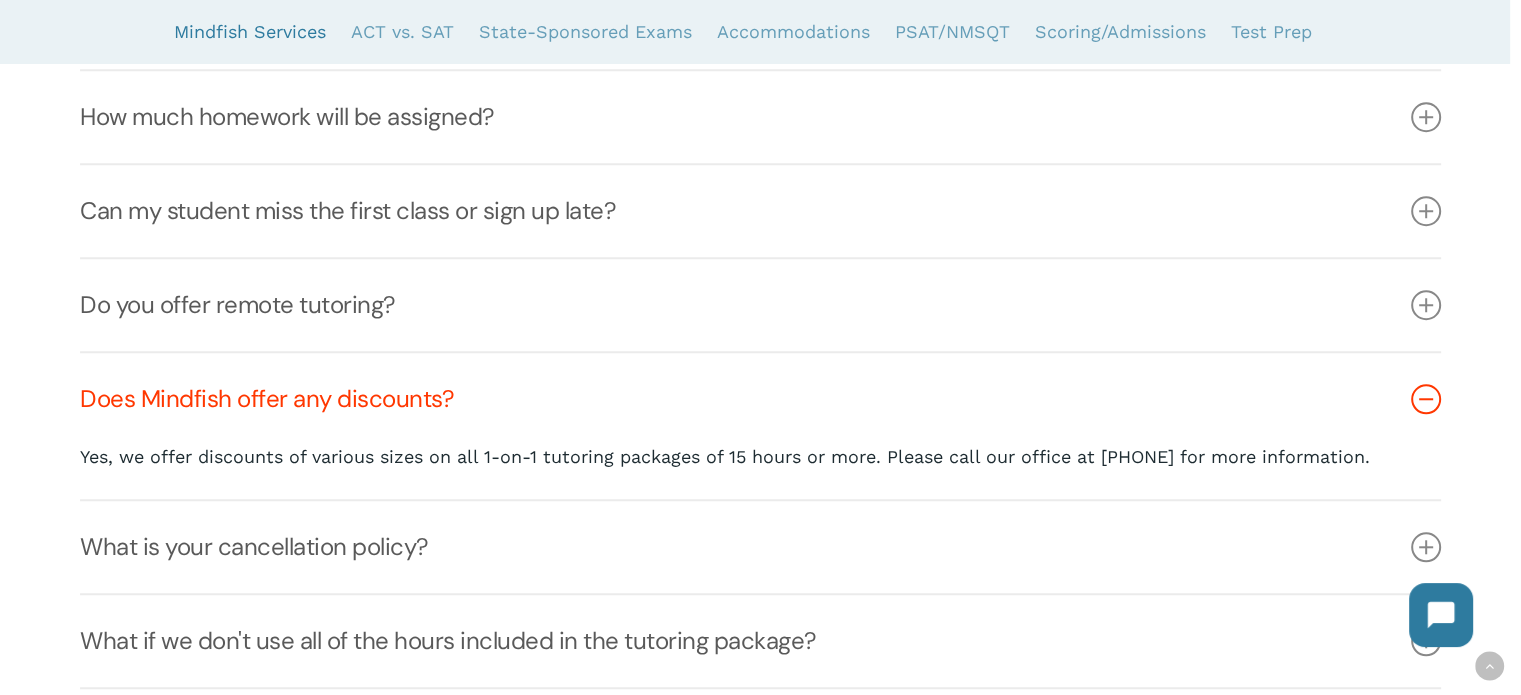 drag, startPoint x: 695, startPoint y: 405, endPoint x: 579, endPoint y: 399, distance: 116.15507 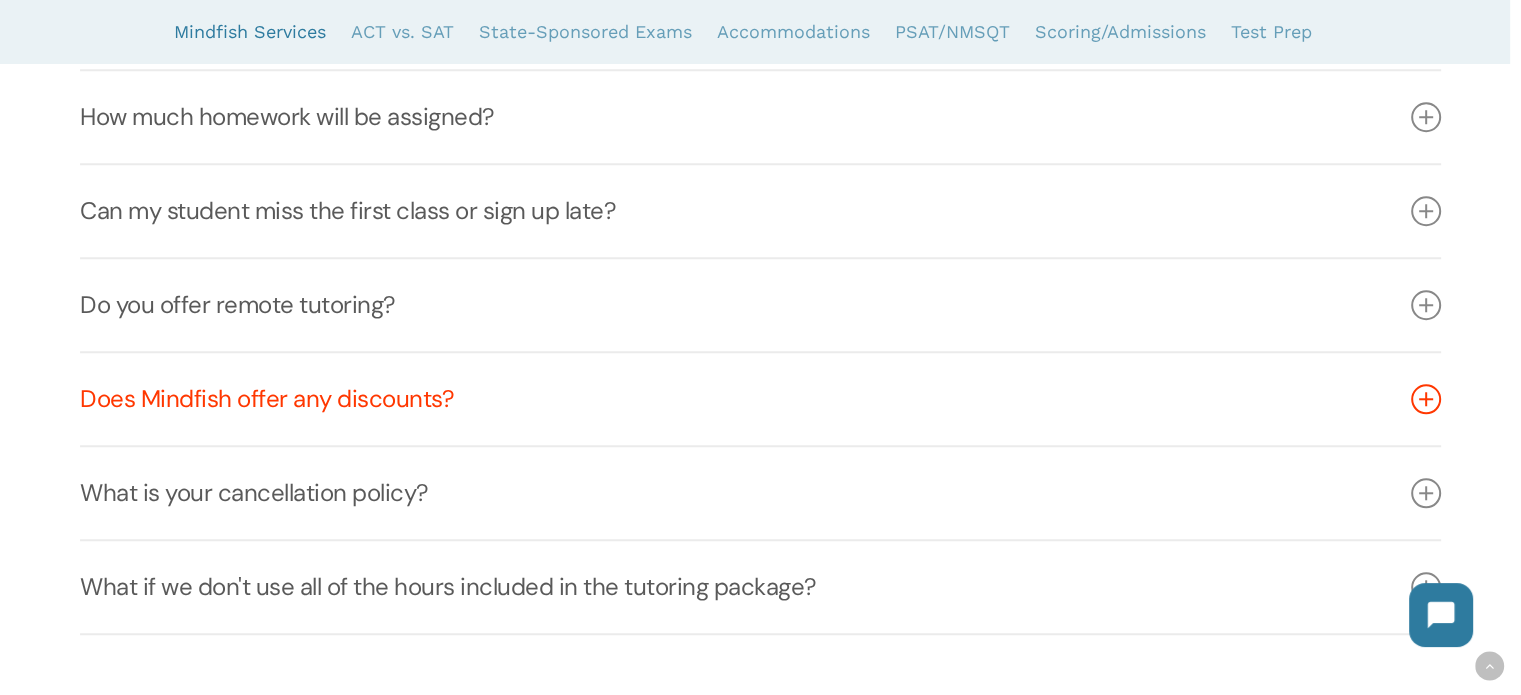 click on "Does Mindfish offer any discounts?" at bounding box center (760, 399) 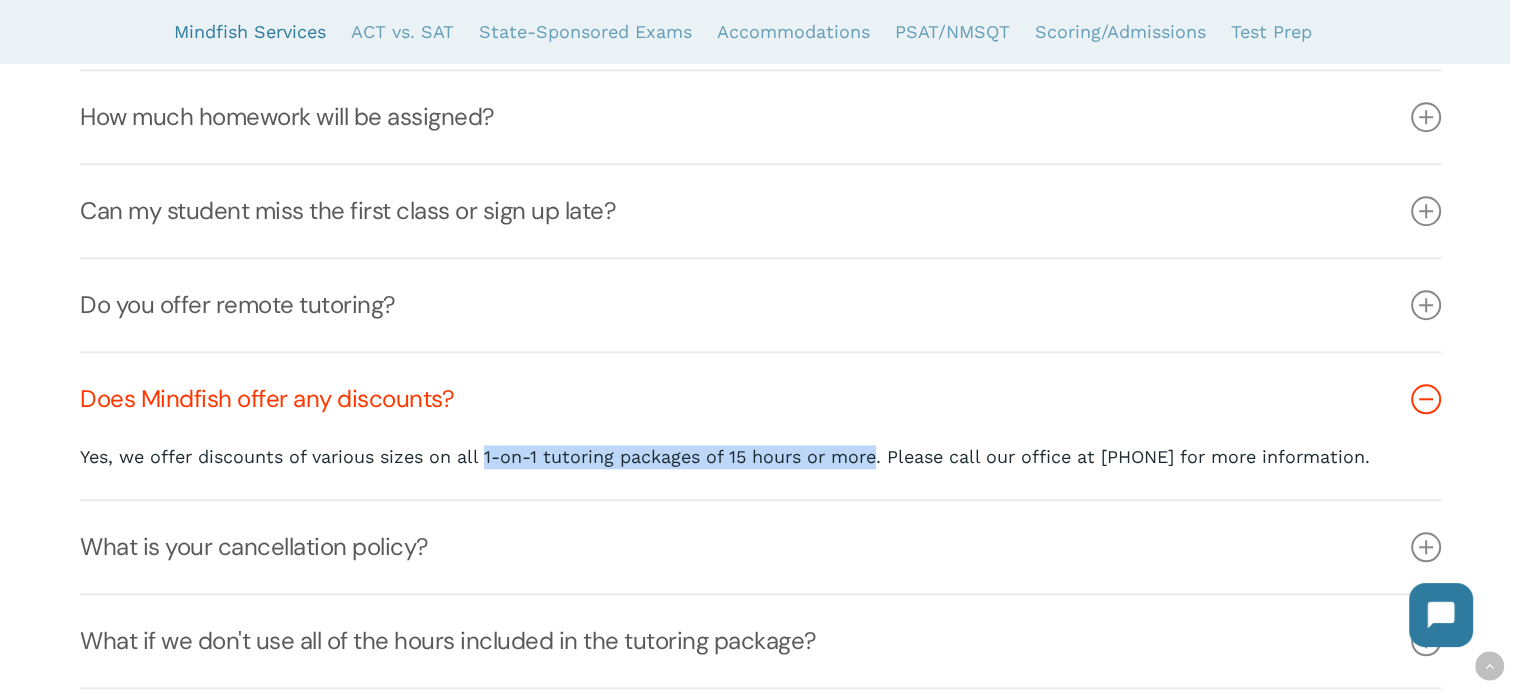 drag, startPoint x: 485, startPoint y: 451, endPoint x: 876, endPoint y: 462, distance: 391.1547 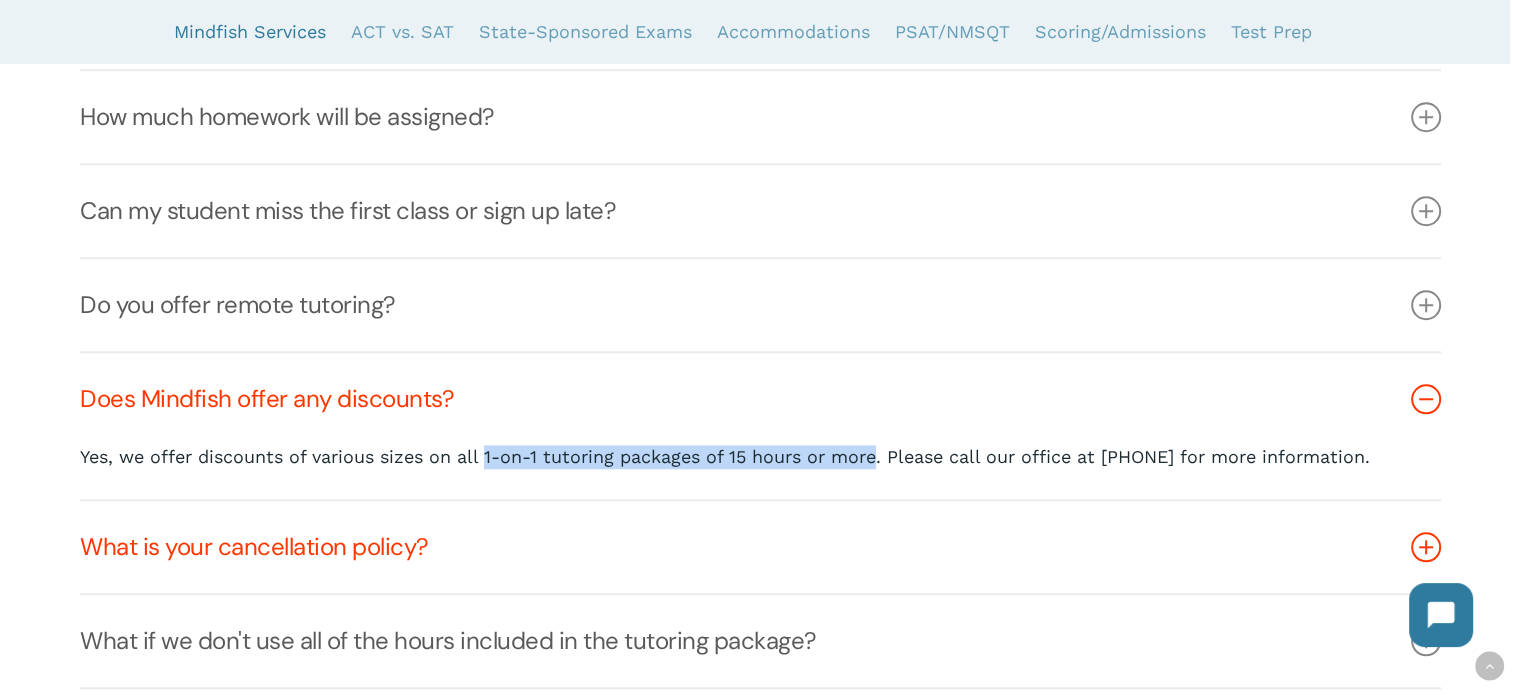 click on "What is your cancellation policy?" at bounding box center (760, 547) 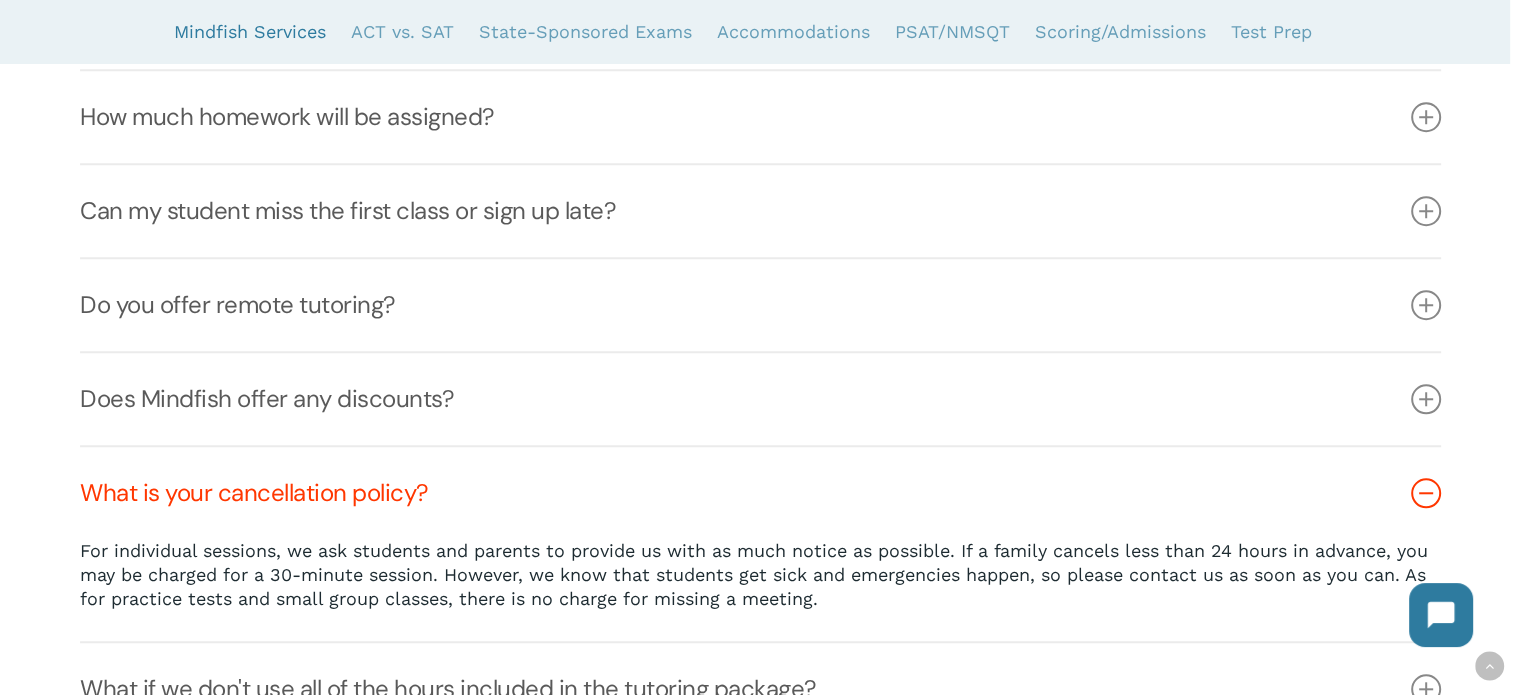 scroll, scrollTop: 1680, scrollLeft: 0, axis: vertical 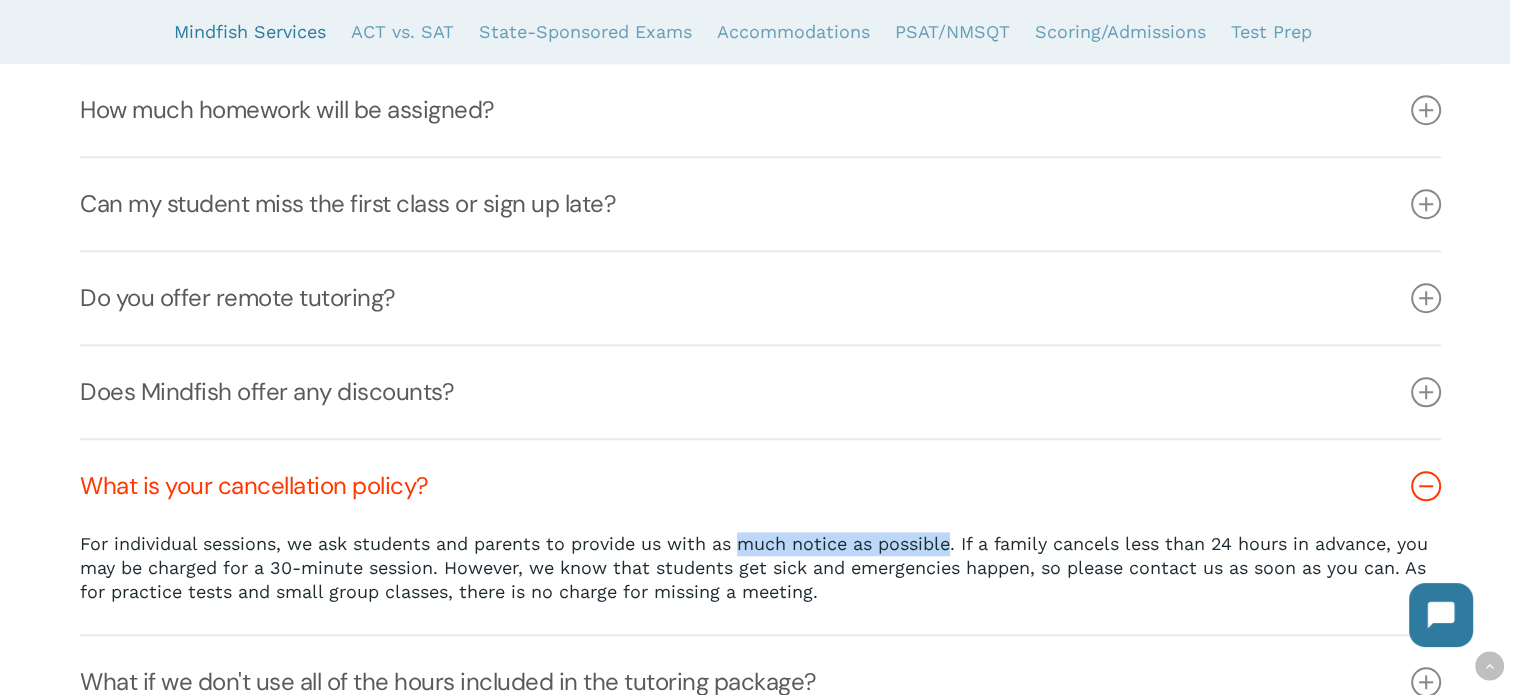 drag, startPoint x: 742, startPoint y: 543, endPoint x: 959, endPoint y: 544, distance: 217.0023 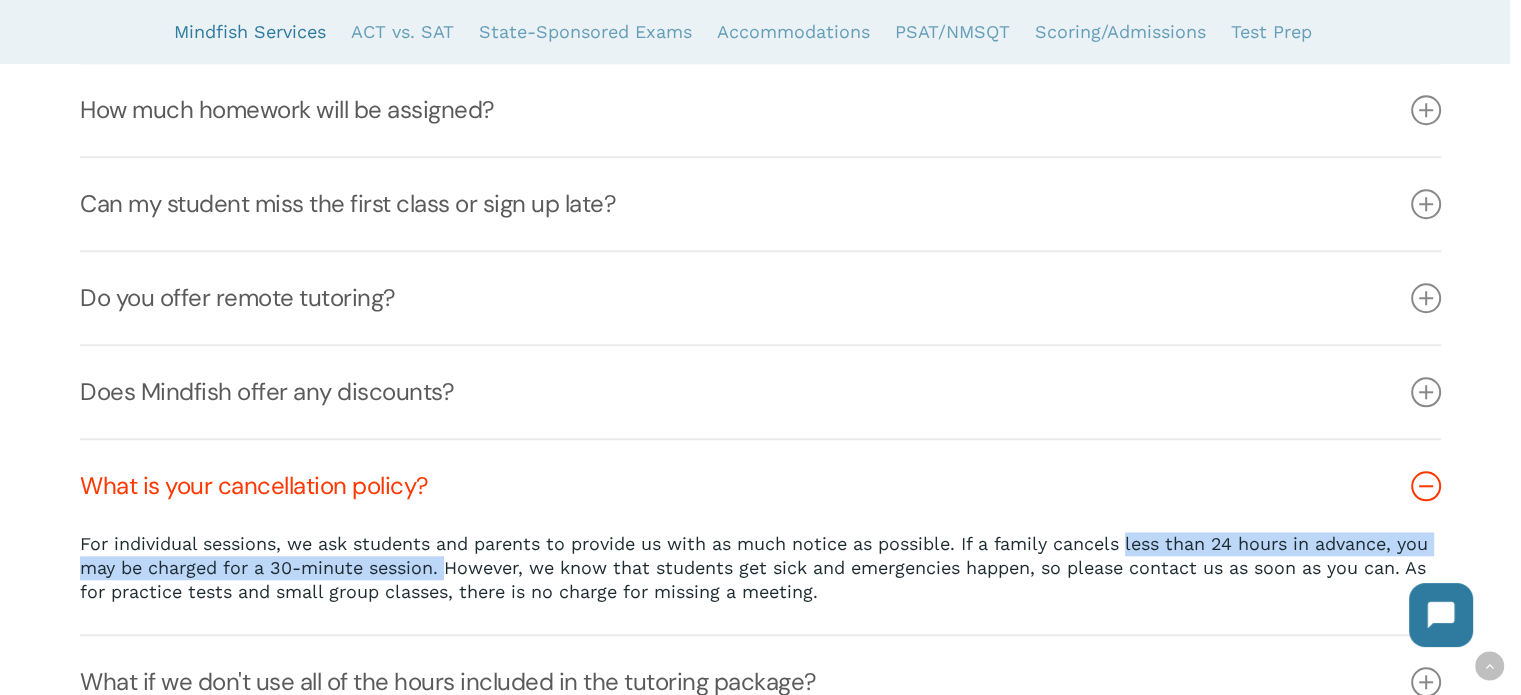 drag, startPoint x: 1135, startPoint y: 542, endPoint x: 484, endPoint y: 562, distance: 651.3071 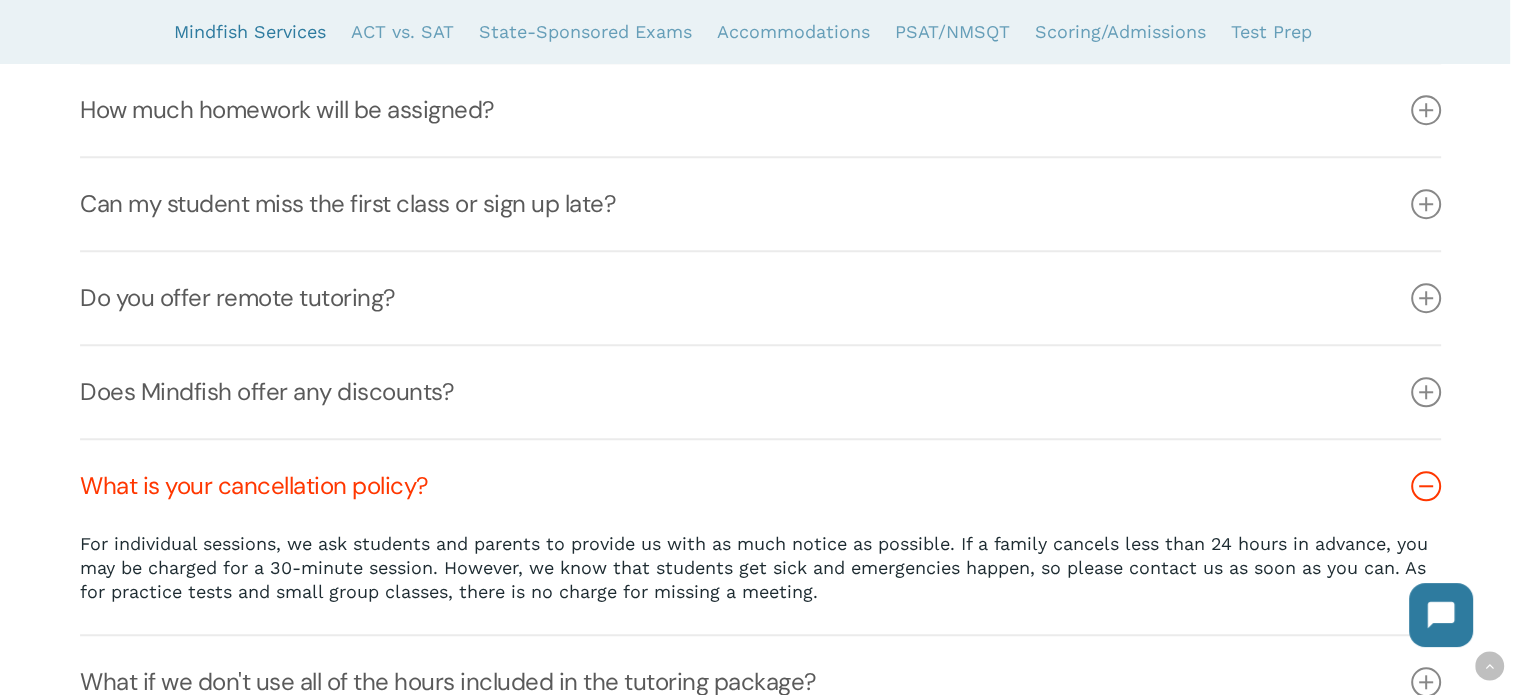 click on "For individual sessions, we ask students and parents to provide us with as much notice as possible. If a family cancels less than 24 hours in advance, you may be charged for a 30-minute session. However, we know that students get sick and emergencies happen, so please contact us as soon as you can. As for practice tests and small group classes, there is no charge for missing a meeting." at bounding box center (760, 568) 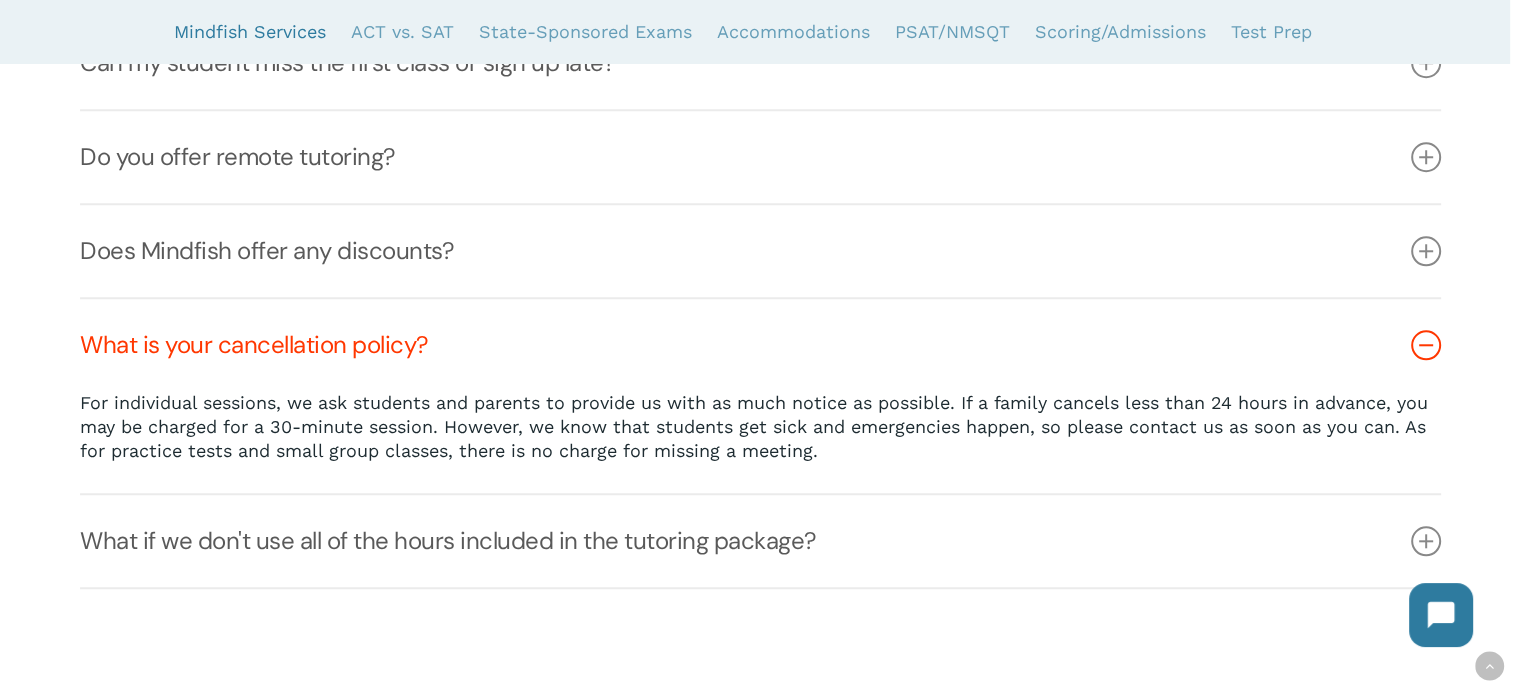 scroll, scrollTop: 1896, scrollLeft: 0, axis: vertical 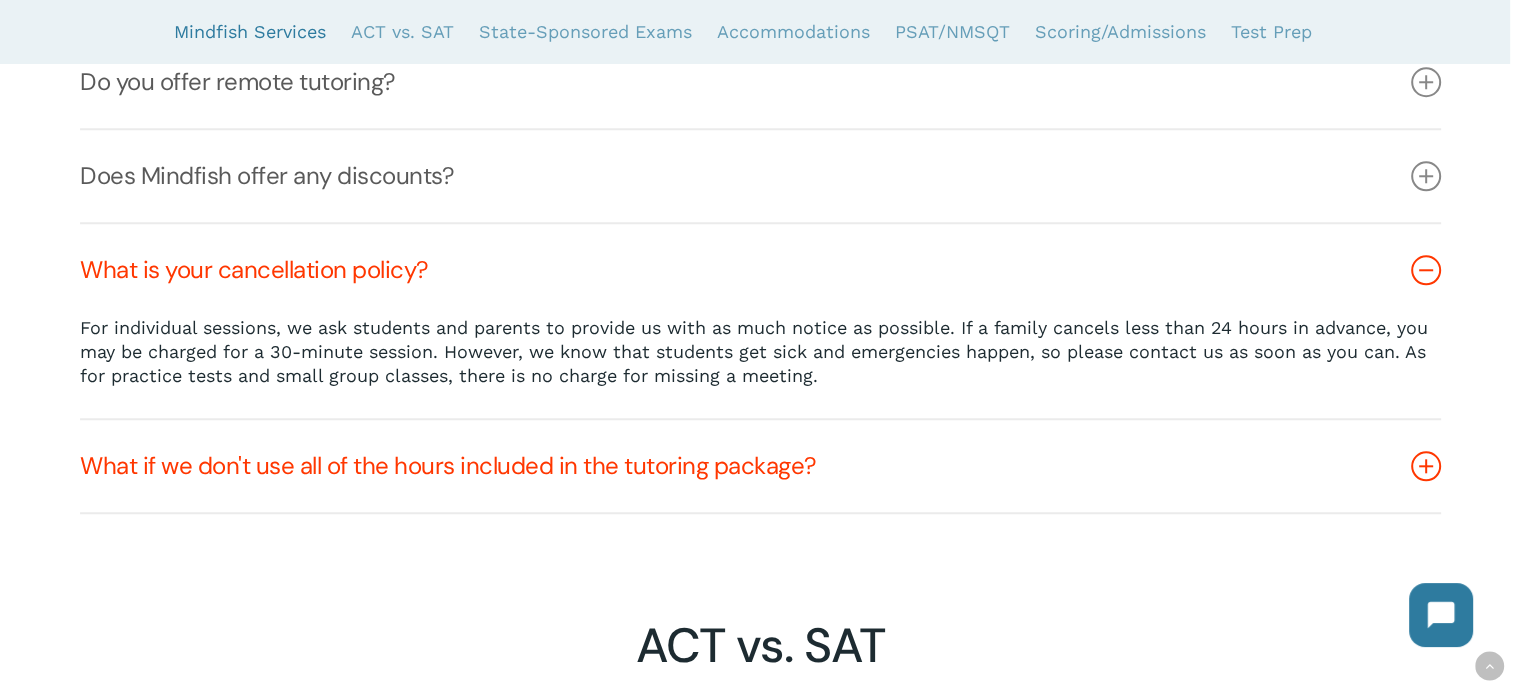 click on "What if we don't use all of the hours included in the tutoring package?" at bounding box center (760, 466) 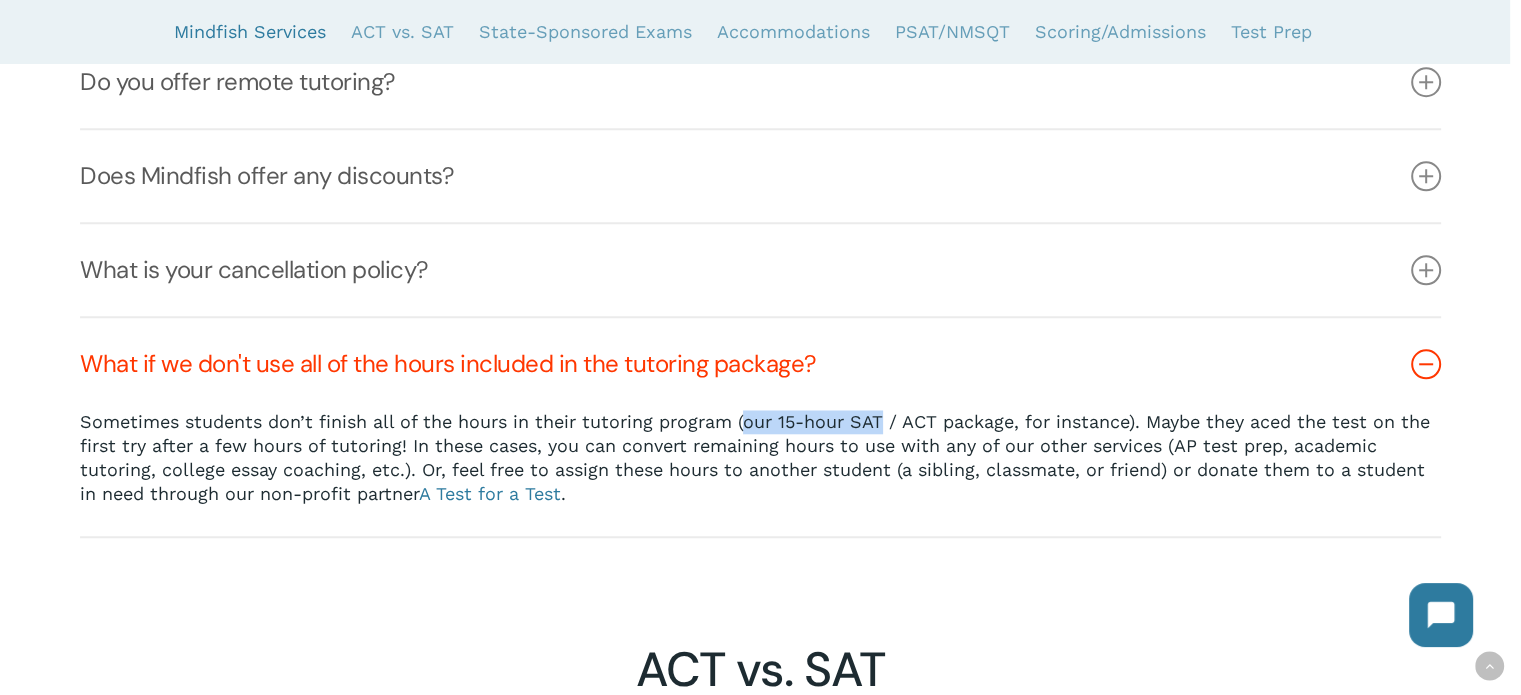 drag, startPoint x: 744, startPoint y: 420, endPoint x: 885, endPoint y: 423, distance: 141.0319 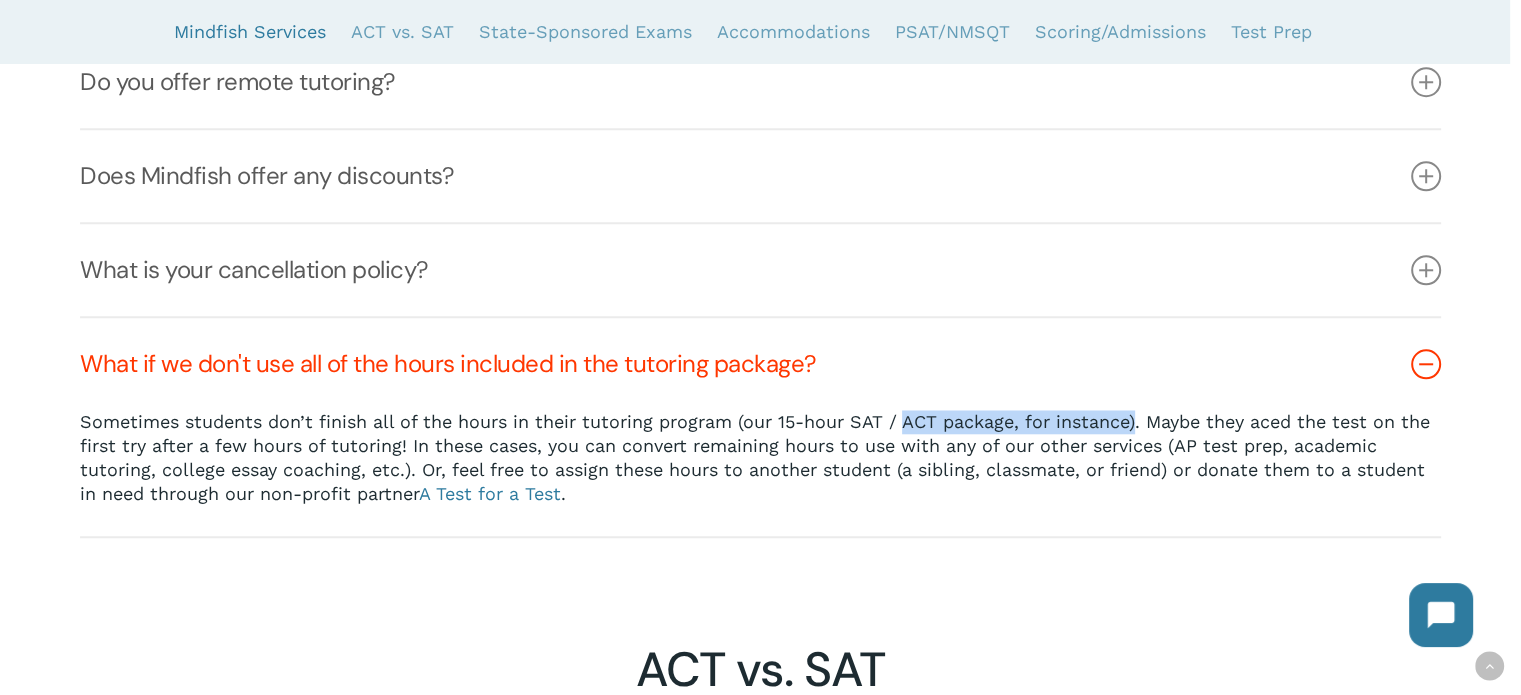 drag, startPoint x: 904, startPoint y: 424, endPoint x: 1132, endPoint y: 422, distance: 228.00877 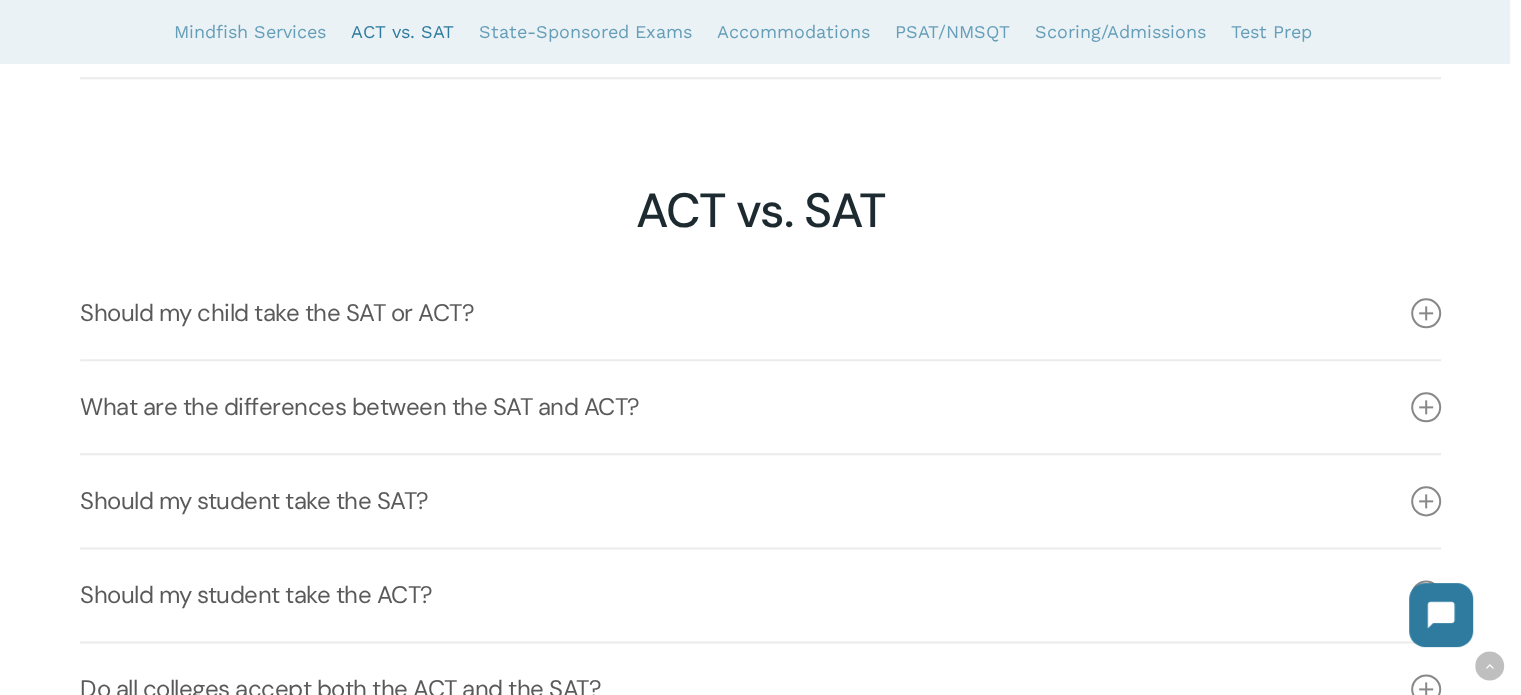 scroll, scrollTop: 2356, scrollLeft: 0, axis: vertical 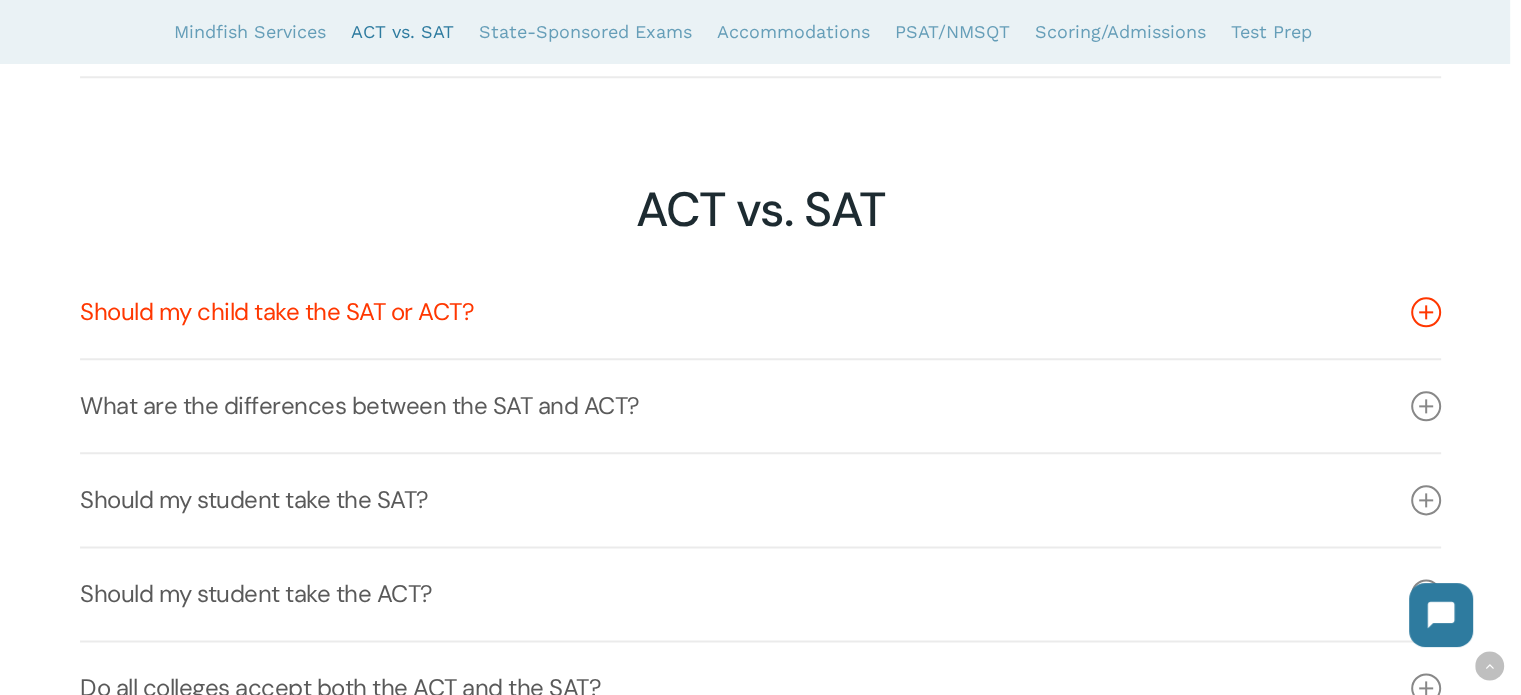 click on "Should my child take the SAT or ACT?" at bounding box center (760, 312) 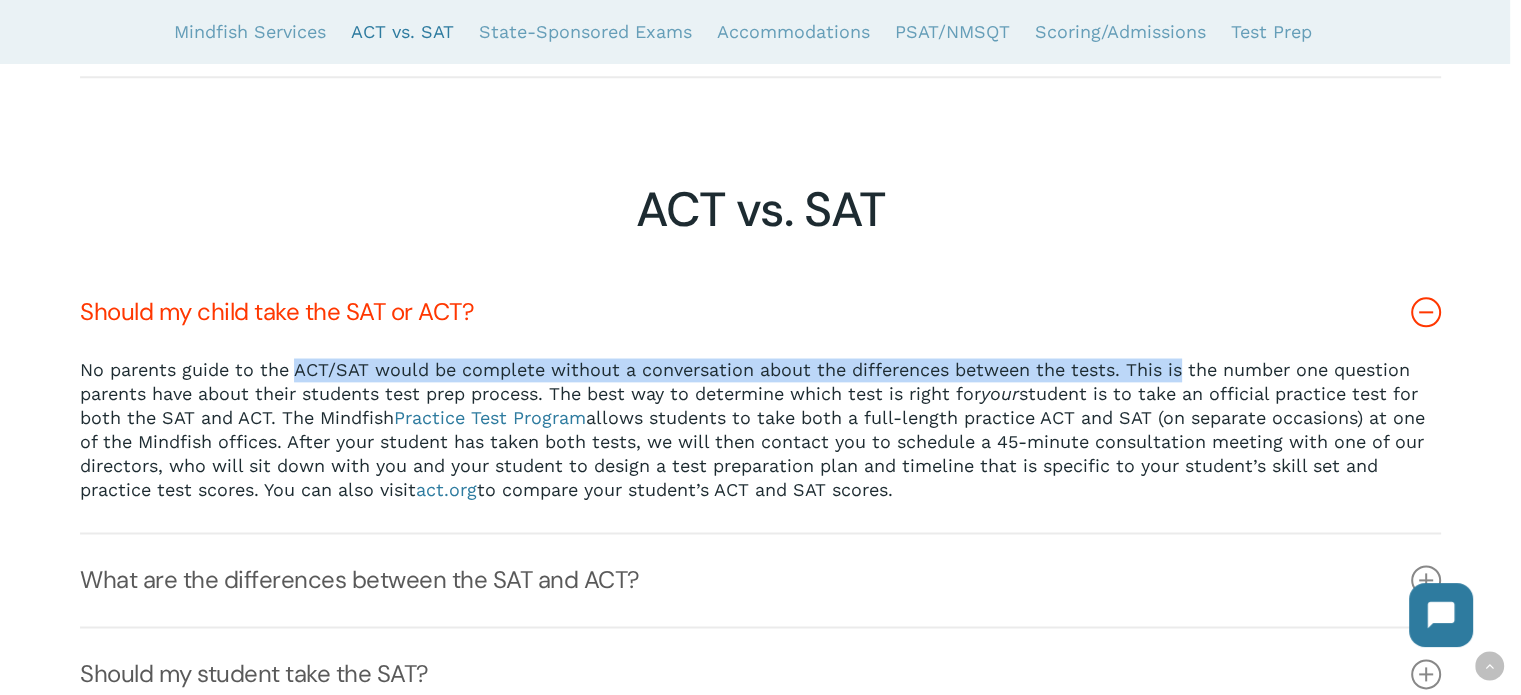 drag, startPoint x: 294, startPoint y: 367, endPoint x: 1182, endPoint y: 375, distance: 888.036 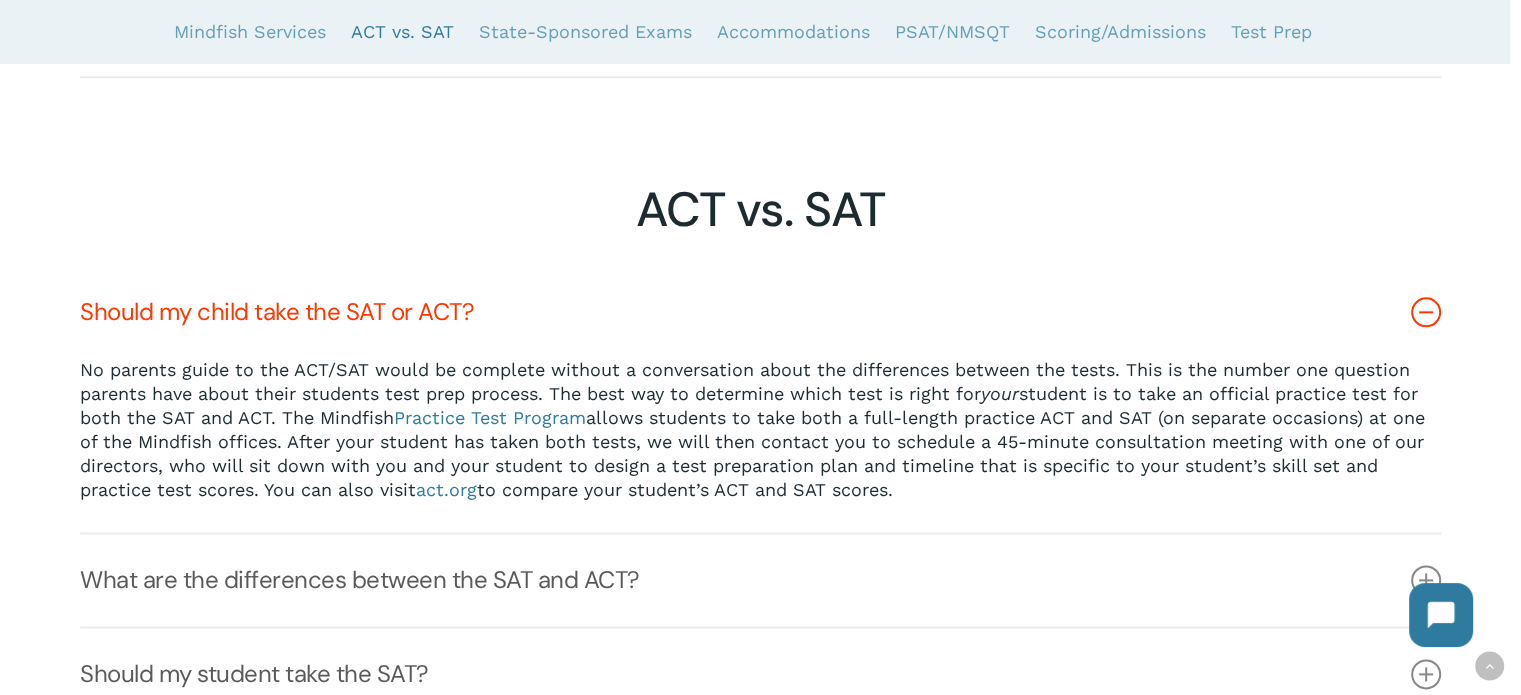 click on "No parents guide to the ACT/SAT would be complete without a conversation about the differences between the tests. This is the number one question parents have about their students test prep process. The best way to determine which test is right for  your  student is to take an official practice test for both the SAT and ACT. The Mindfish  Practice Test Program  allows students to take both a full-length practice ACT and SAT (on separate occasions) at one of the Mindfish offices. After your student has taken both tests, we will then contact you to schedule a 45-minute consultation meeting with one of our directors, who will sit down with you and your student to design a test preparation plan and timeline that is specific to your student’s skill set and practice test scores. You can also visit  act.org  to compare your student’s ACT and SAT scores." at bounding box center (760, 430) 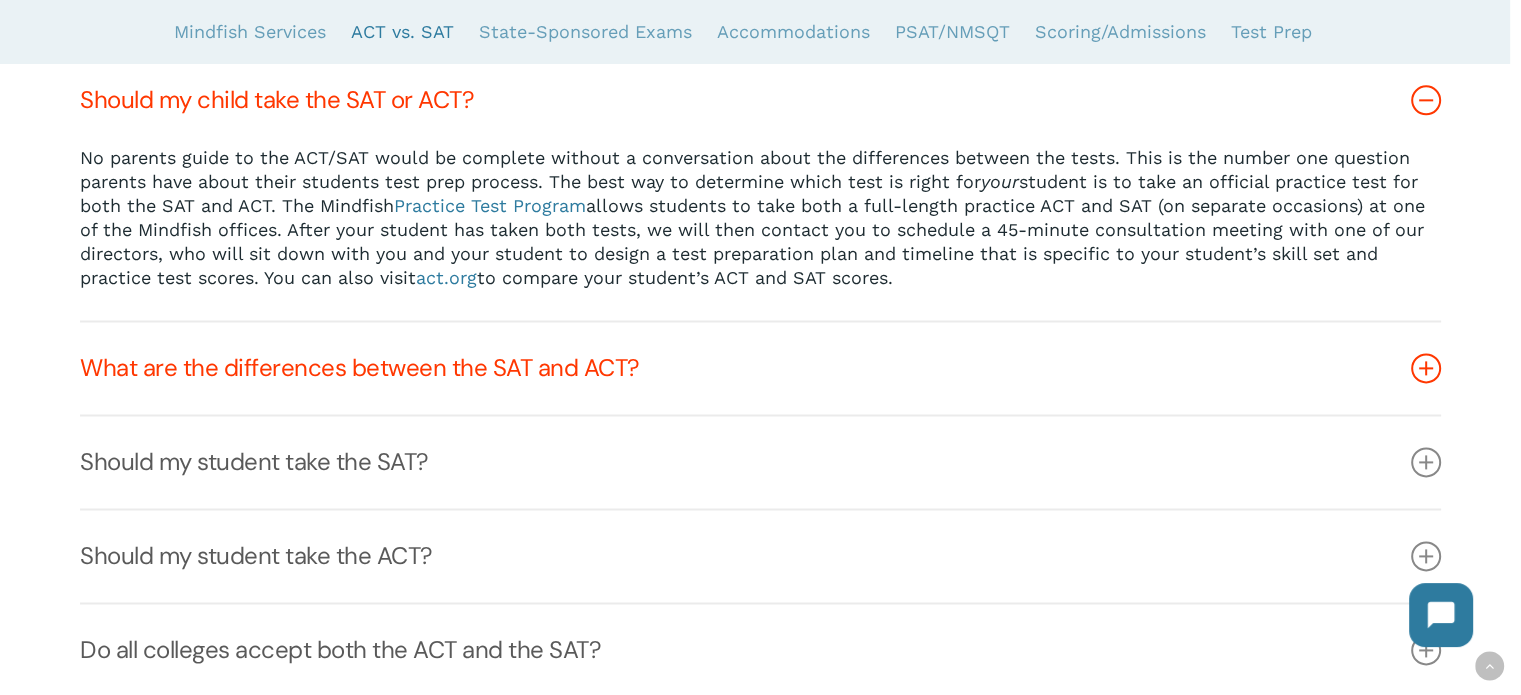 scroll, scrollTop: 2571, scrollLeft: 0, axis: vertical 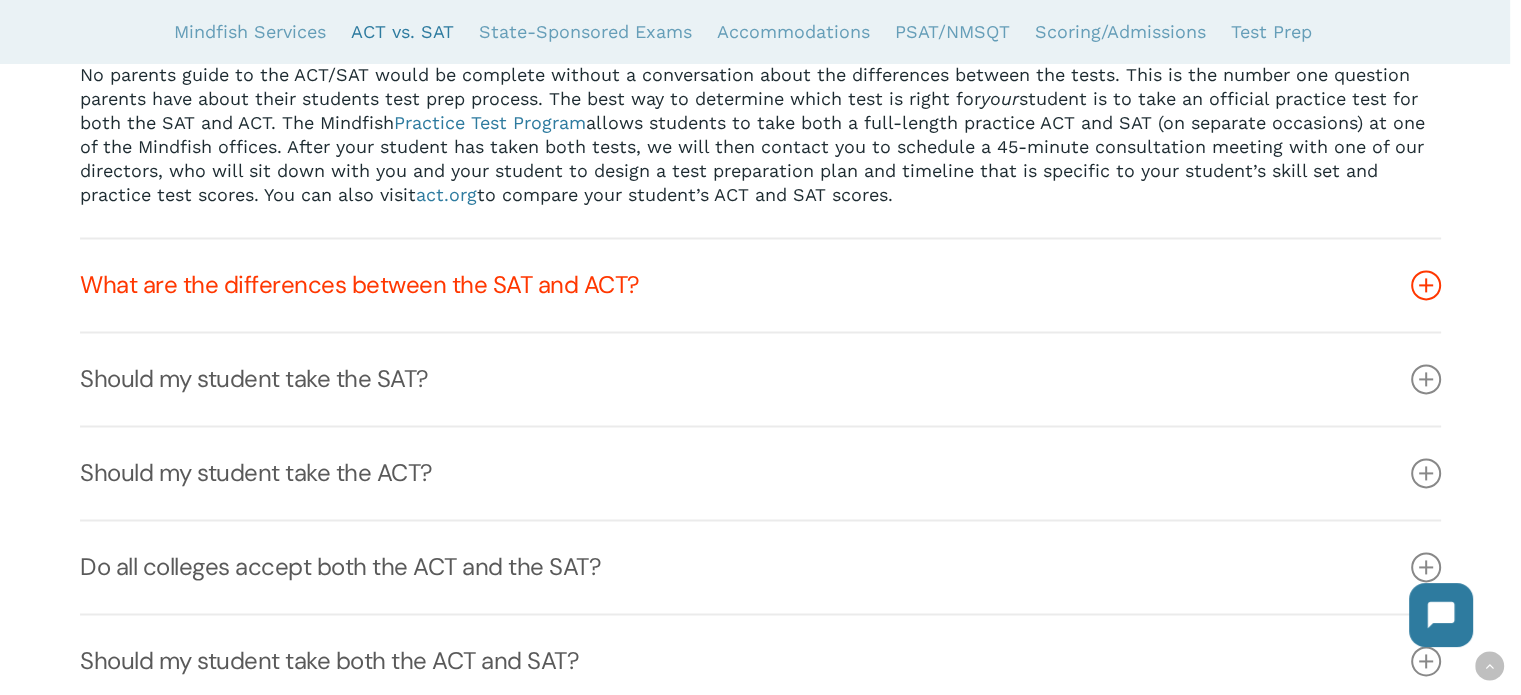 click on "What are the differences between the SAT and ACT?" at bounding box center (760, 285) 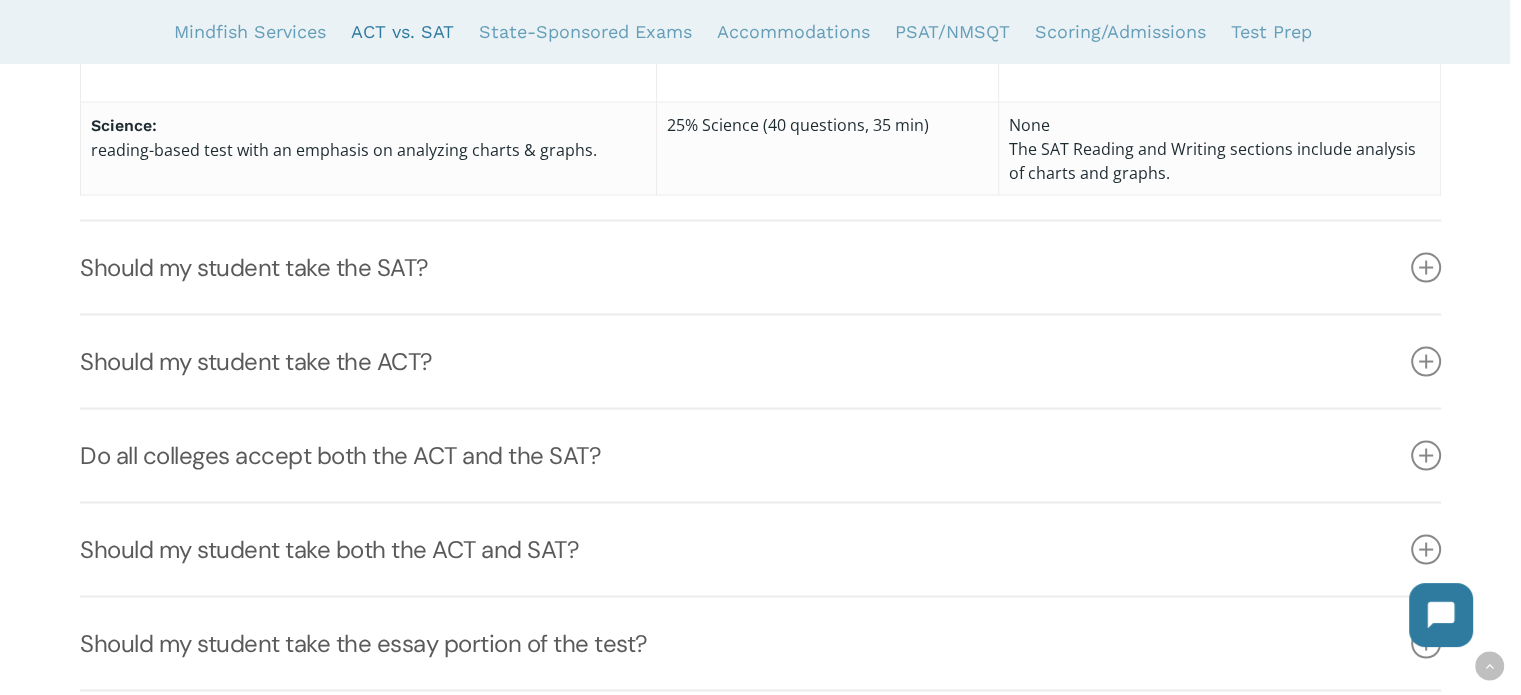 scroll, scrollTop: 3755, scrollLeft: 0, axis: vertical 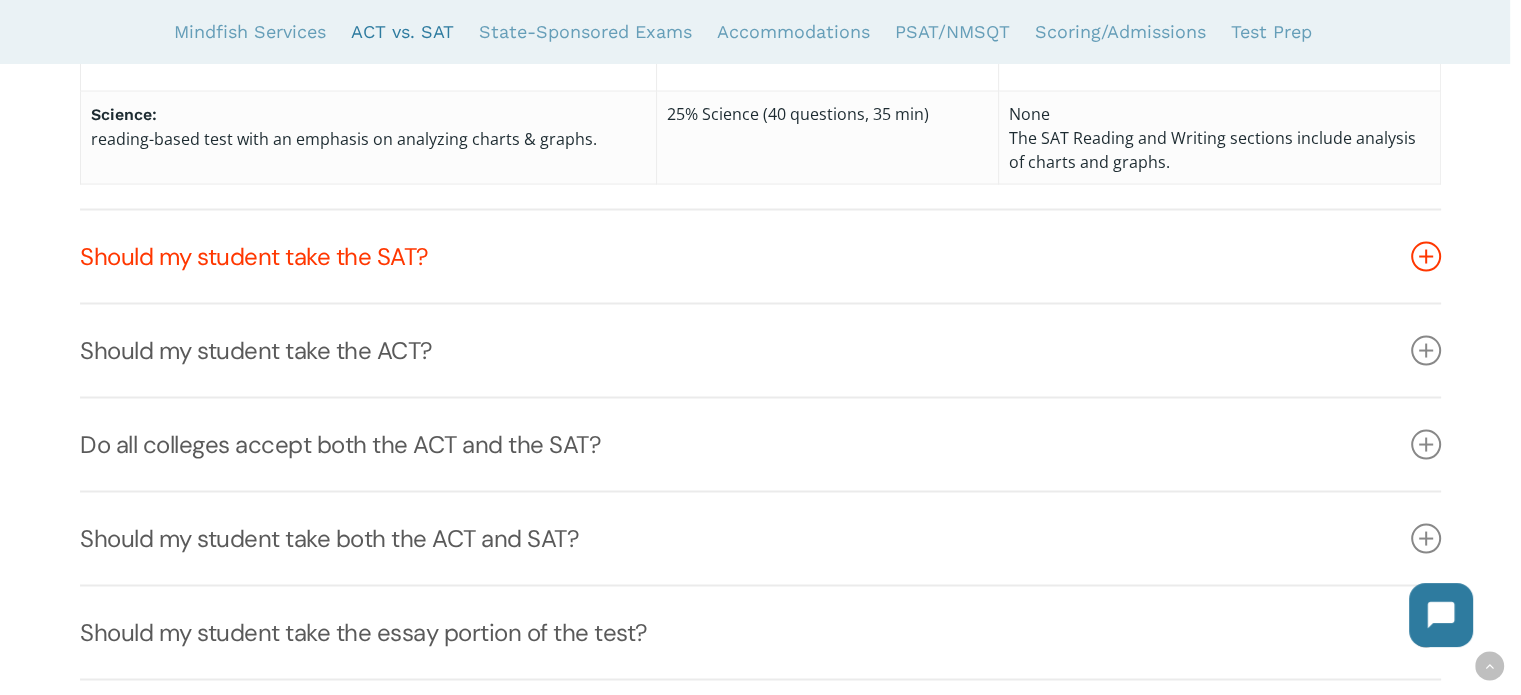 click on "Should my student take the SAT?" at bounding box center (760, 256) 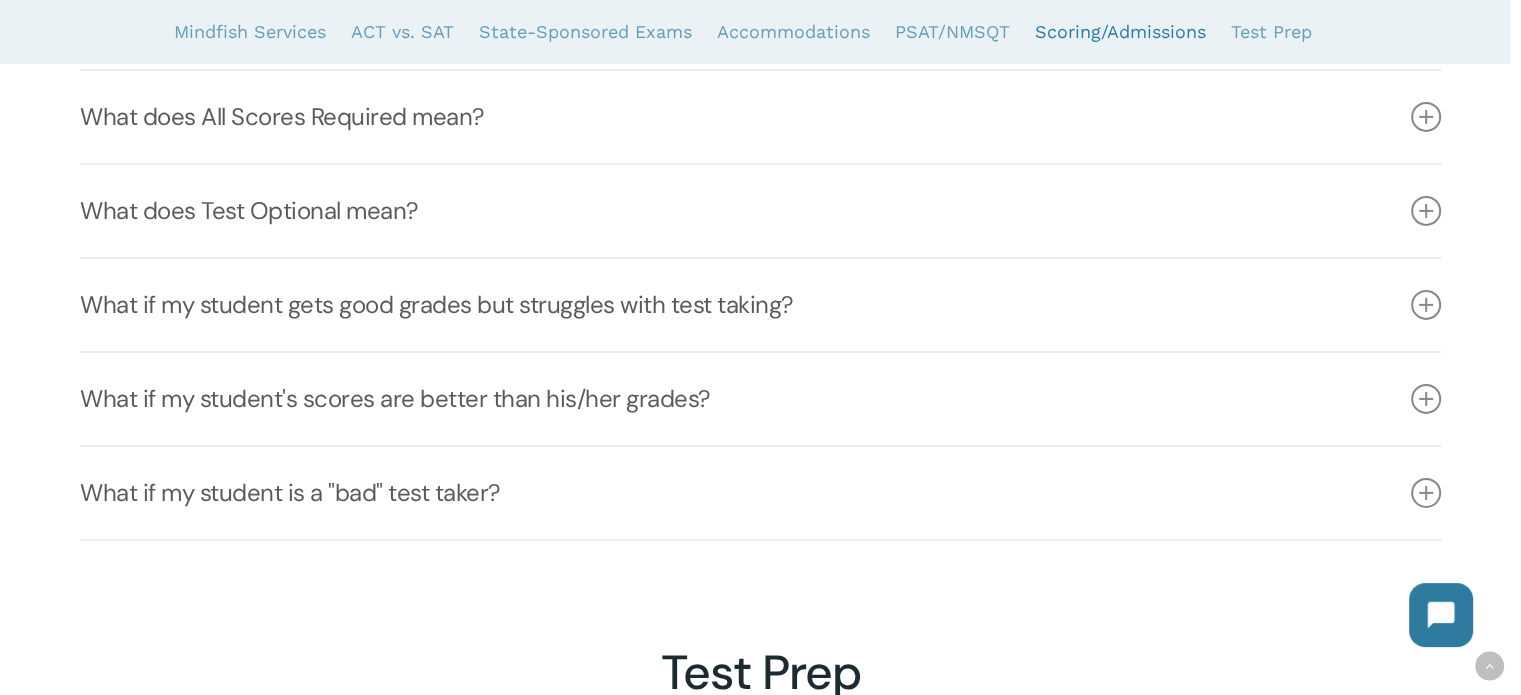 scroll, scrollTop: 6620, scrollLeft: 0, axis: vertical 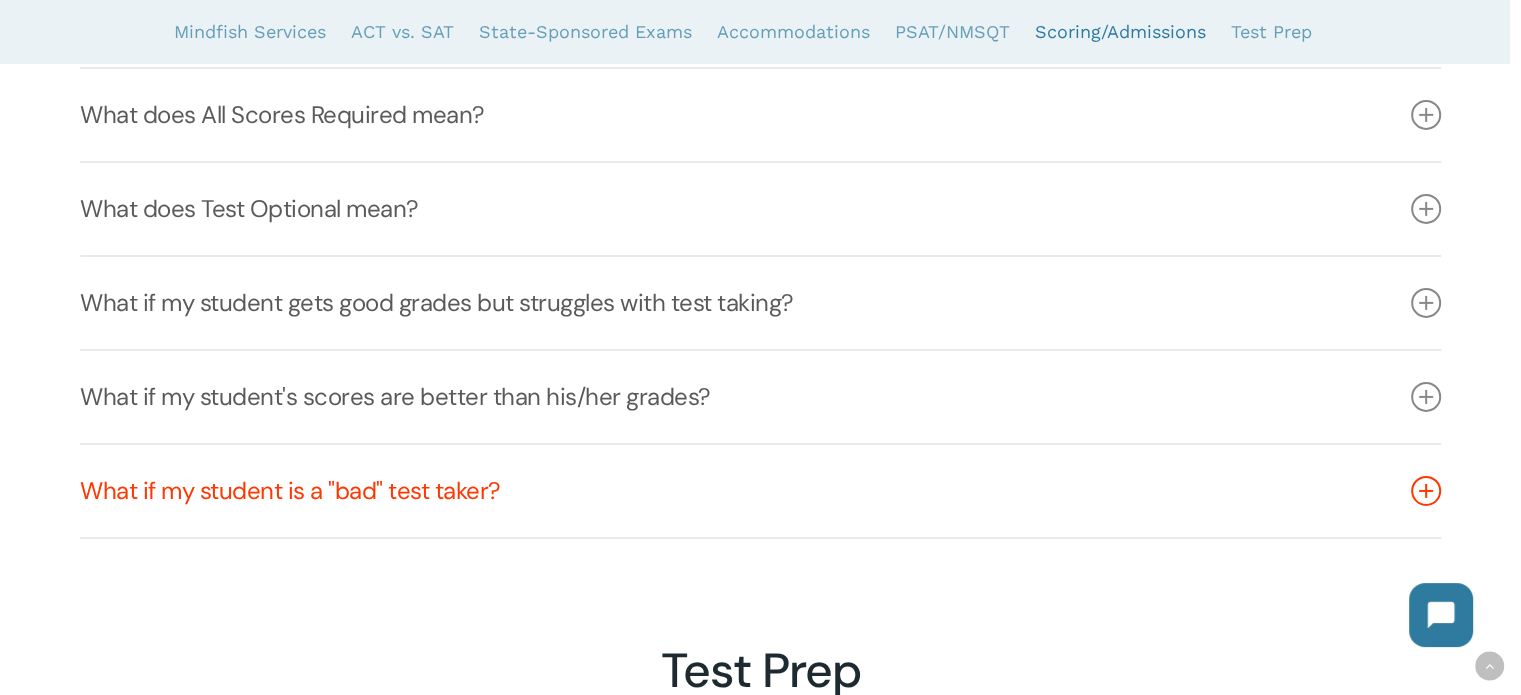 click on "What if my student is a "bad" test taker?" at bounding box center [760, 491] 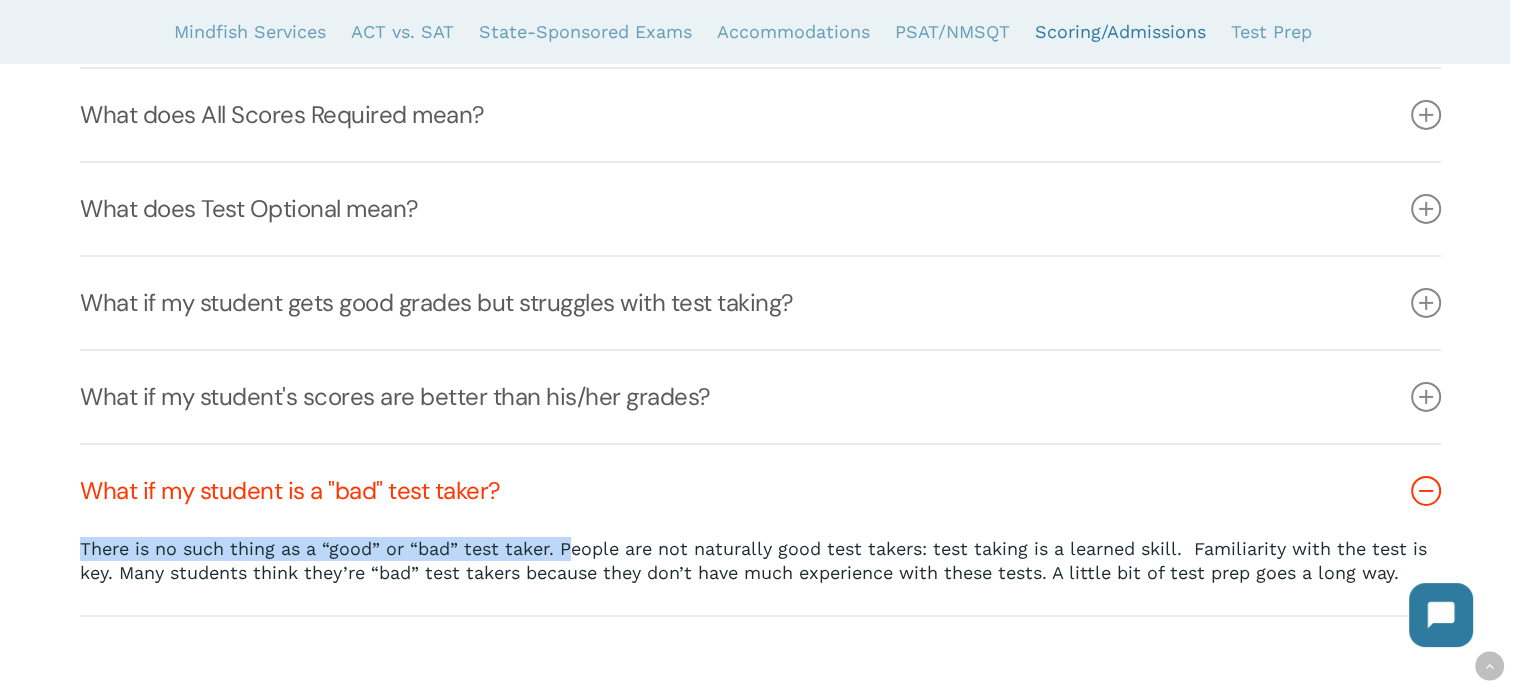 drag, startPoint x: 570, startPoint y: 535, endPoint x: 966, endPoint y: 520, distance: 396.284 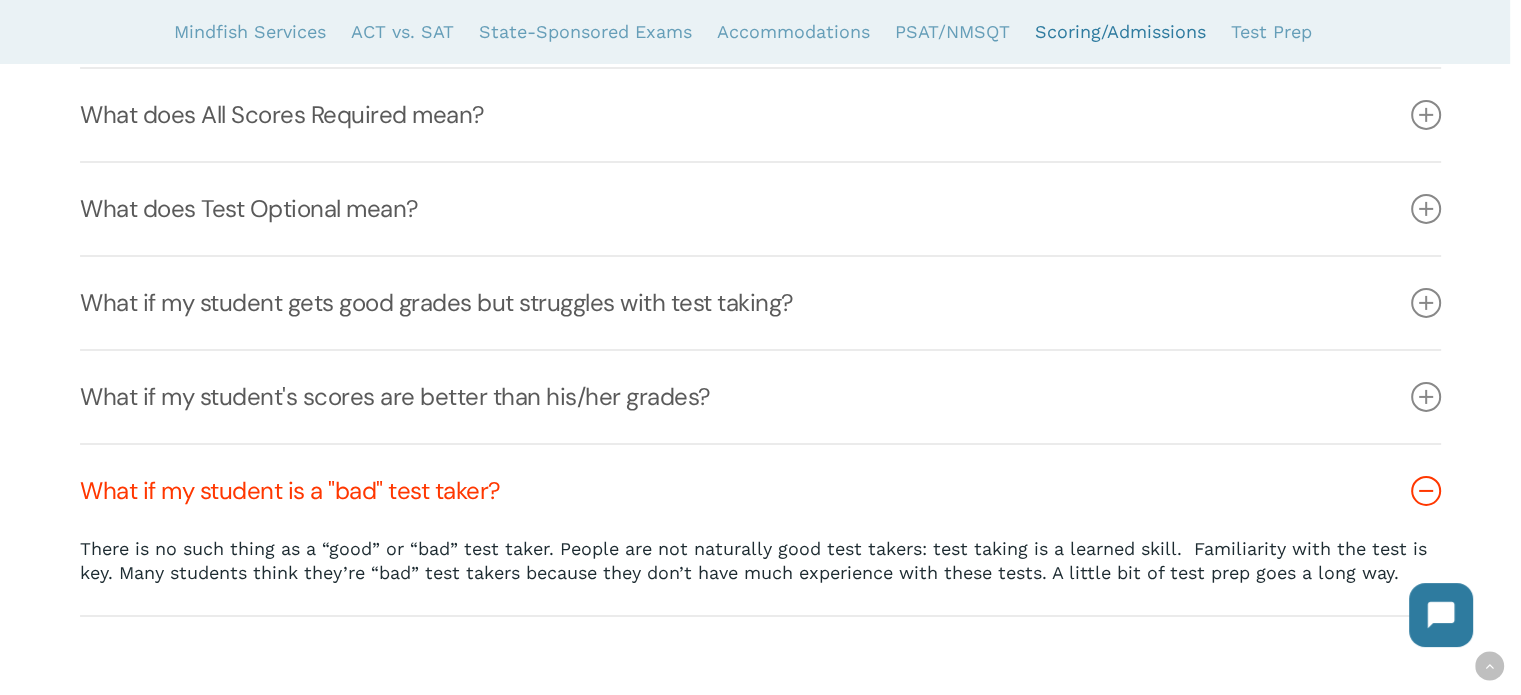 click on "There is no such thing as a “good” or “bad” test taker. People are not naturally good test takers: test taking is a learned skill.  Familiarity with the test is key. Many students think they’re “bad” test takers because they don’t have much experience with these tests. A little bit of test prep goes a long way." at bounding box center [760, 561] 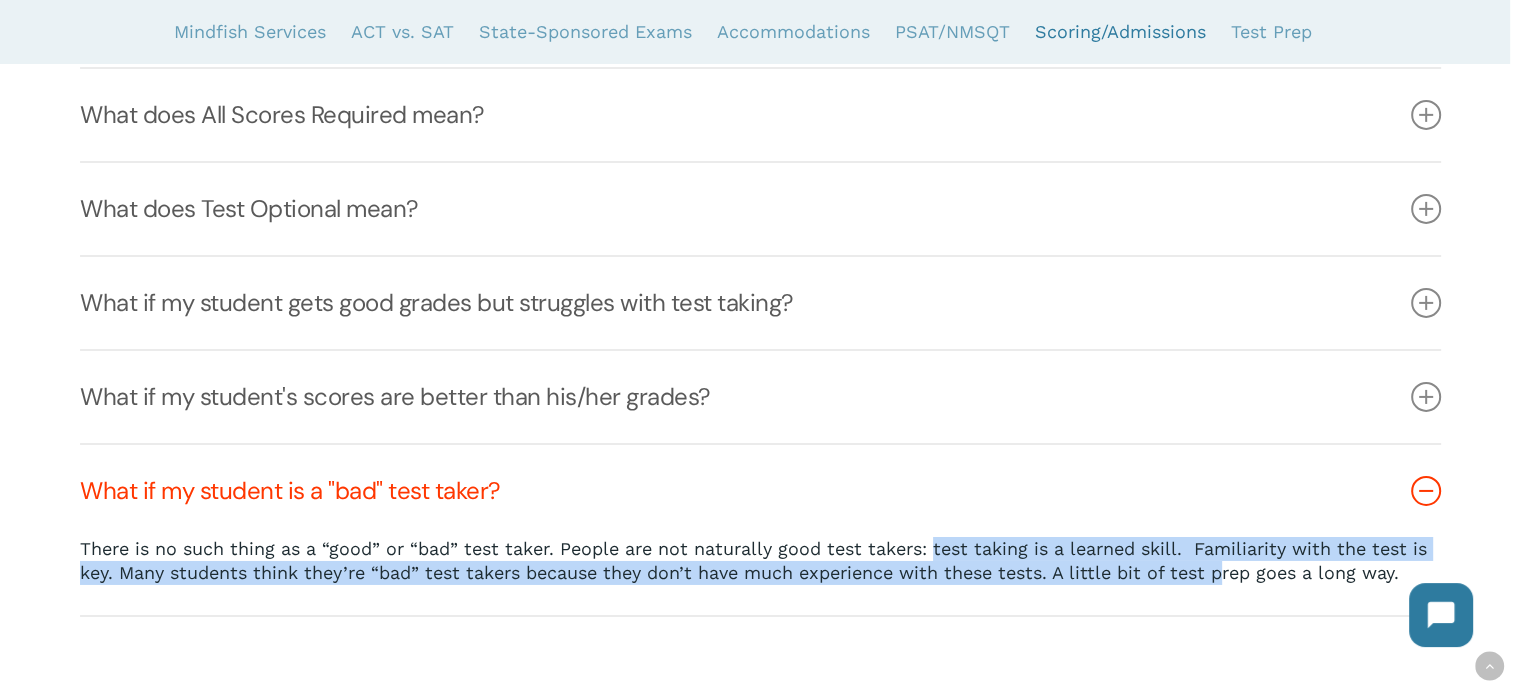 drag, startPoint x: 931, startPoint y: 542, endPoint x: 1222, endPoint y: 550, distance: 291.10995 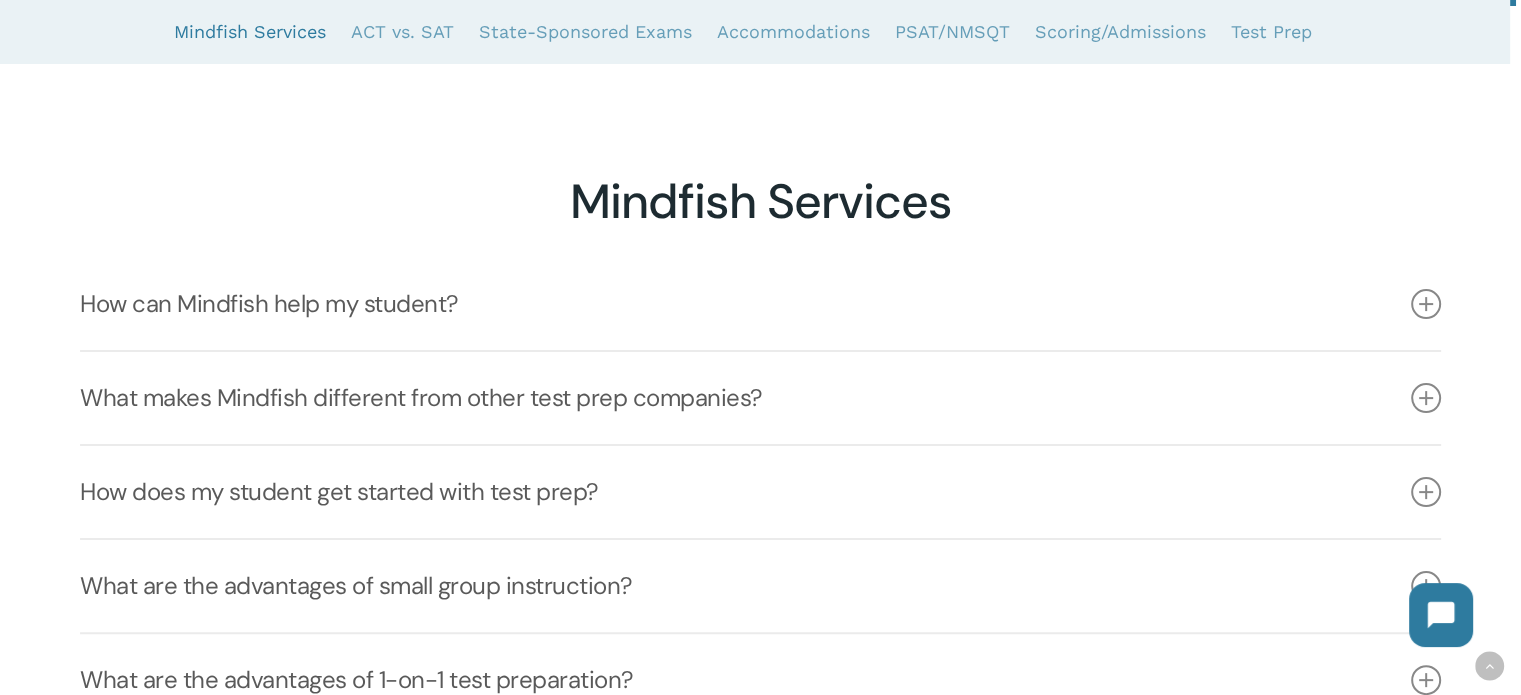 scroll, scrollTop: 0, scrollLeft: 0, axis: both 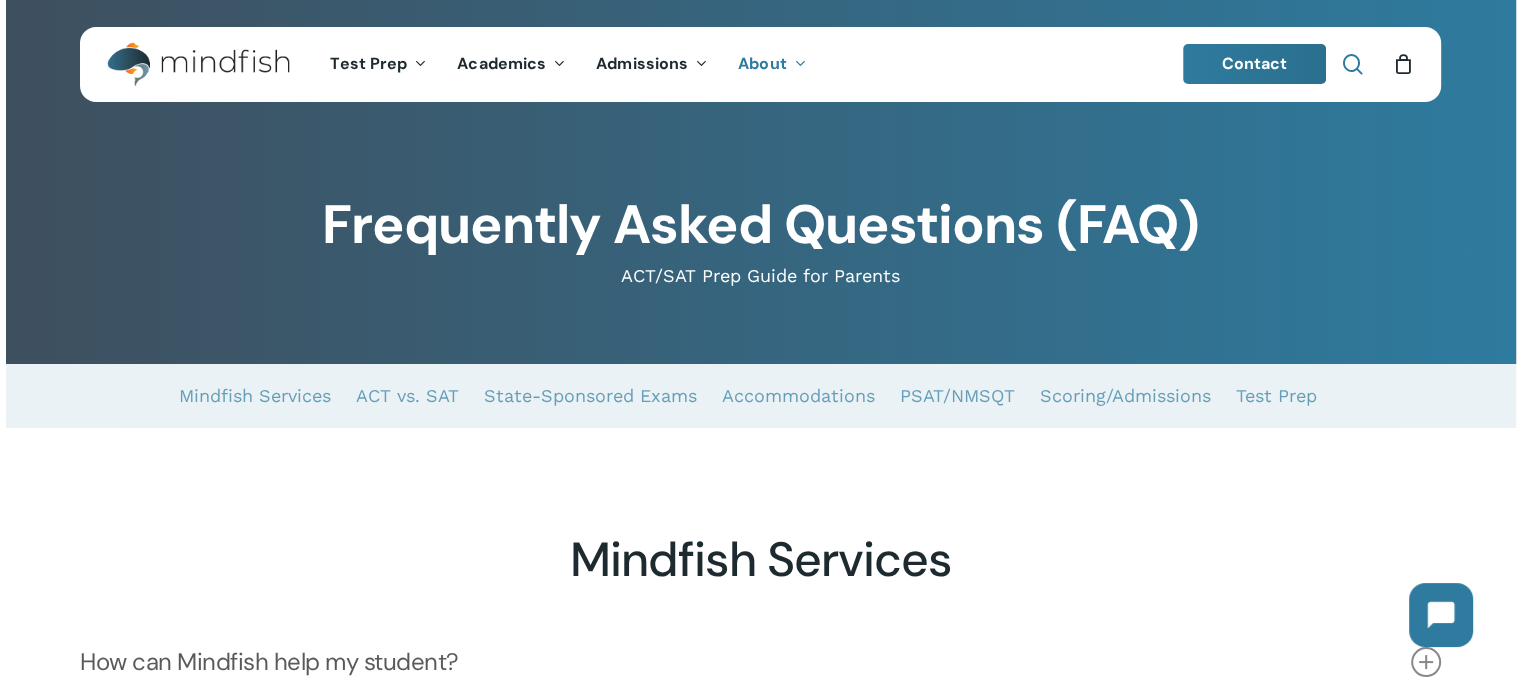 click at bounding box center (1352, 64) 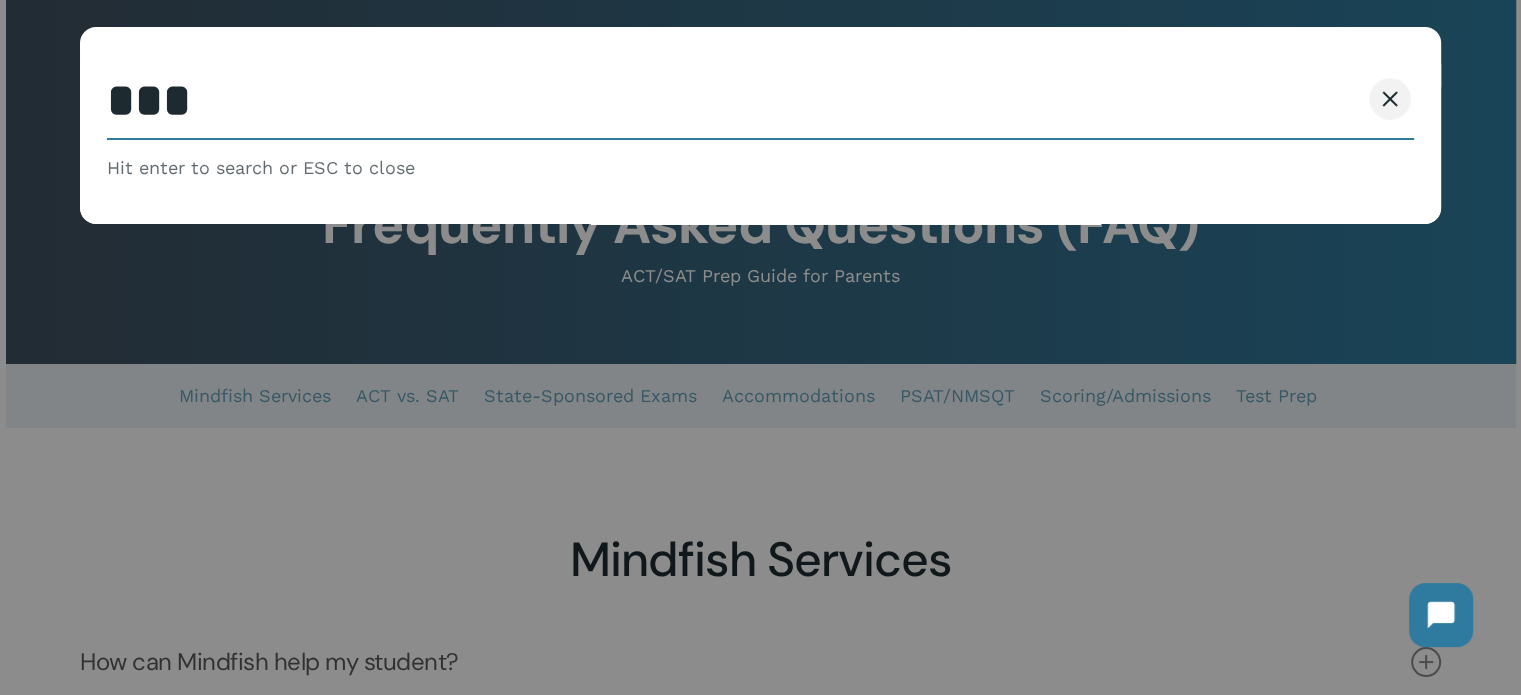 click on "Search" at bounding box center (1313, 99) 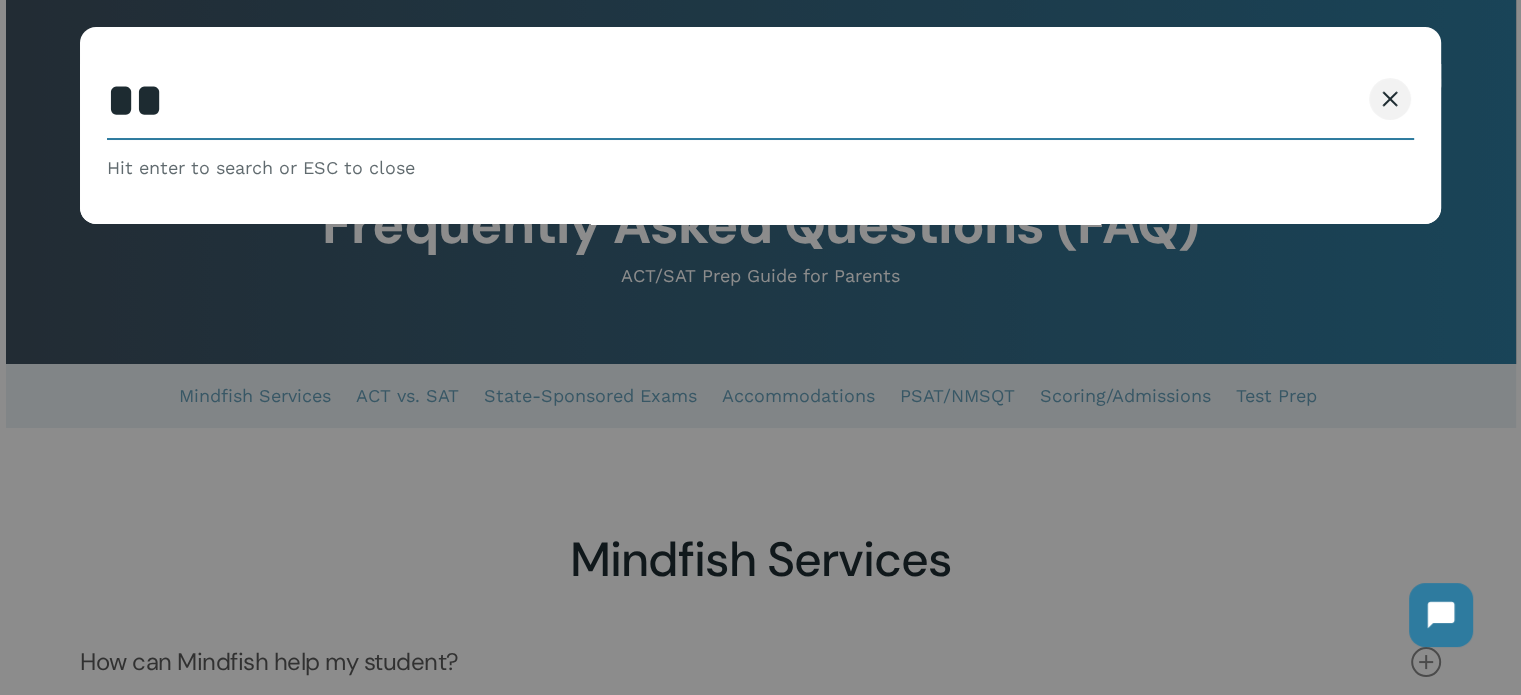 type on "*" 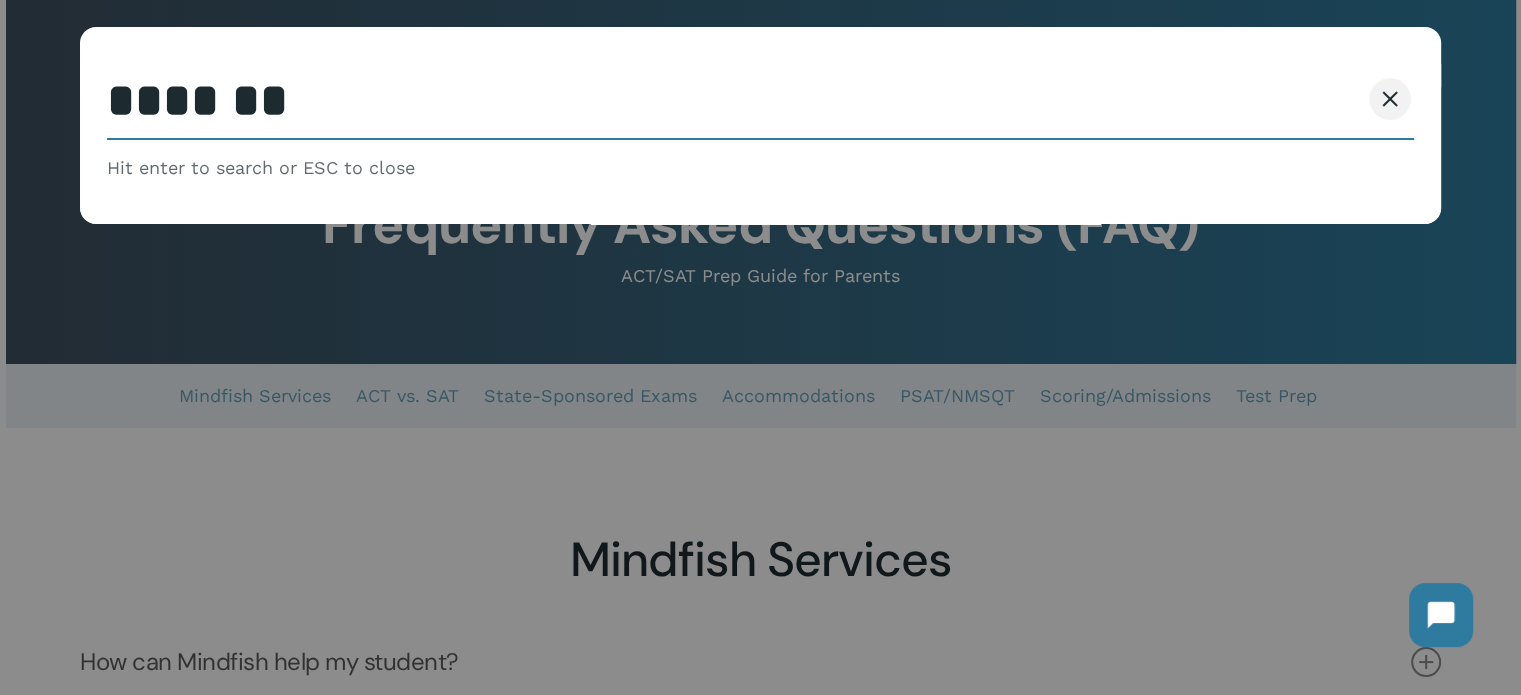 click on "Search" at bounding box center [1313, 99] 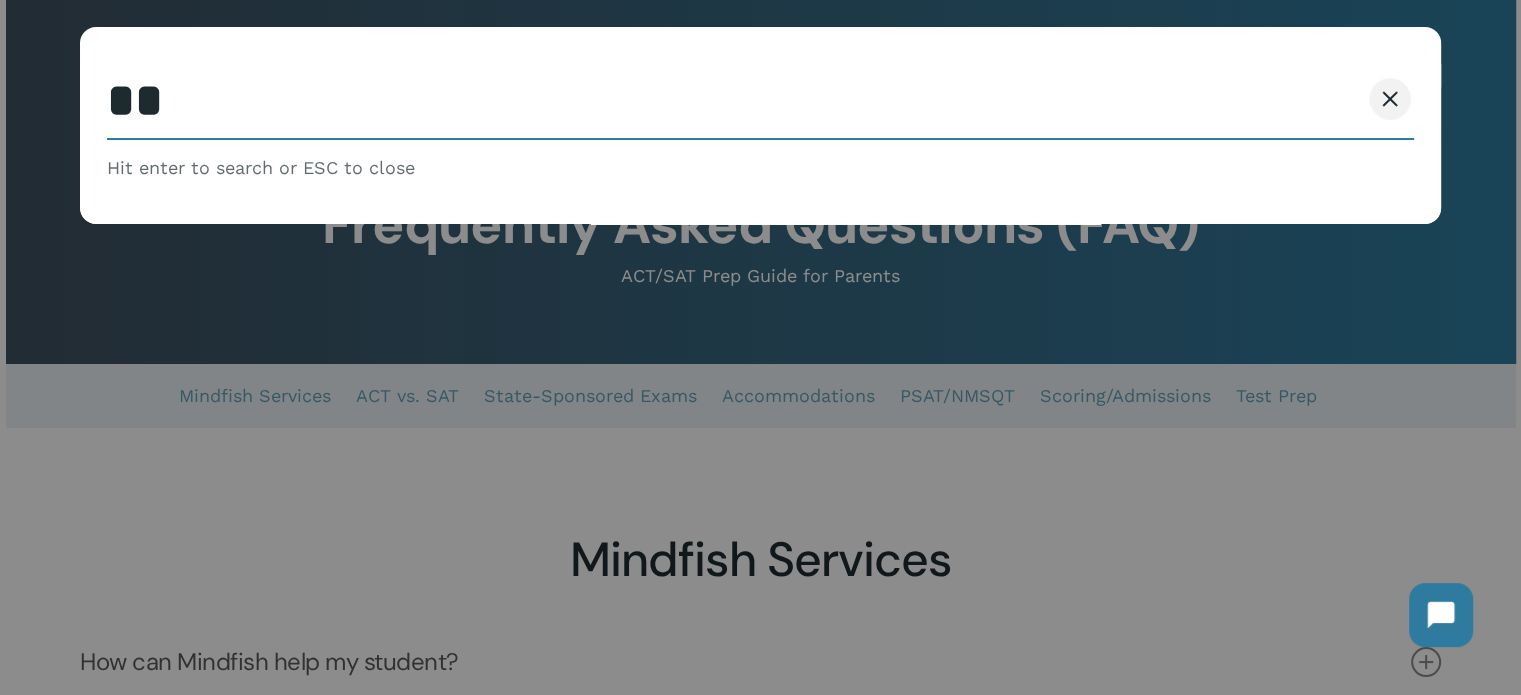 type on "*" 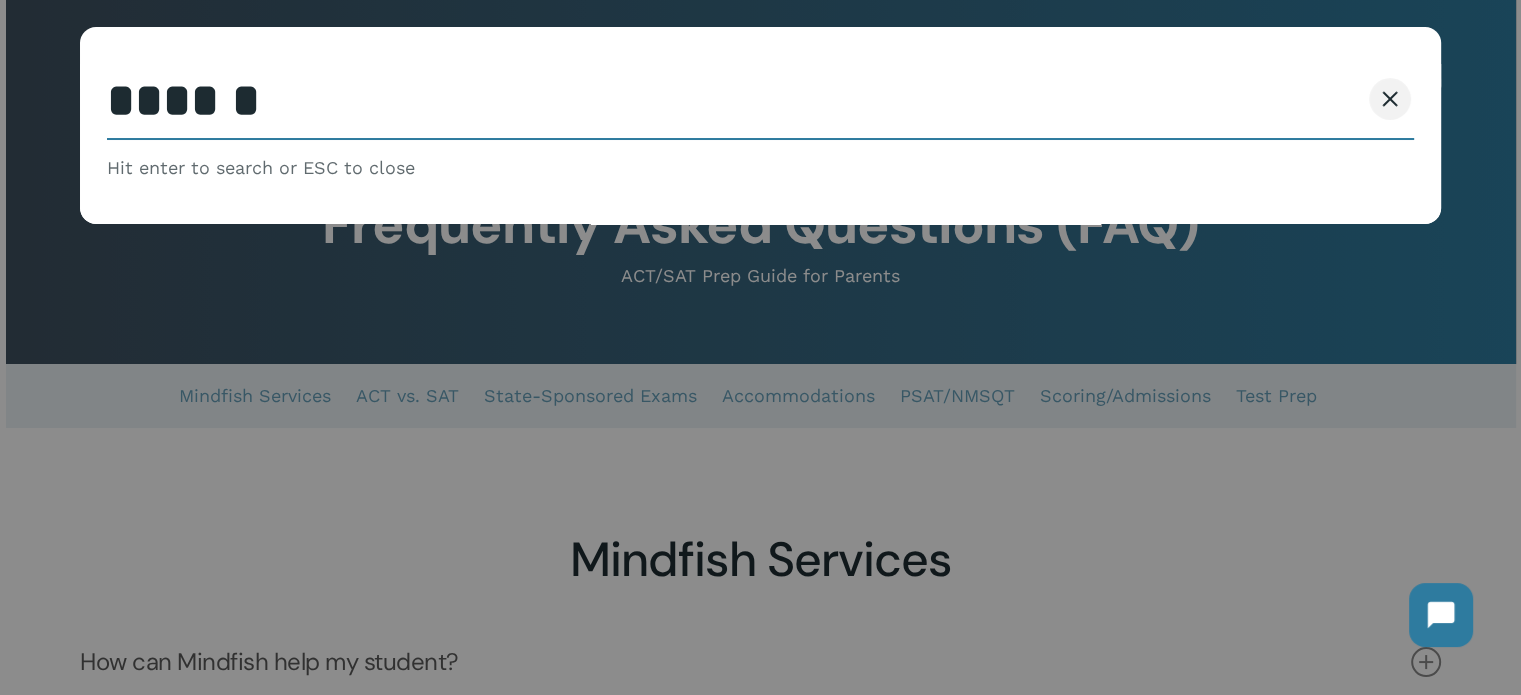 type 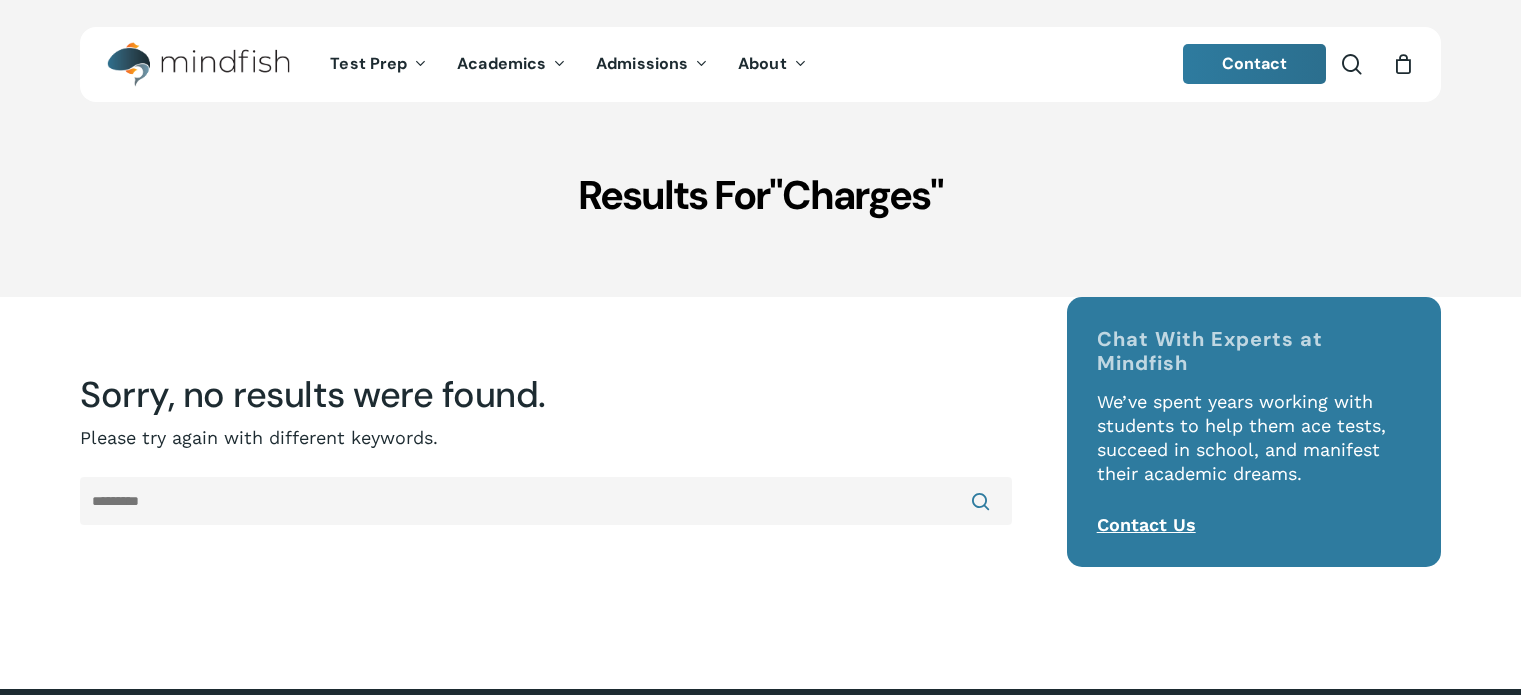 scroll, scrollTop: 0, scrollLeft: 0, axis: both 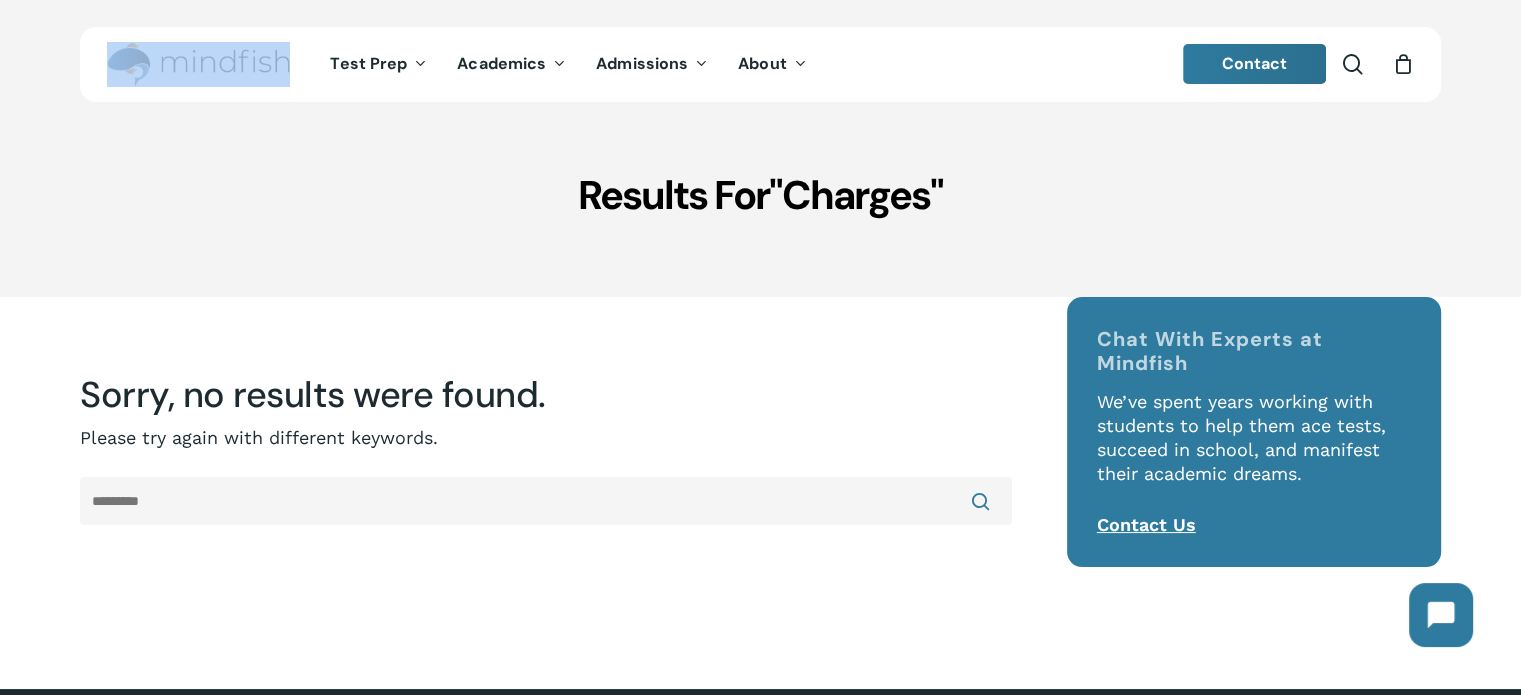 drag, startPoint x: 301, startPoint y: 63, endPoint x: 167, endPoint y: 73, distance: 134.37262 